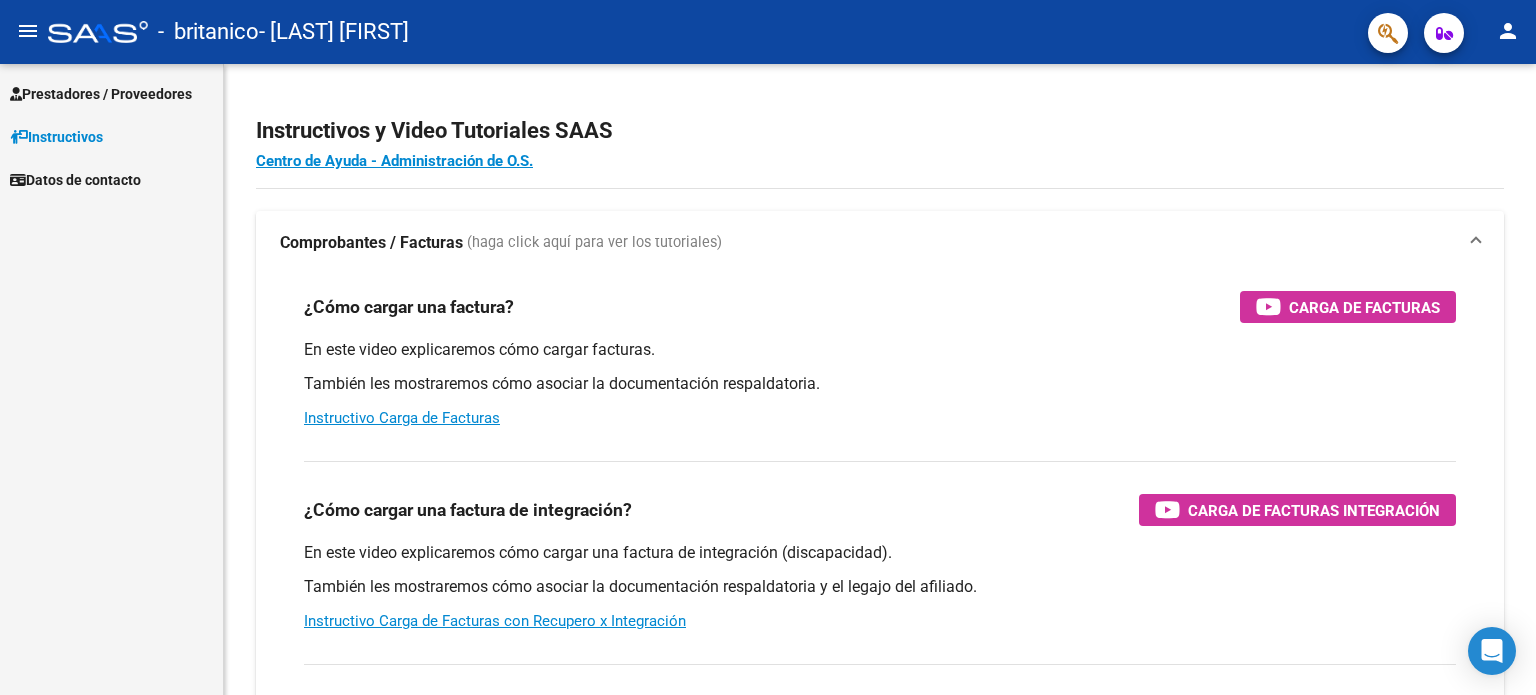 scroll, scrollTop: 0, scrollLeft: 0, axis: both 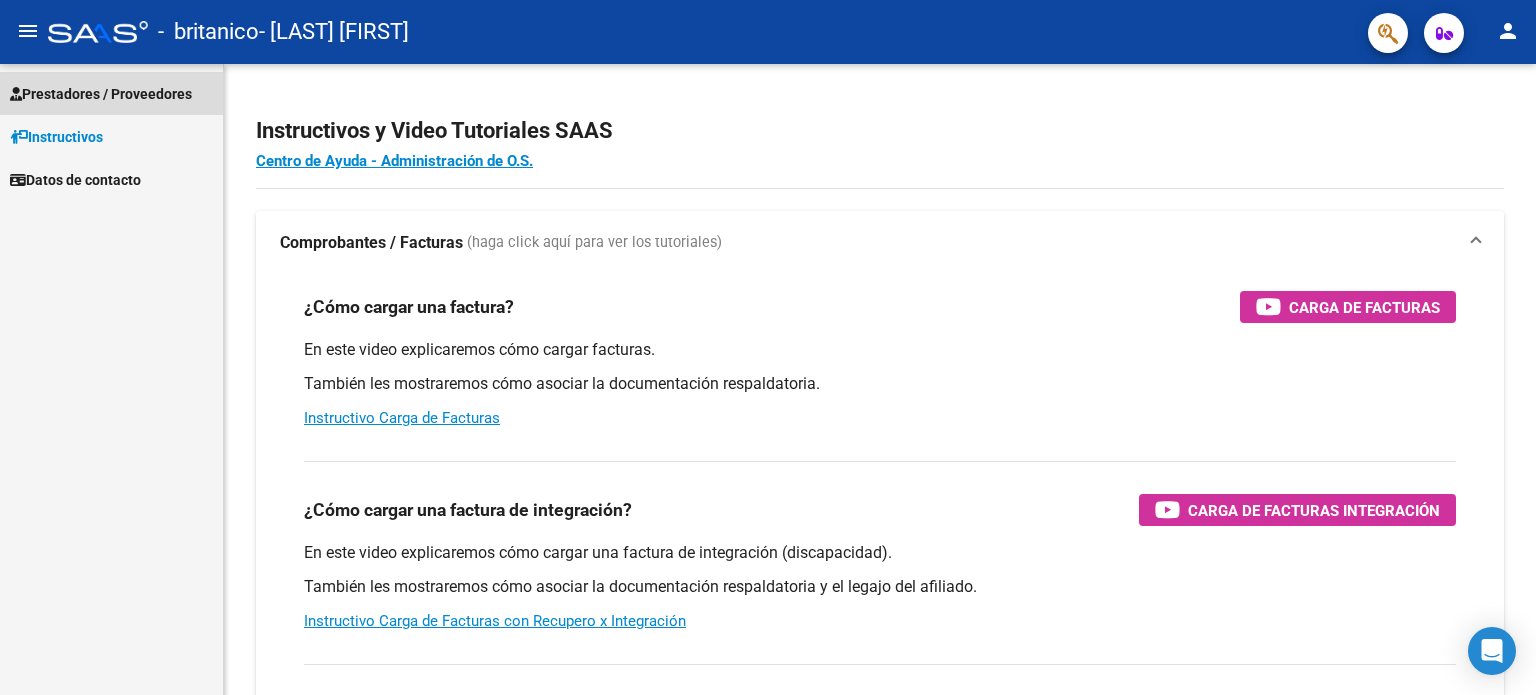 click on "Prestadores / Proveedores" at bounding box center [101, 94] 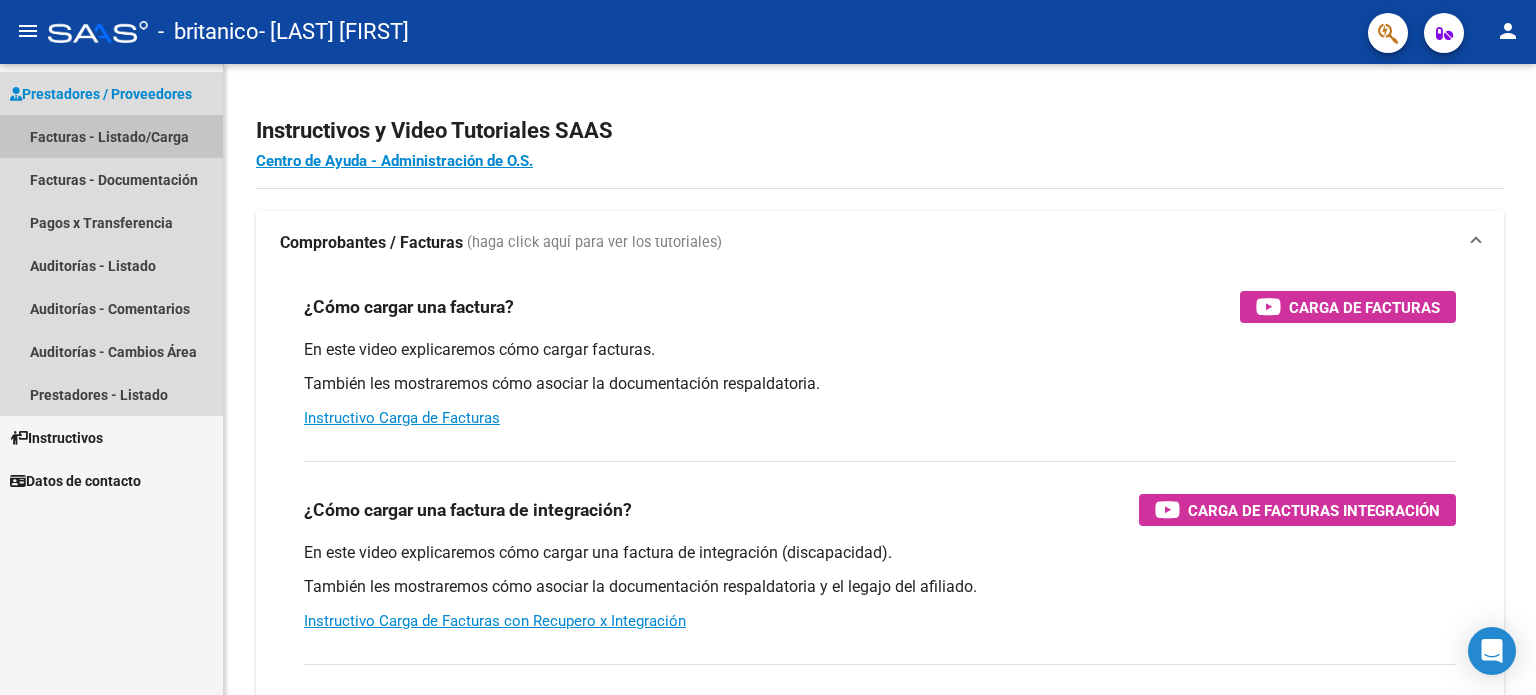 click on "Facturas - Listado/Carga" at bounding box center [111, 136] 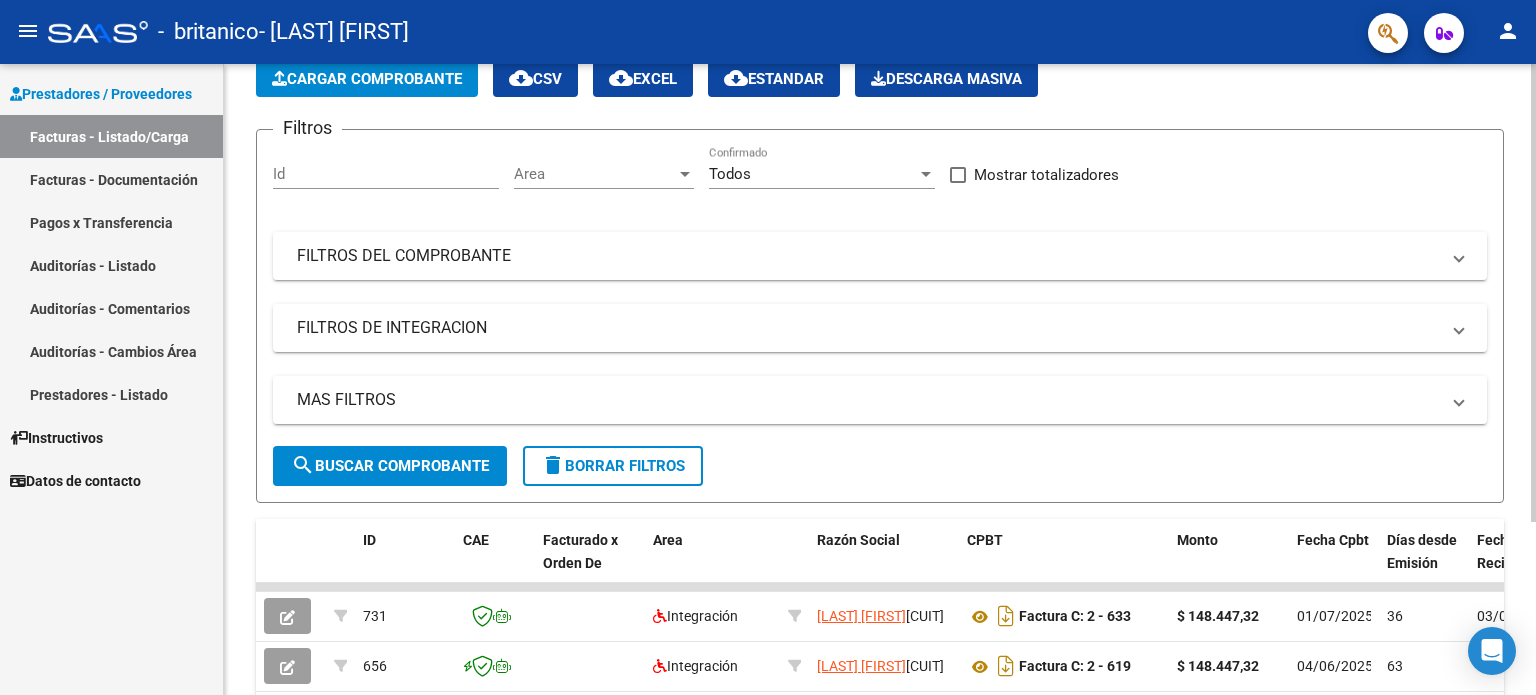 scroll, scrollTop: 108, scrollLeft: 0, axis: vertical 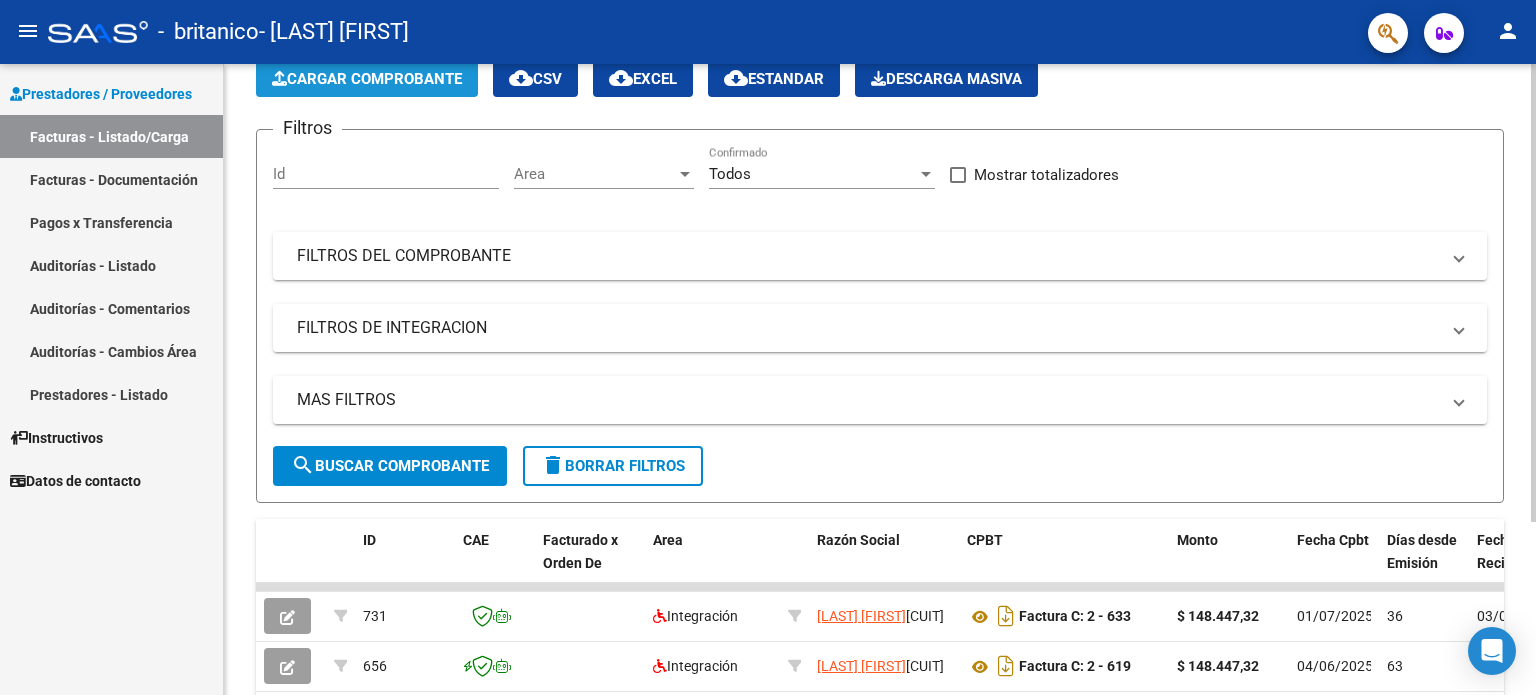 click on "Cargar Comprobante" 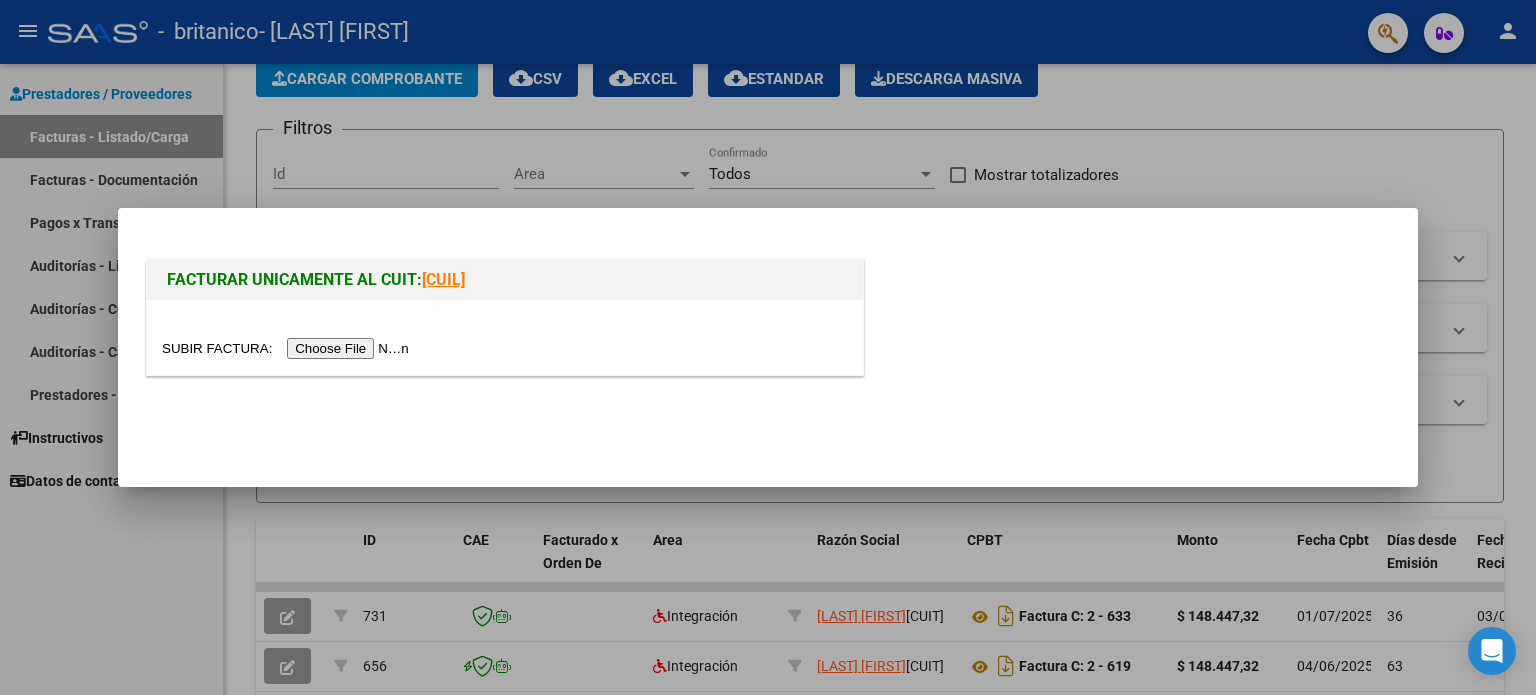 click at bounding box center (288, 348) 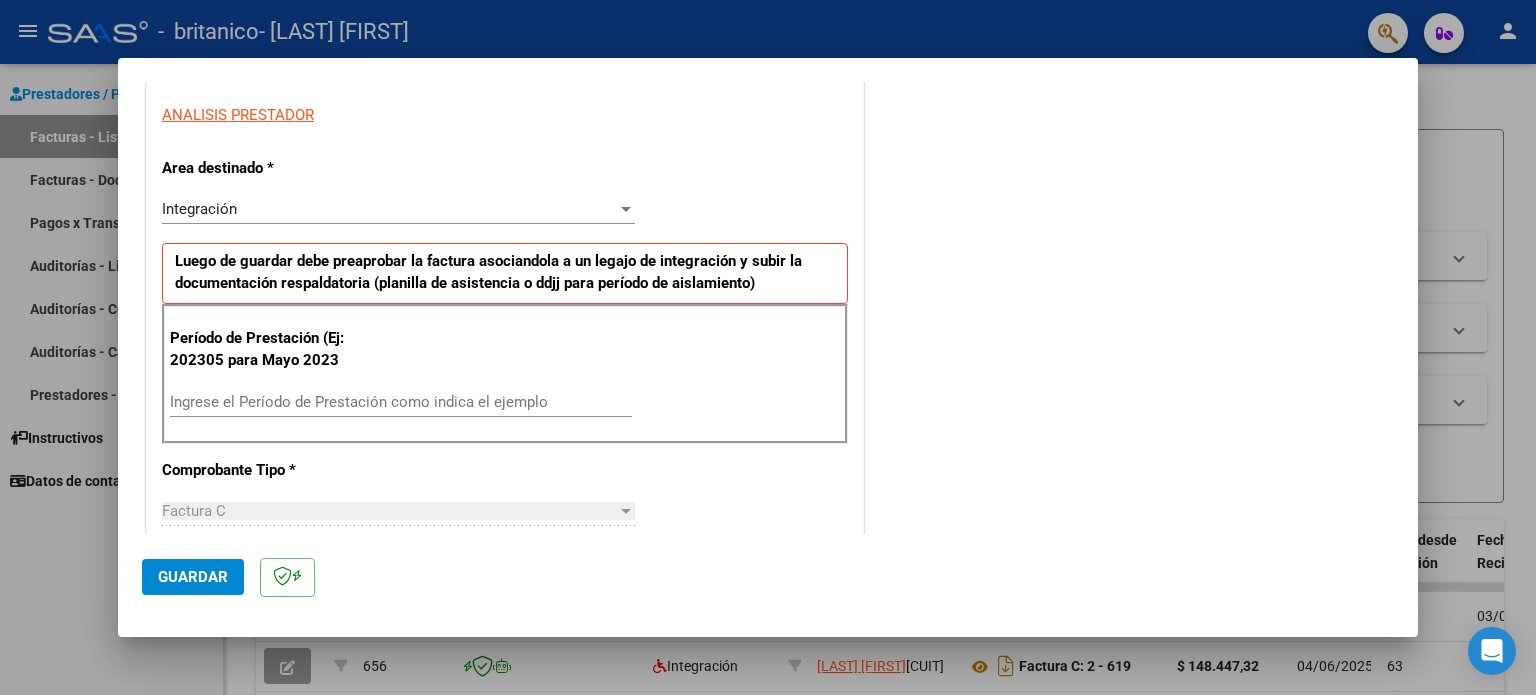 scroll, scrollTop: 364, scrollLeft: 0, axis: vertical 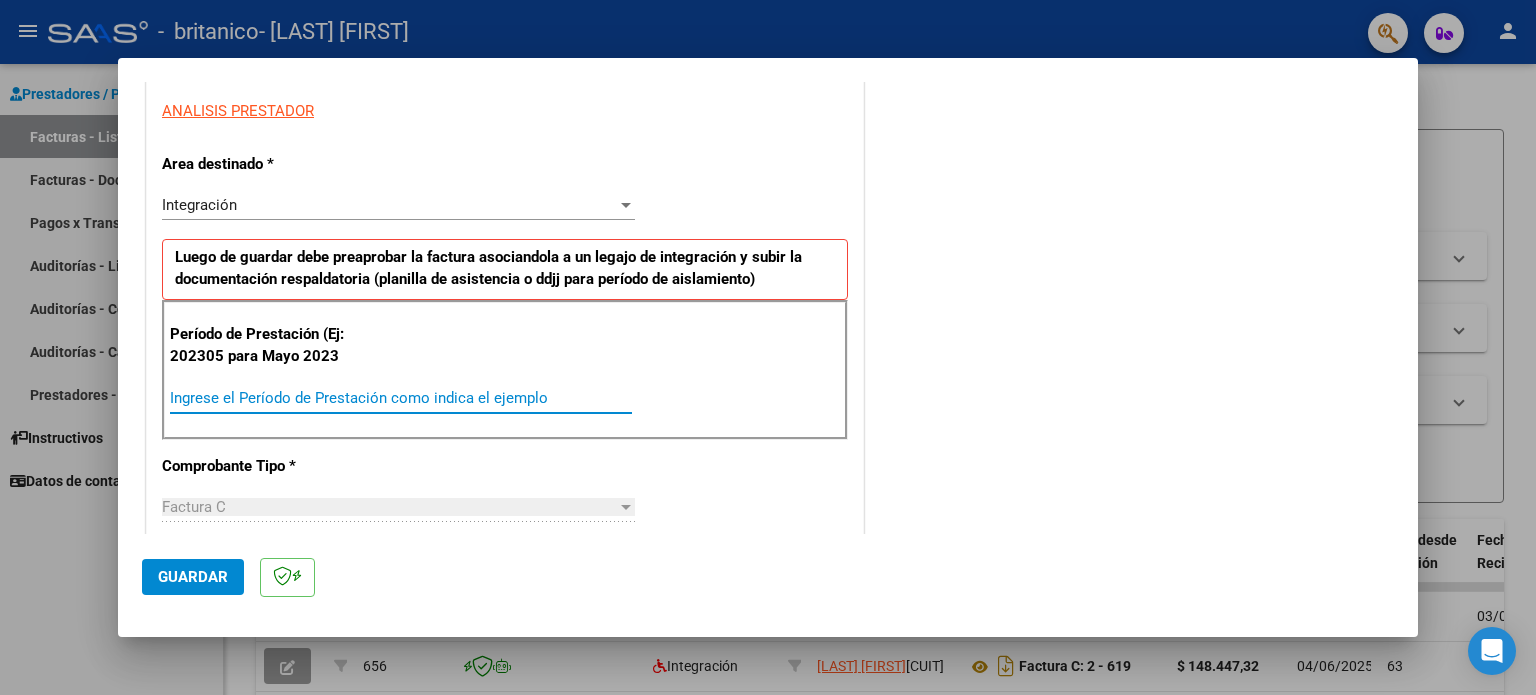 click on "Ingrese el Período de Prestación como indica el ejemplo" at bounding box center (401, 398) 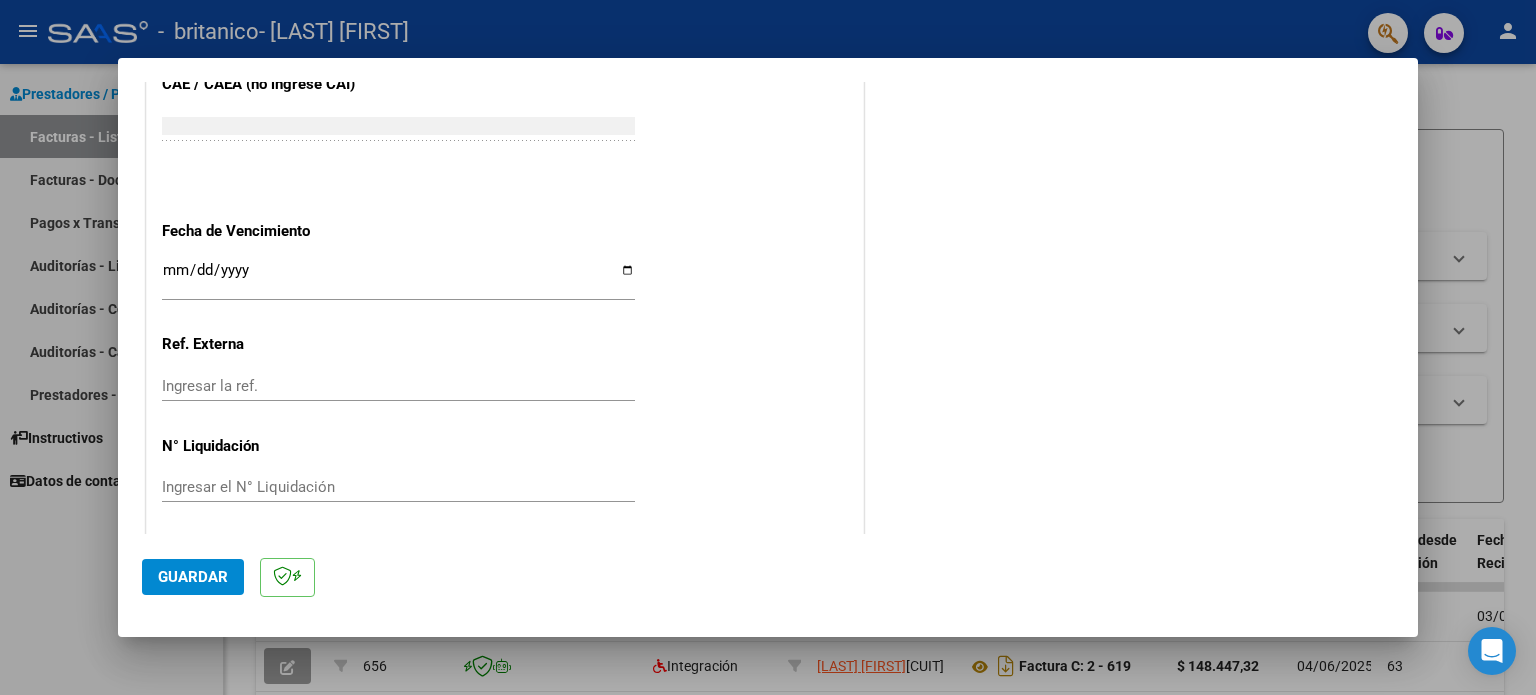 scroll, scrollTop: 1268, scrollLeft: 0, axis: vertical 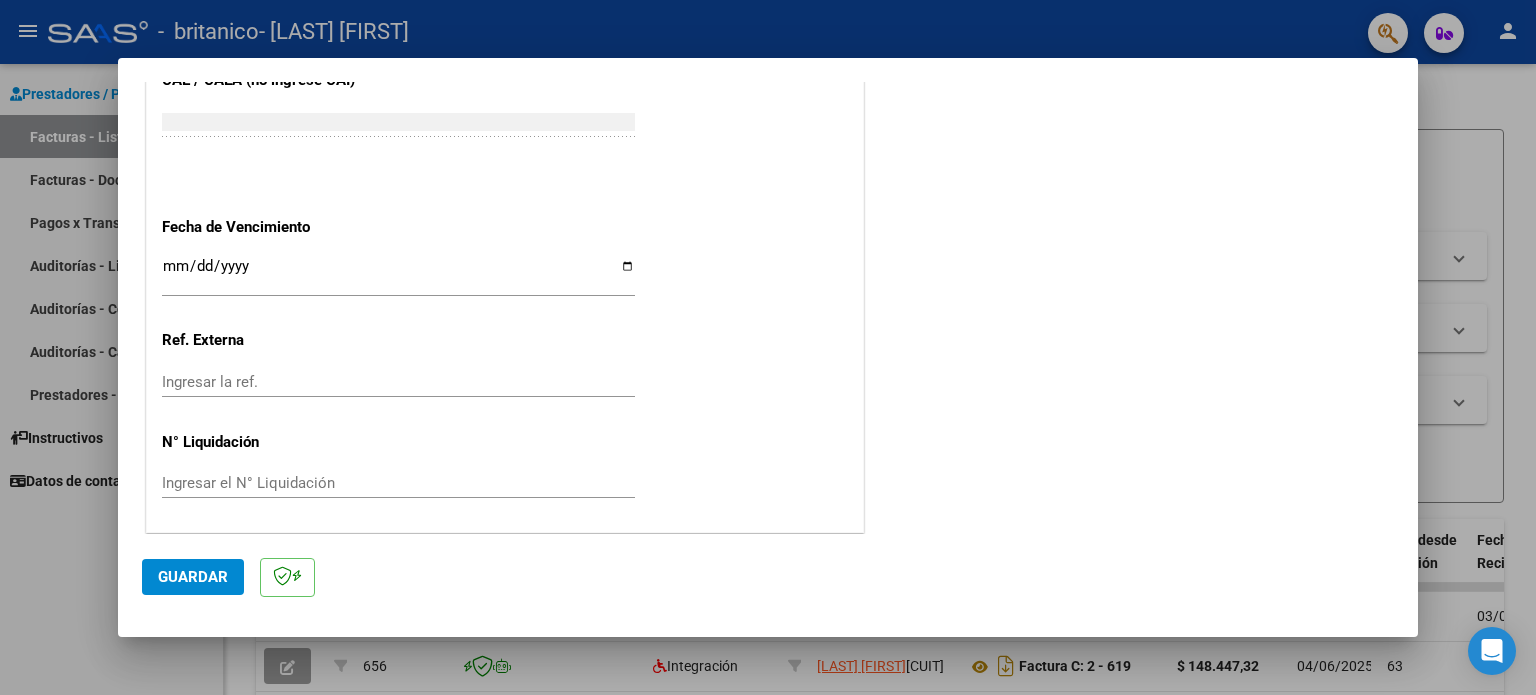 type on "202507" 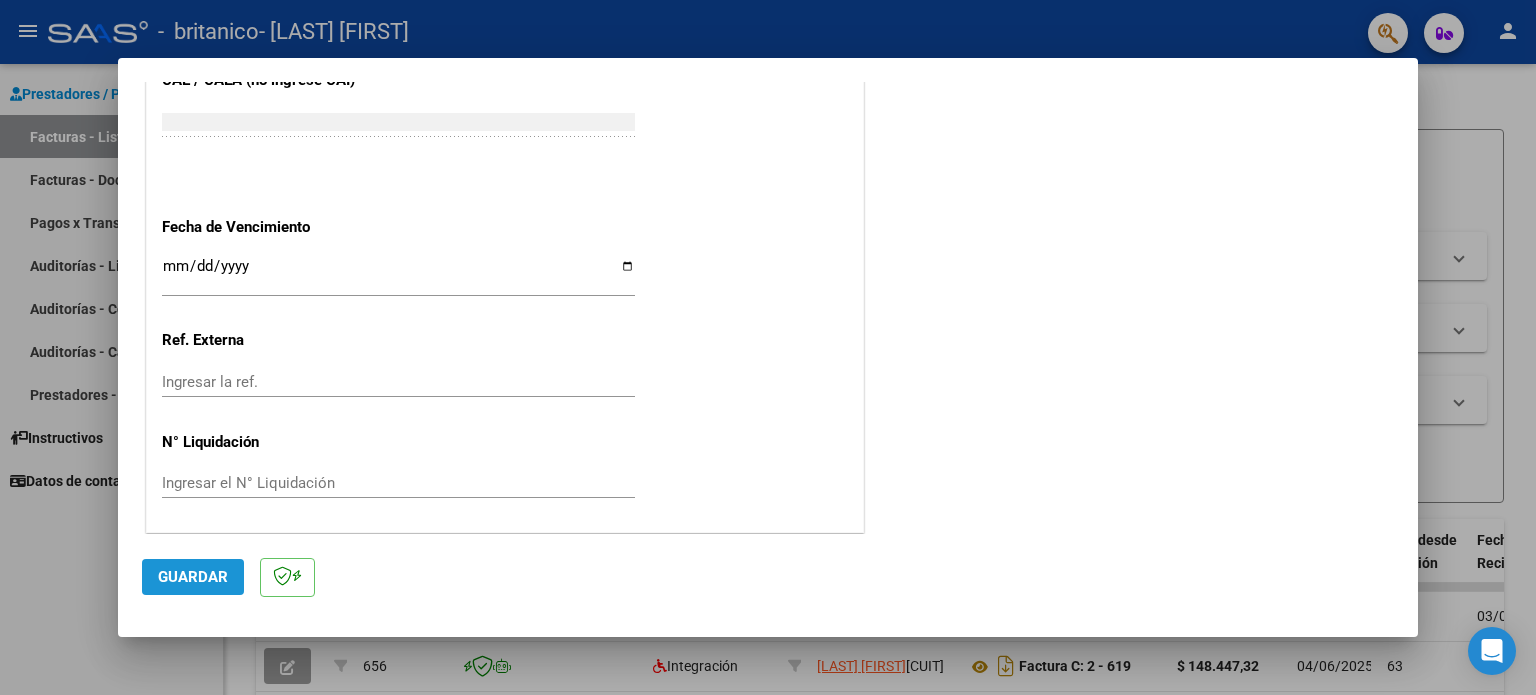 click on "Guardar" 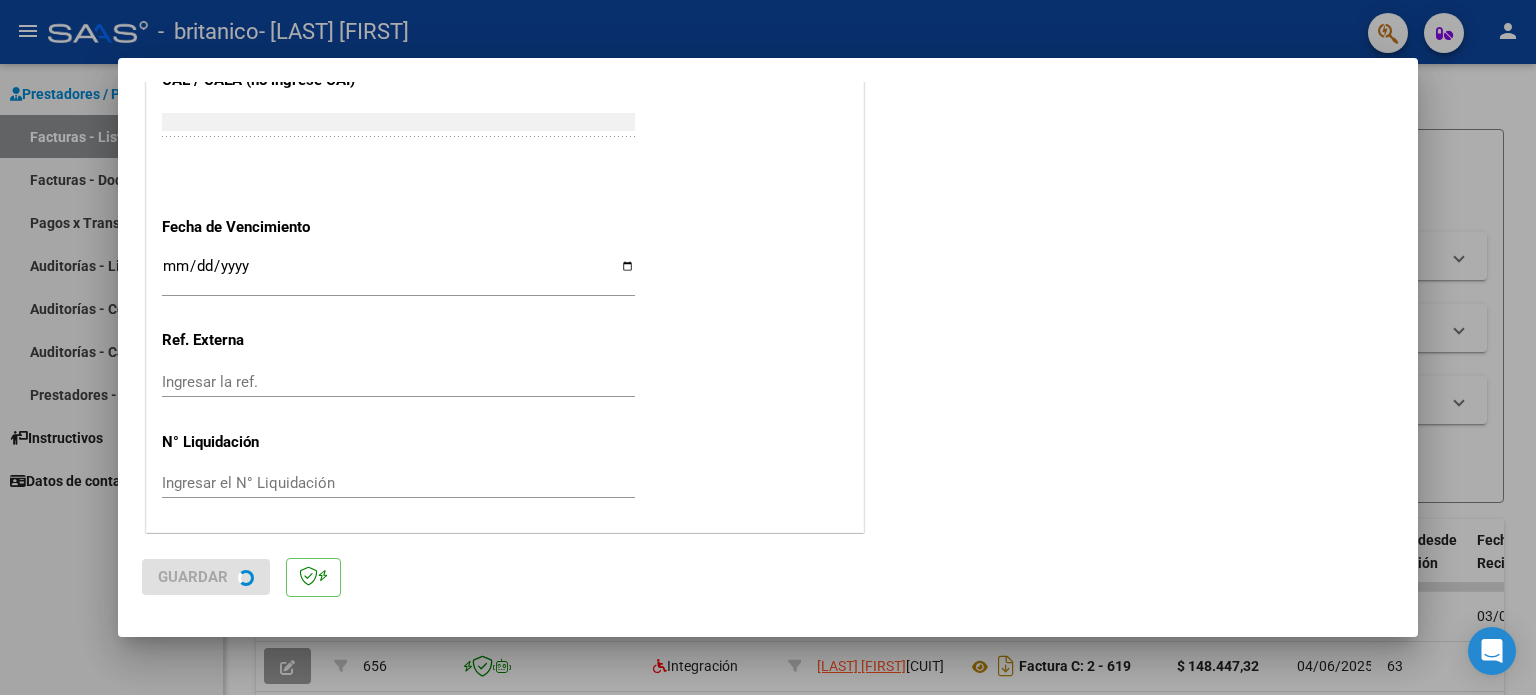scroll, scrollTop: 0, scrollLeft: 0, axis: both 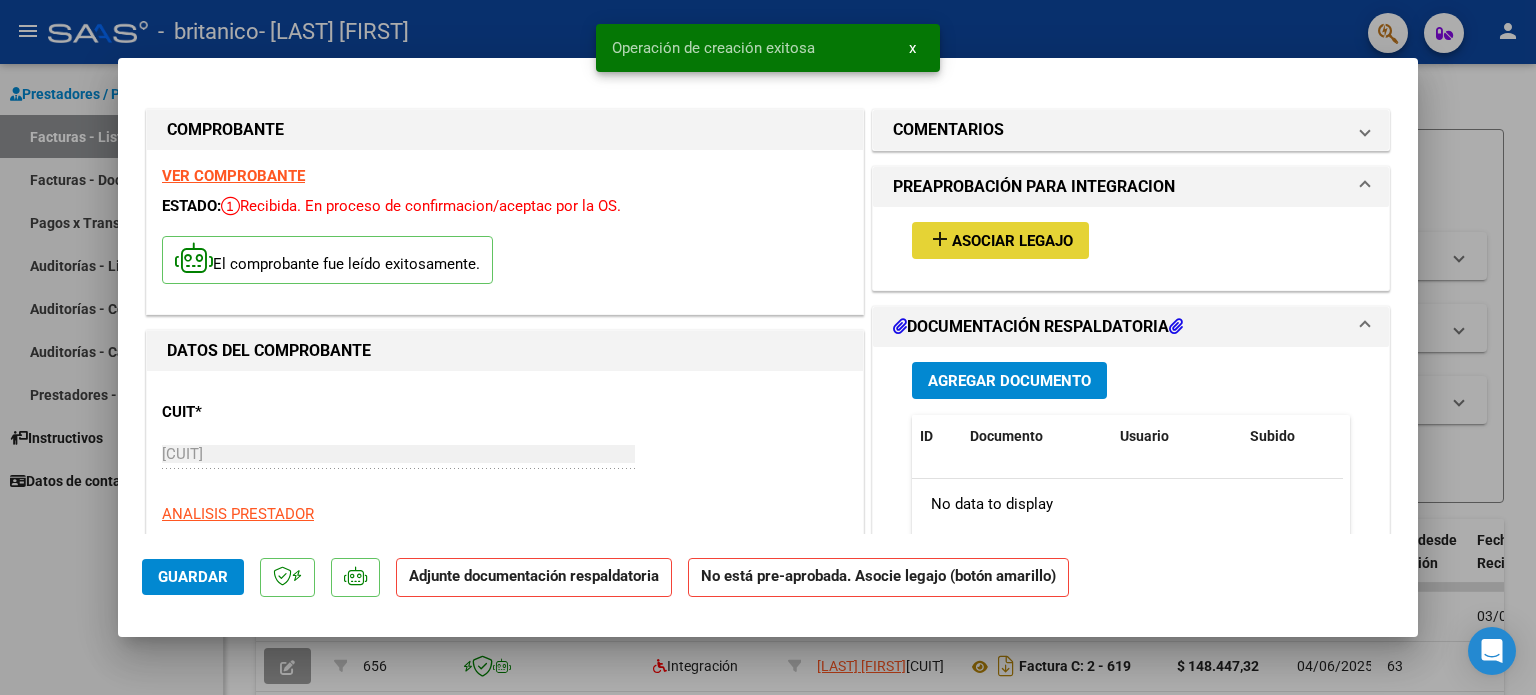 click on "add Asociar Legajo" at bounding box center (1000, 240) 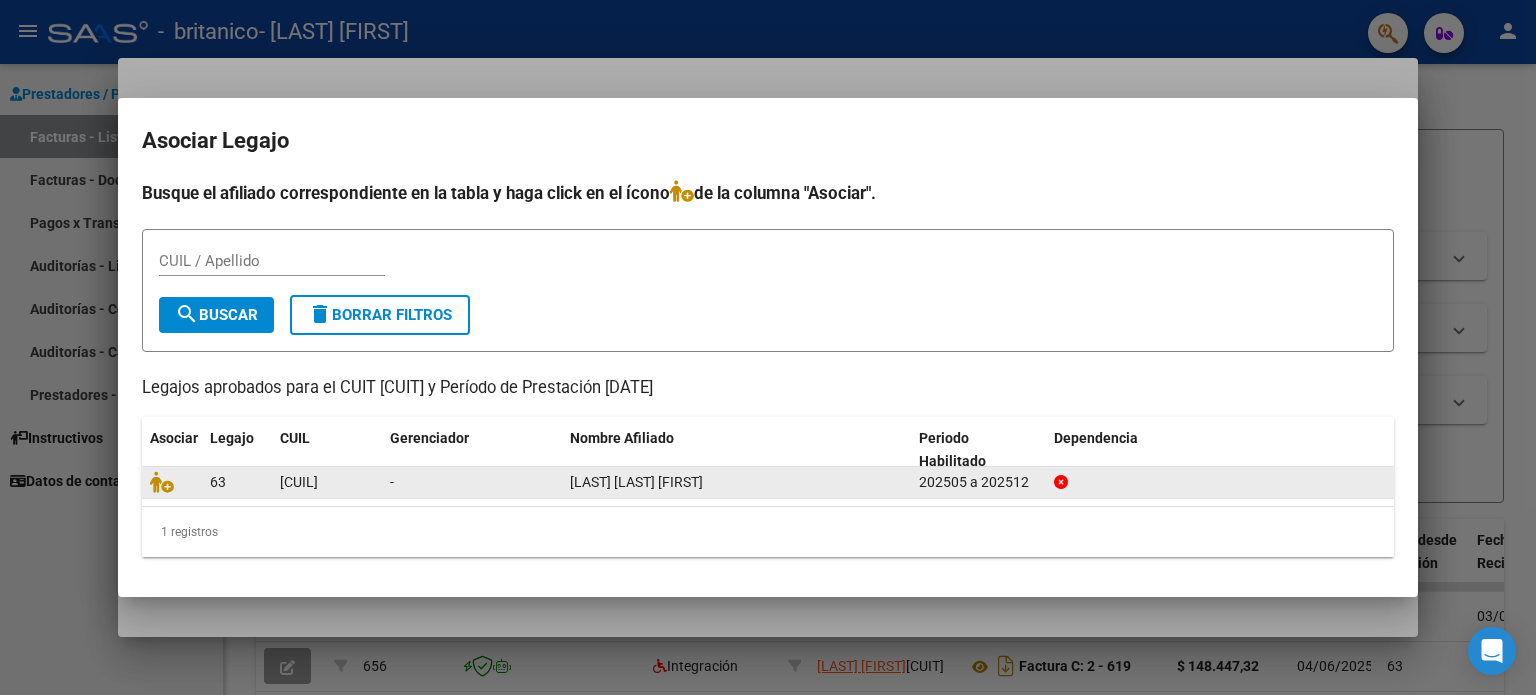 click on "-" 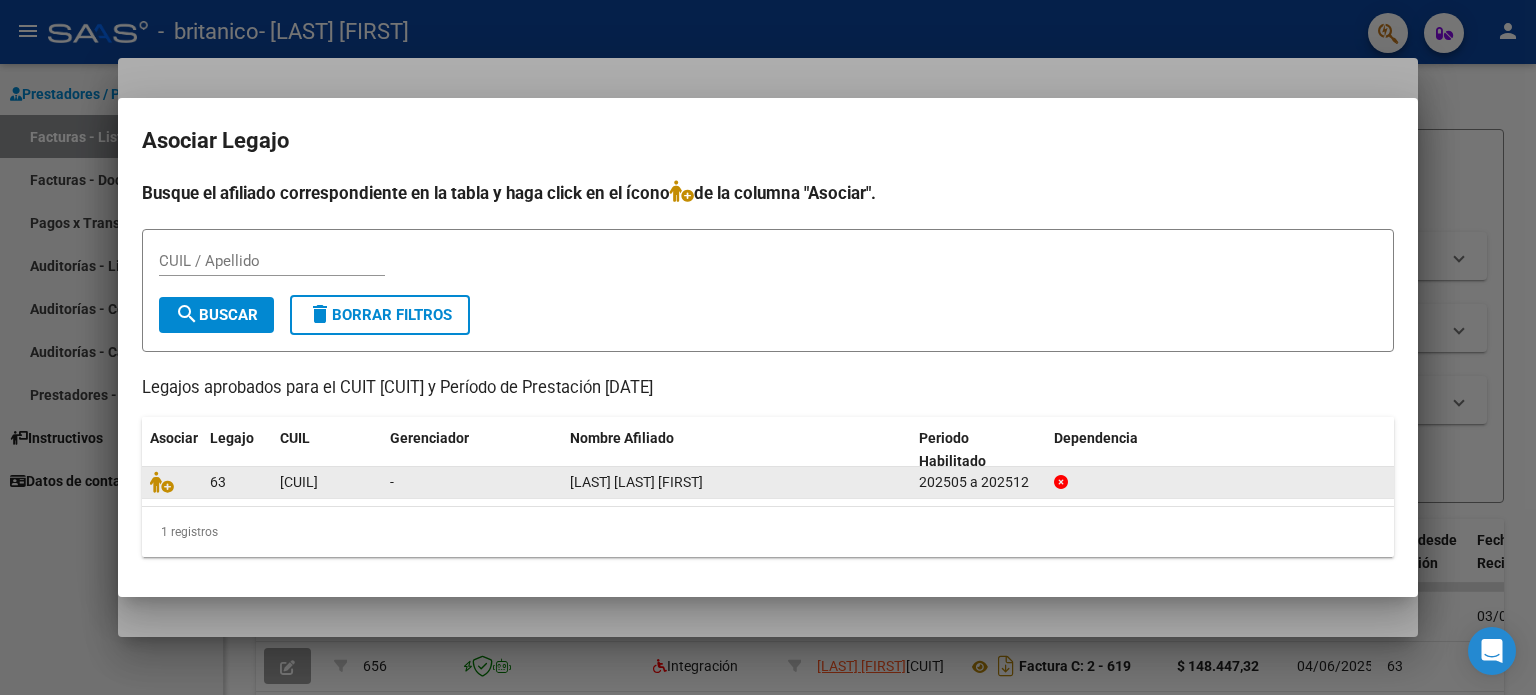 click on "[LAST] [LAST] [FIRST]" 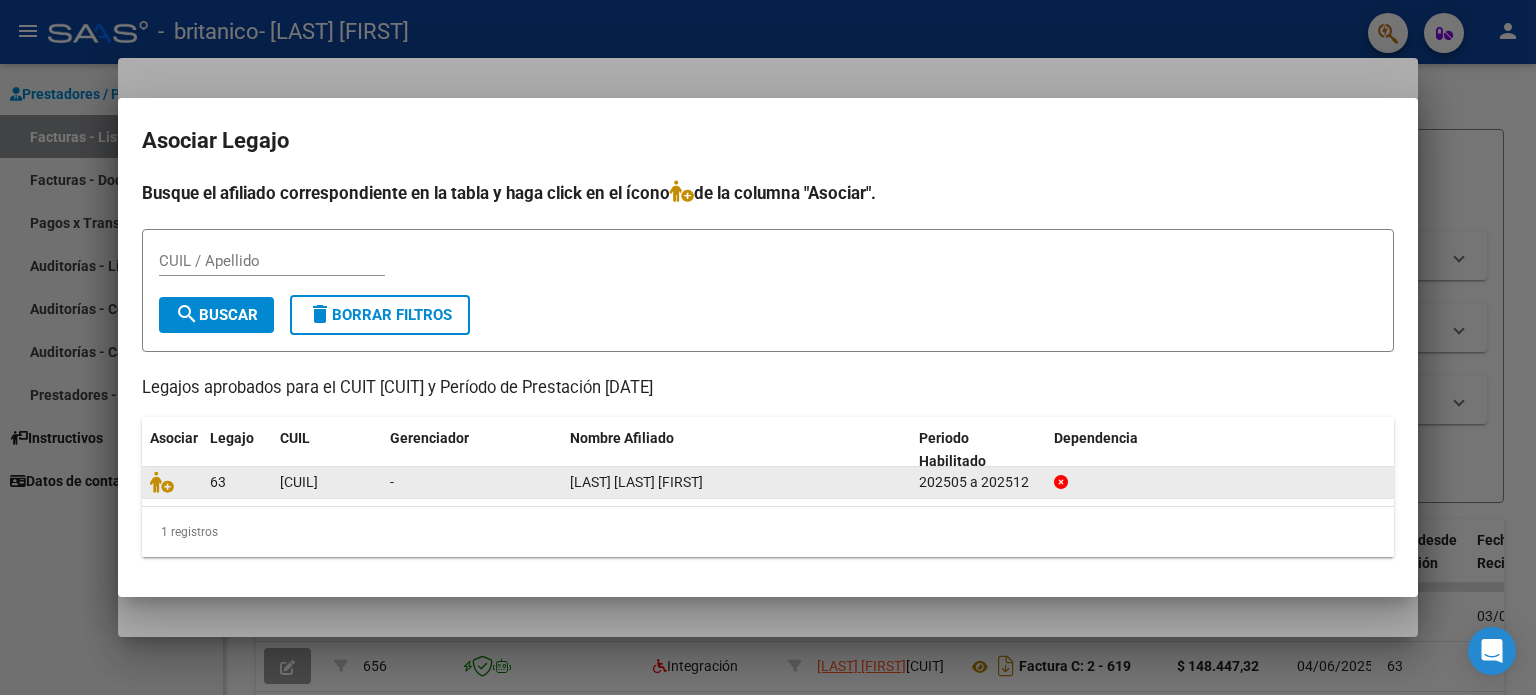 click on "[LAST] [LAST] [FIRST]" 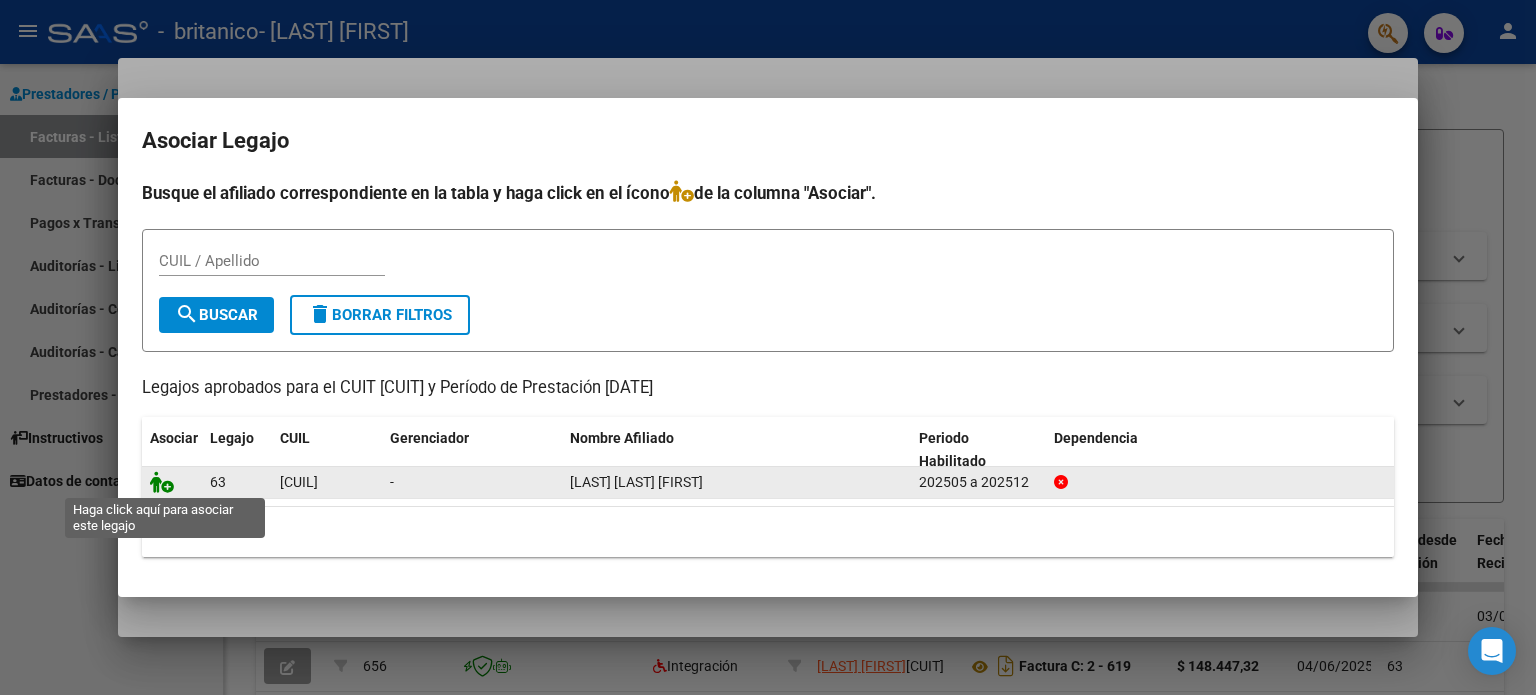 click 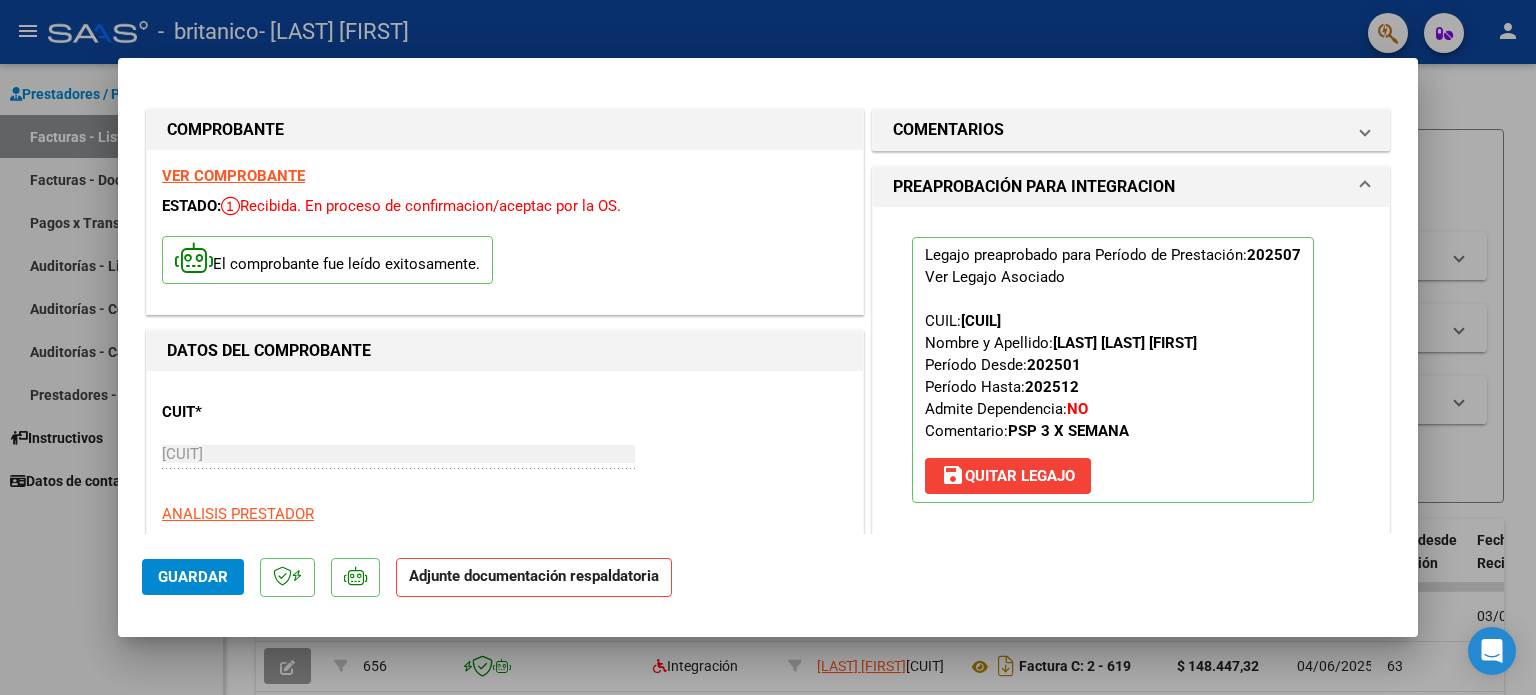 click on "Adjunte documentación respaldatoria" 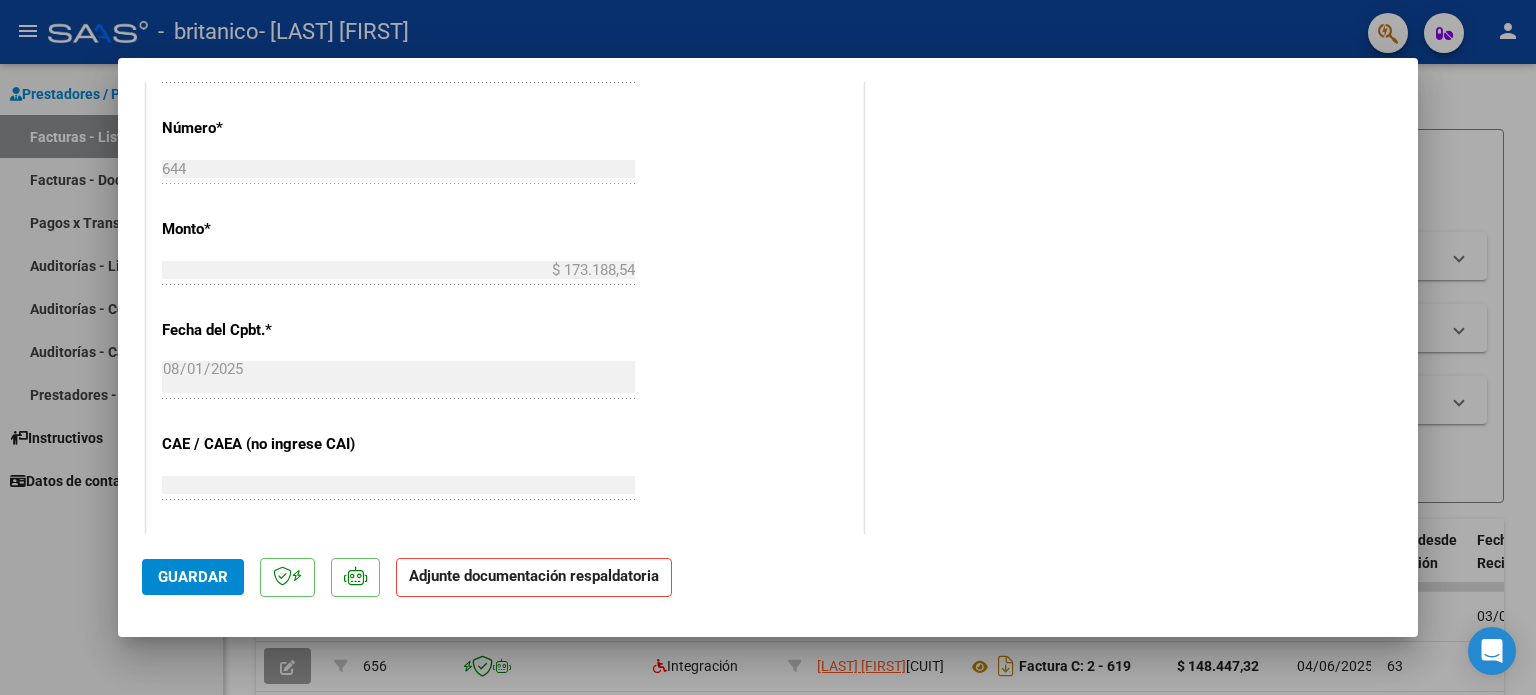scroll, scrollTop: 972, scrollLeft: 0, axis: vertical 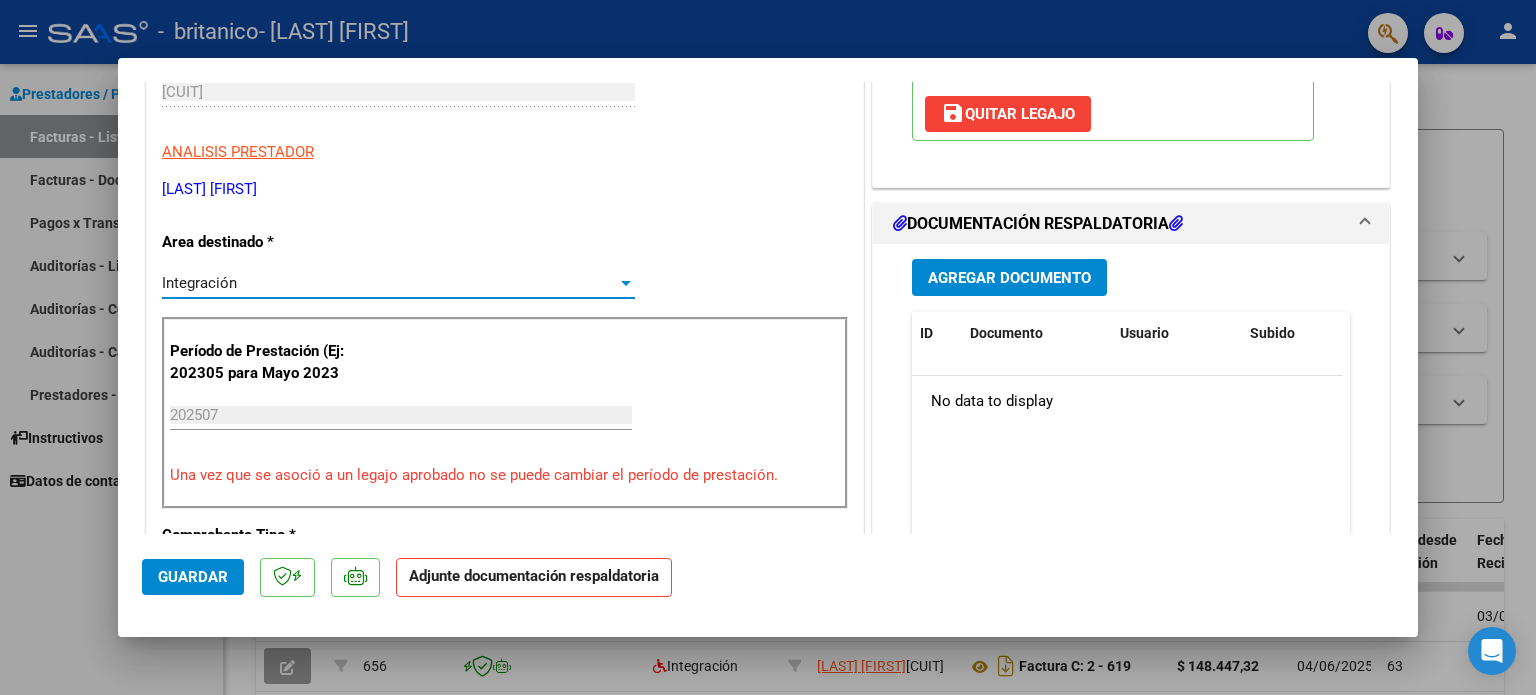 click on "Integración" at bounding box center (389, 283) 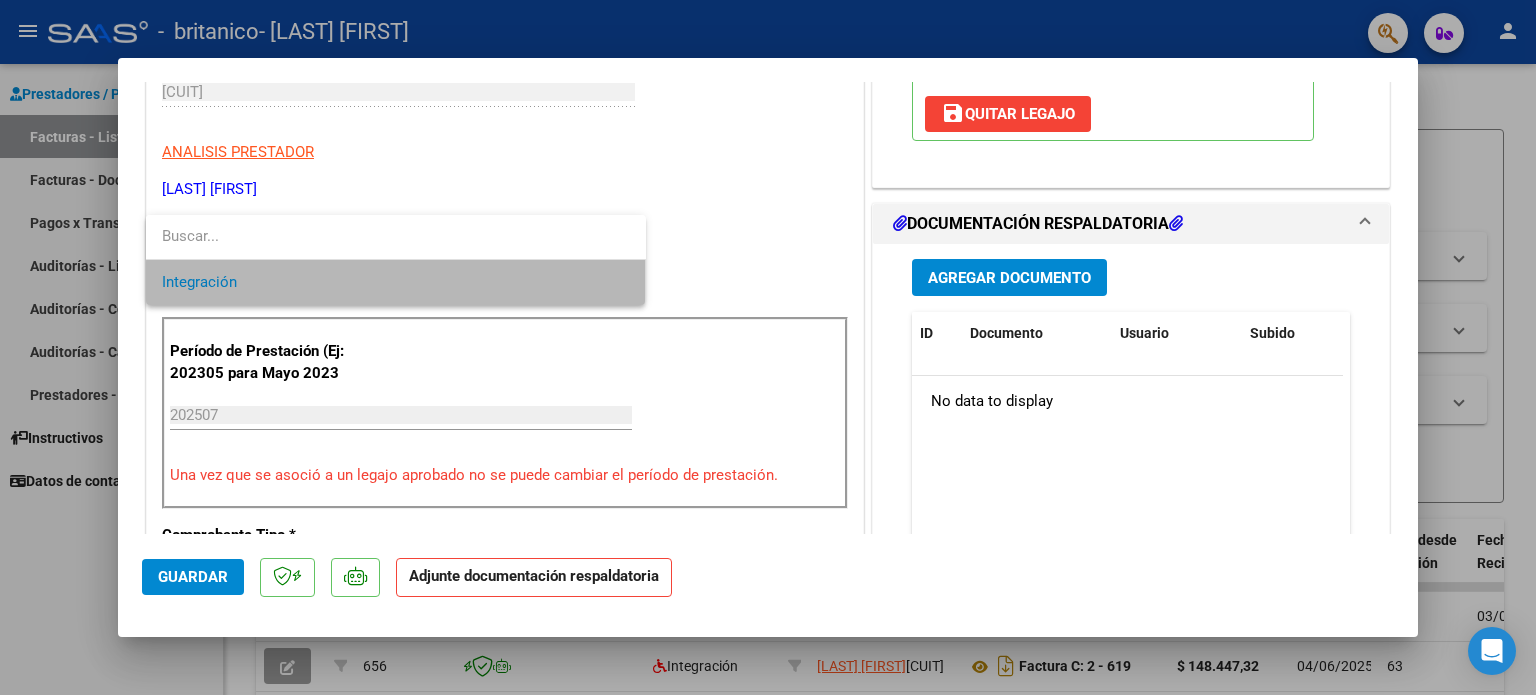 click on "Integración" at bounding box center (396, 282) 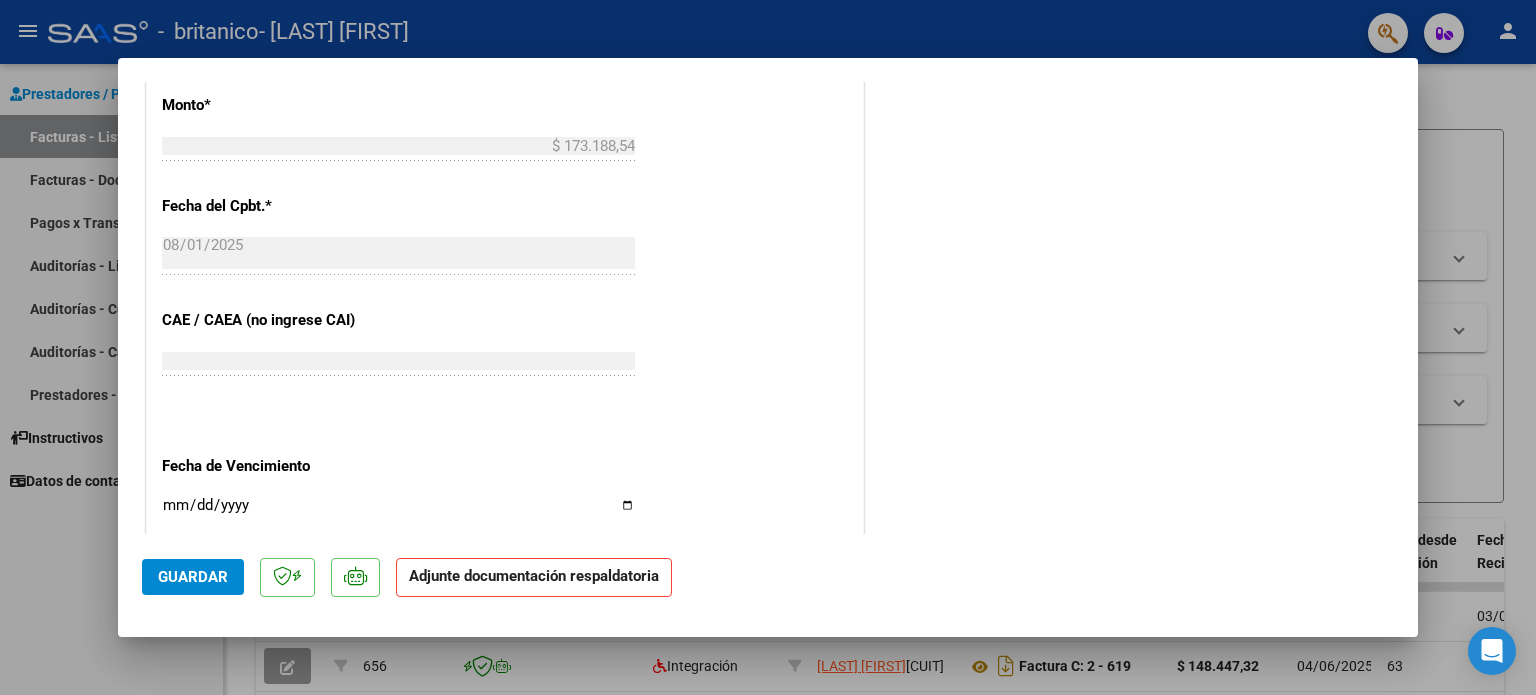 scroll, scrollTop: 1336, scrollLeft: 0, axis: vertical 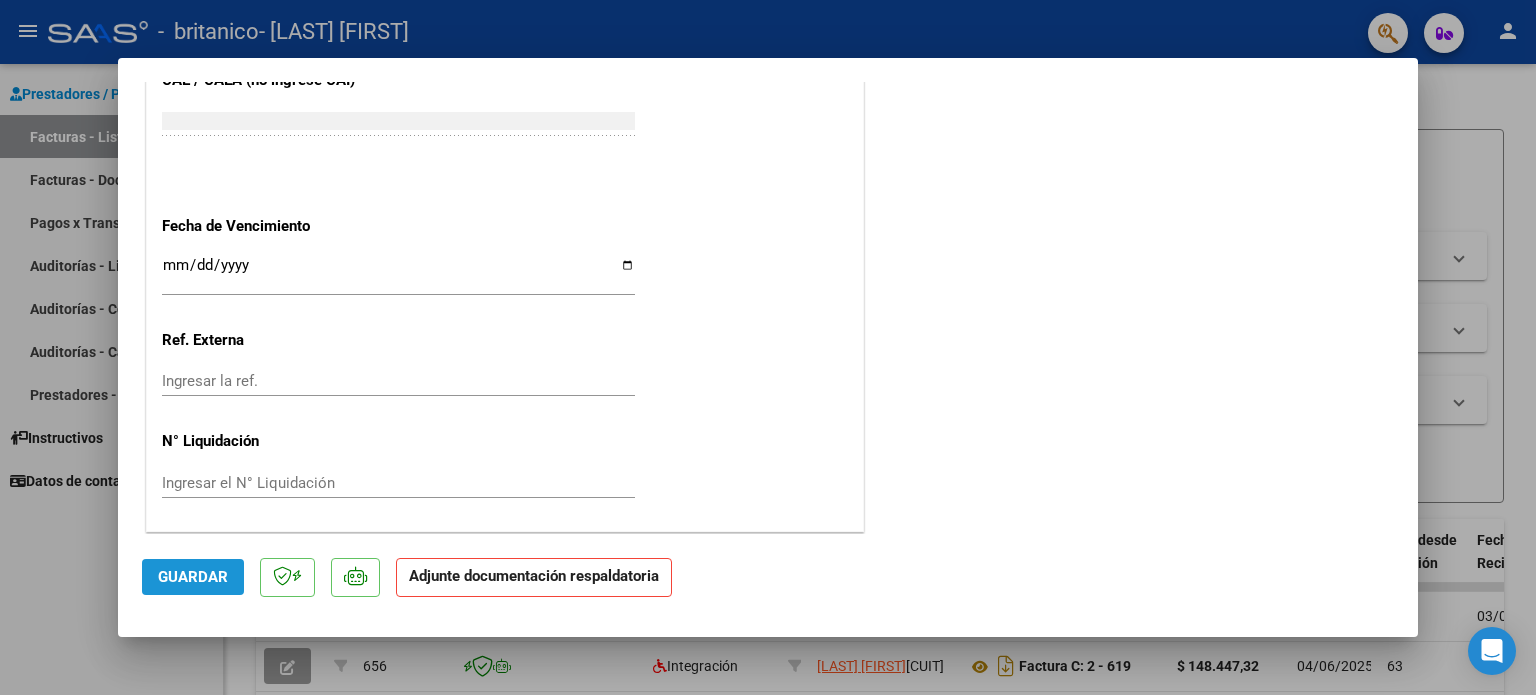 click on "Guardar" 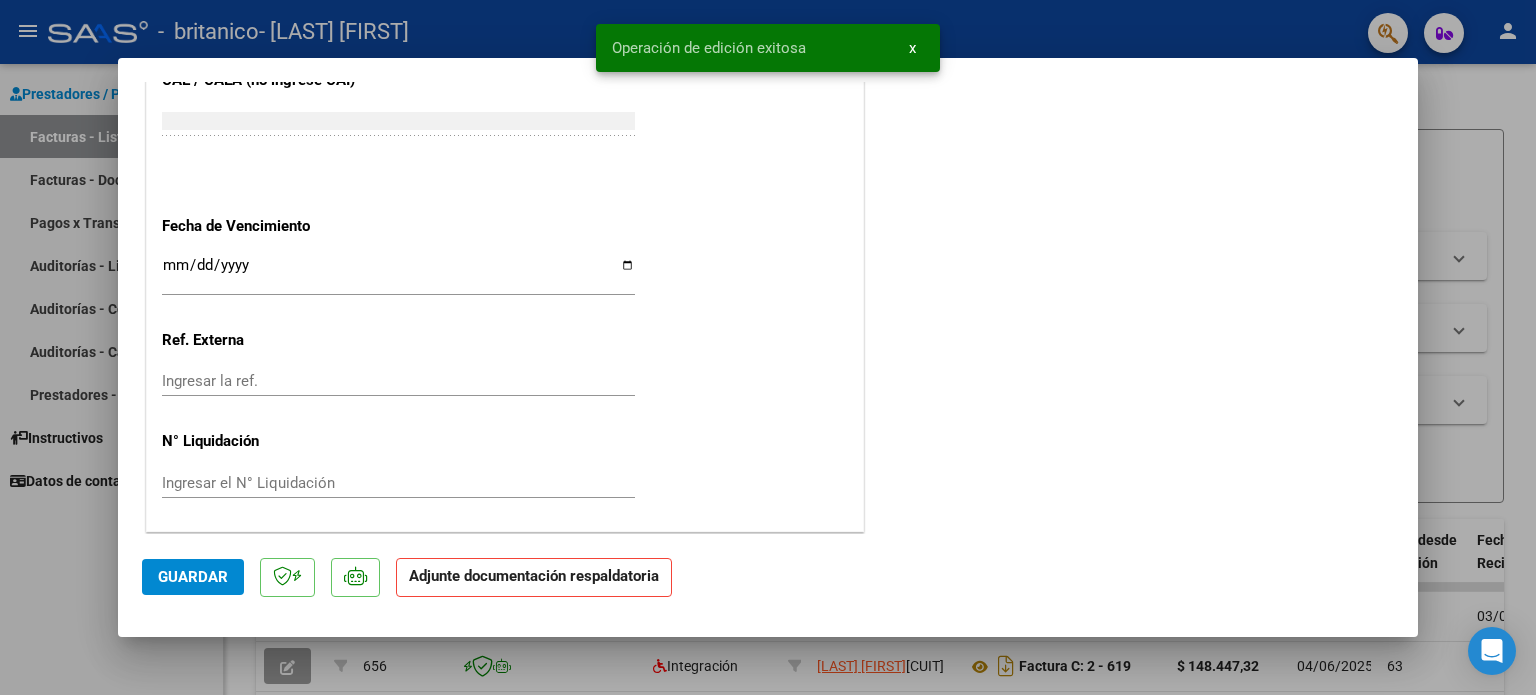 click on "Adjunte documentación respaldatoria" 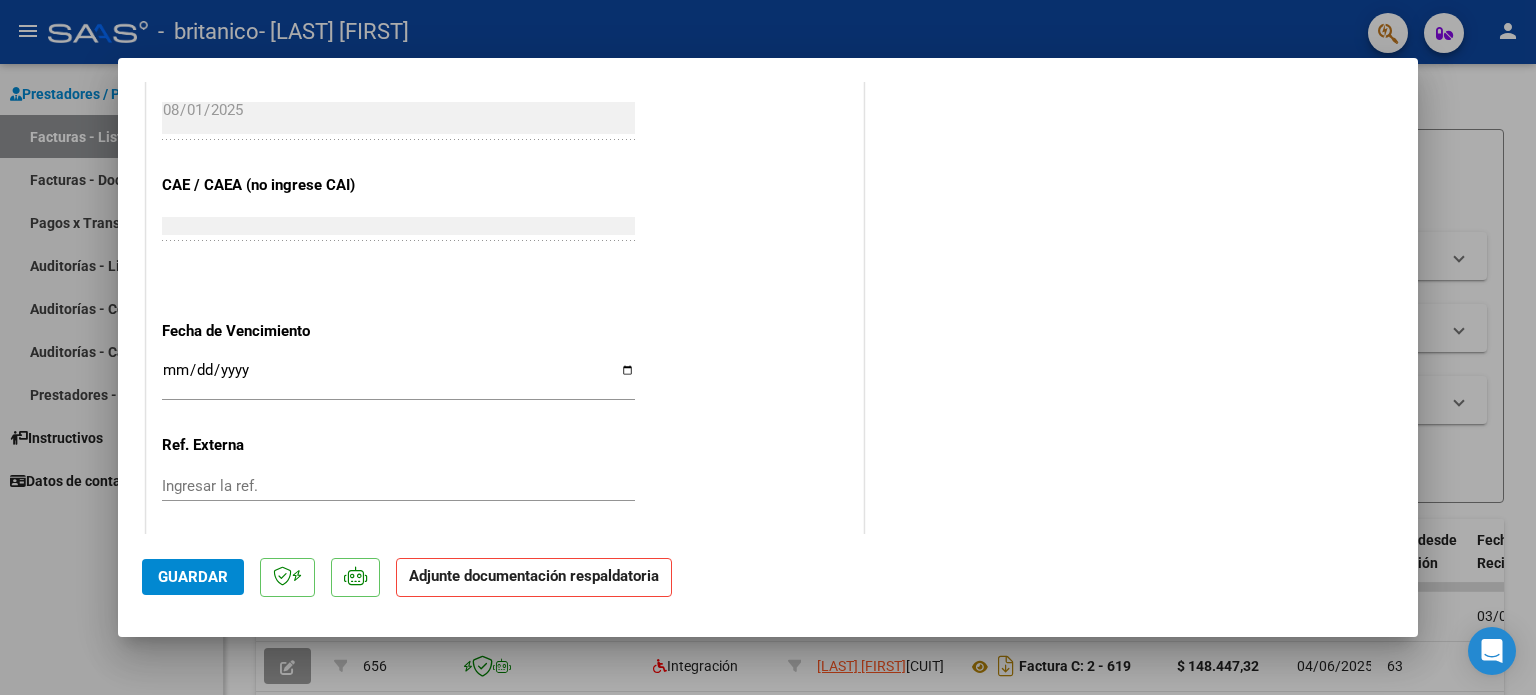 scroll, scrollTop: 1232, scrollLeft: 0, axis: vertical 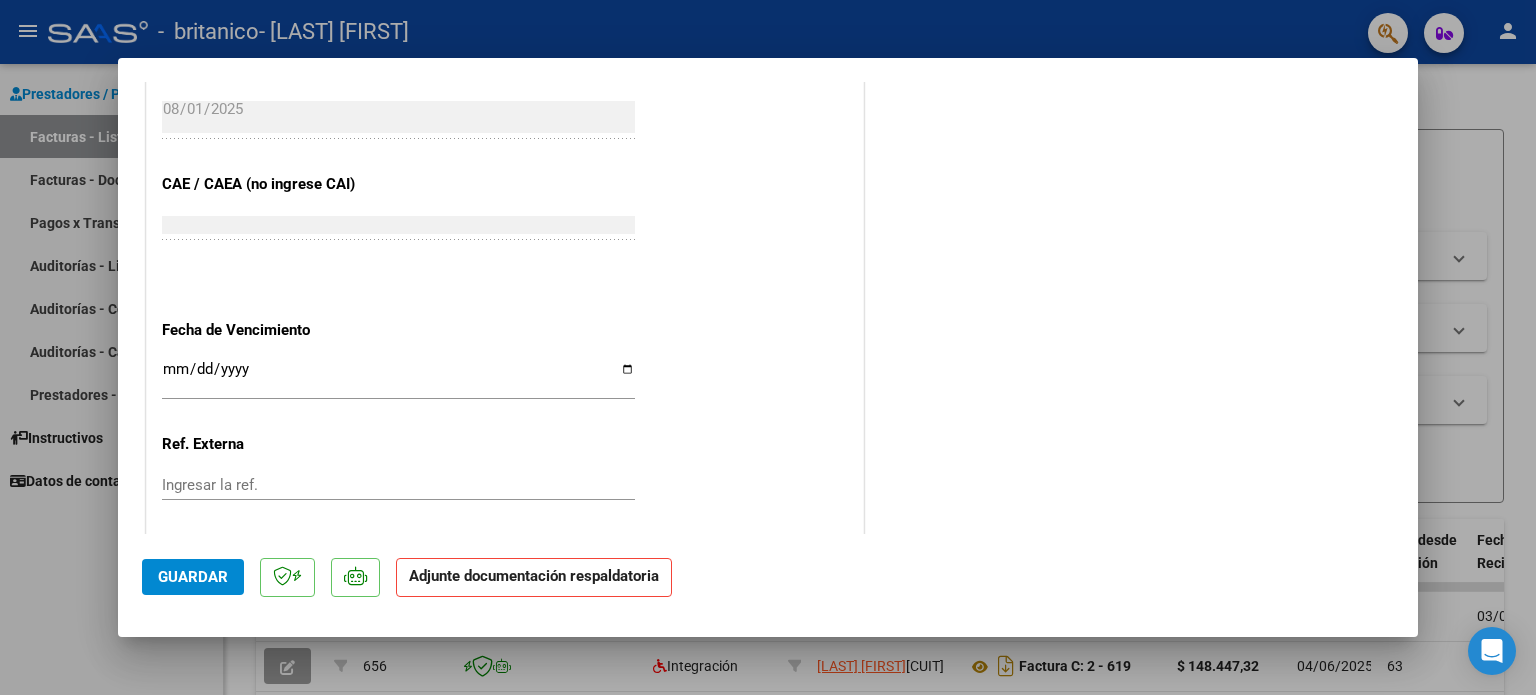click on "Adjunte documentación respaldatoria" 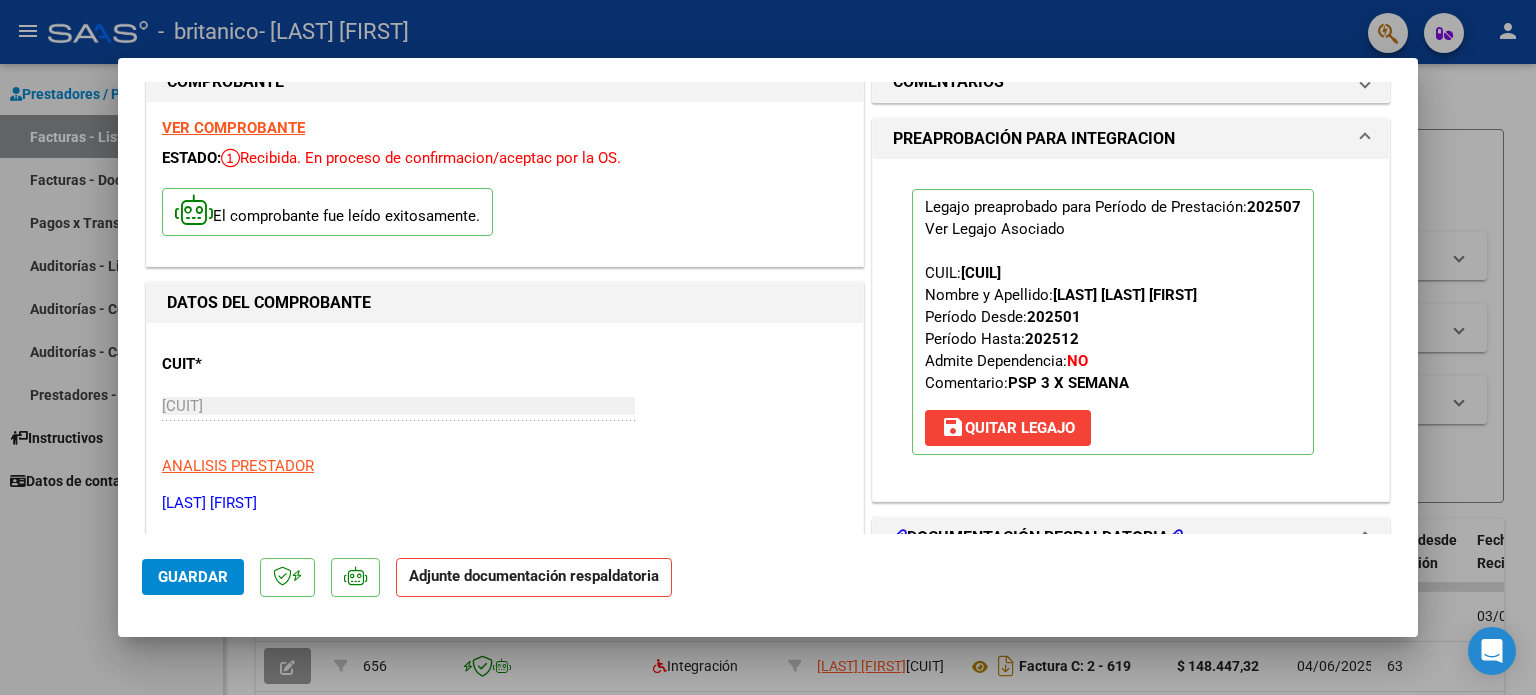scroll, scrollTop: 0, scrollLeft: 0, axis: both 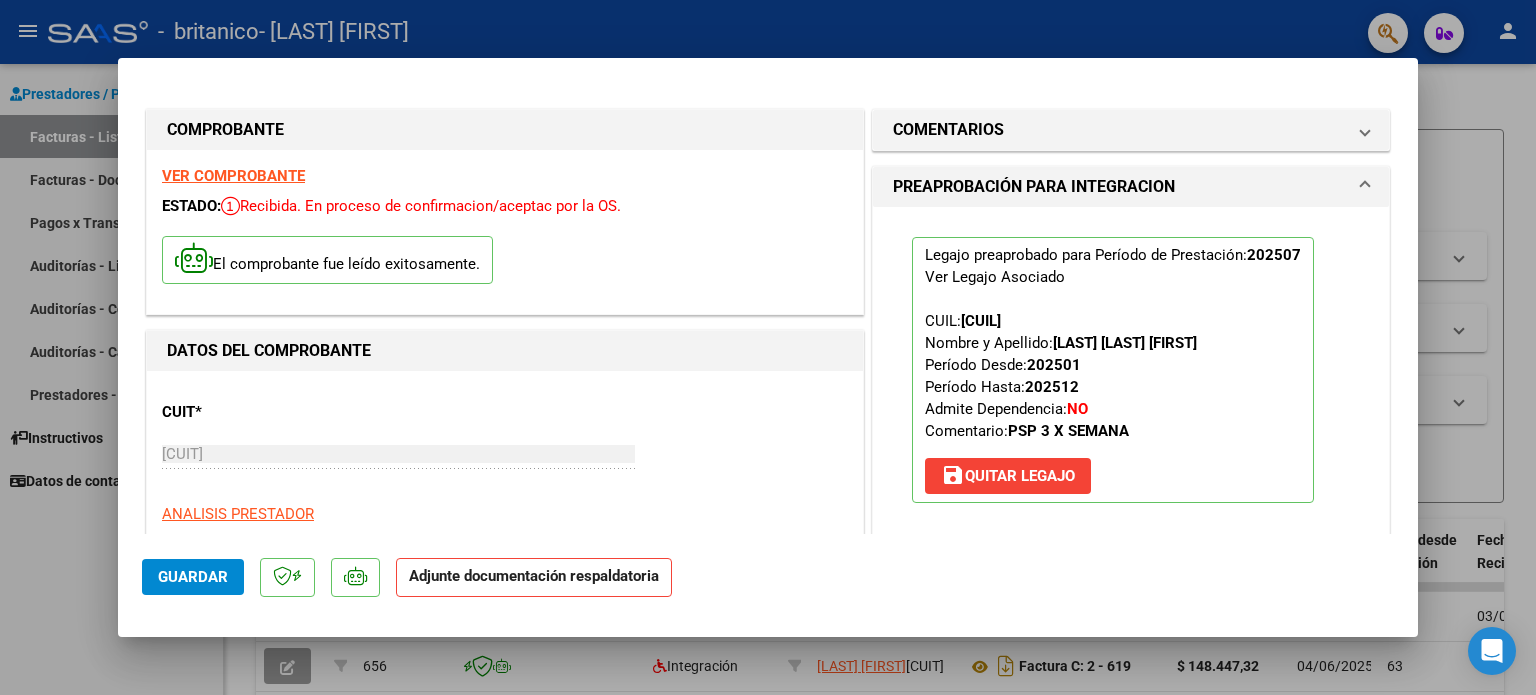 click on "PREAPROBACIÓN PARA INTEGRACION" at bounding box center (1119, 187) 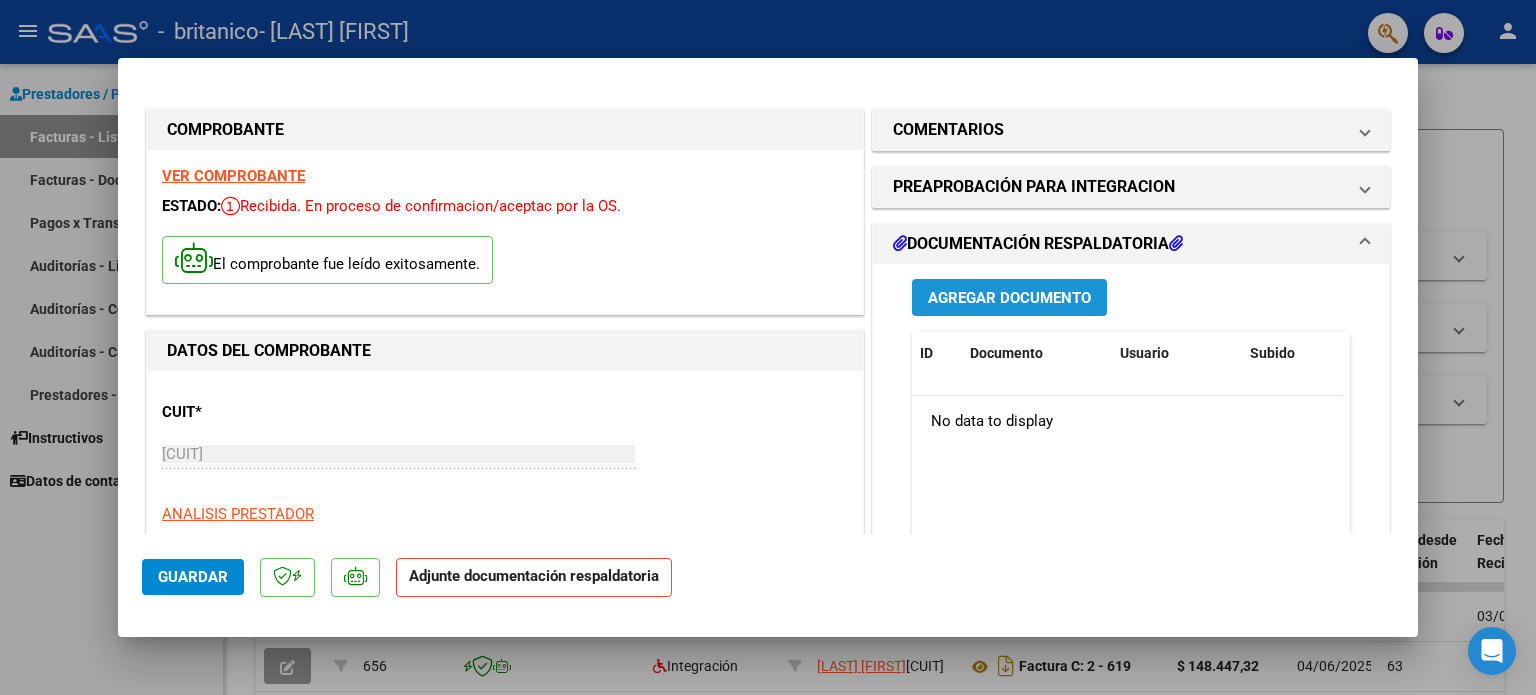 click on "Agregar Documento" at bounding box center [1009, 298] 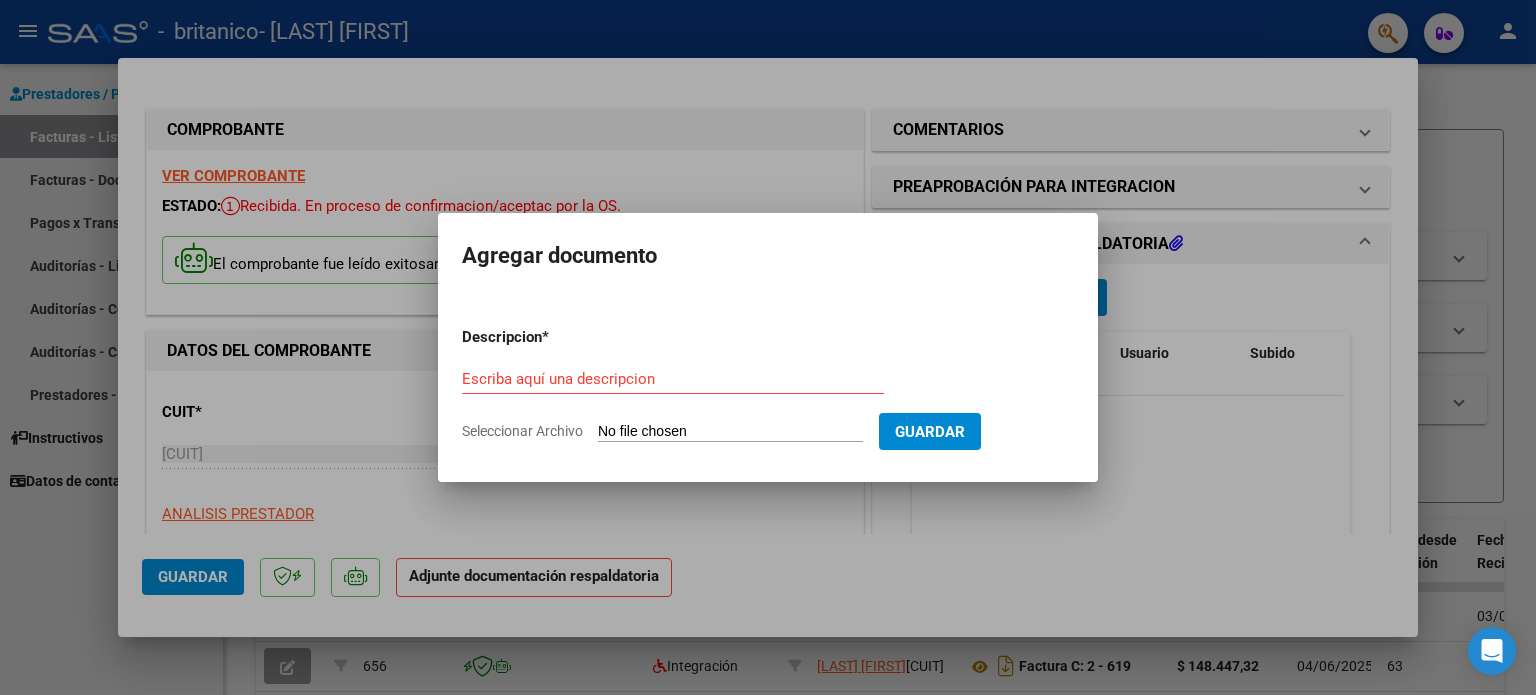 click on "Seleccionar Archivo" at bounding box center [730, 432] 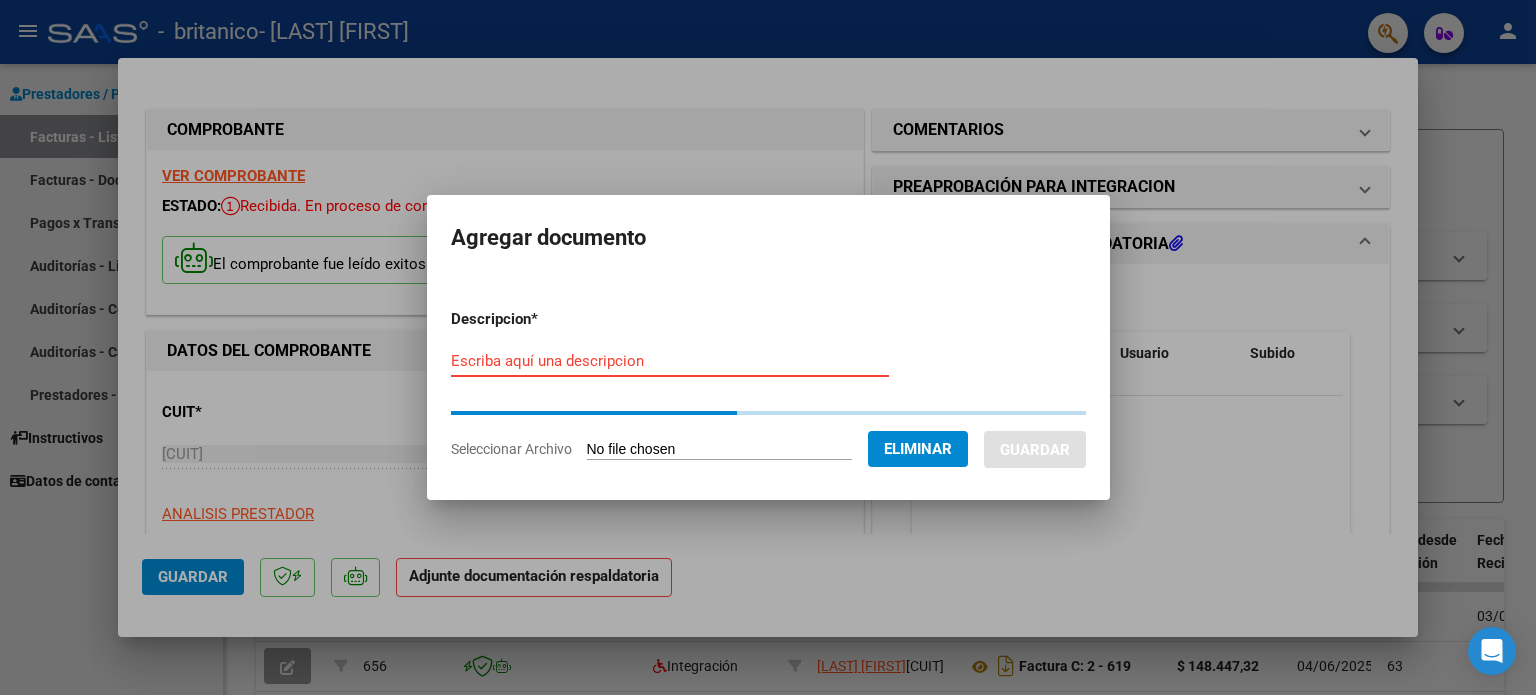 click on "Escriba aquí una descripcion" at bounding box center [670, 361] 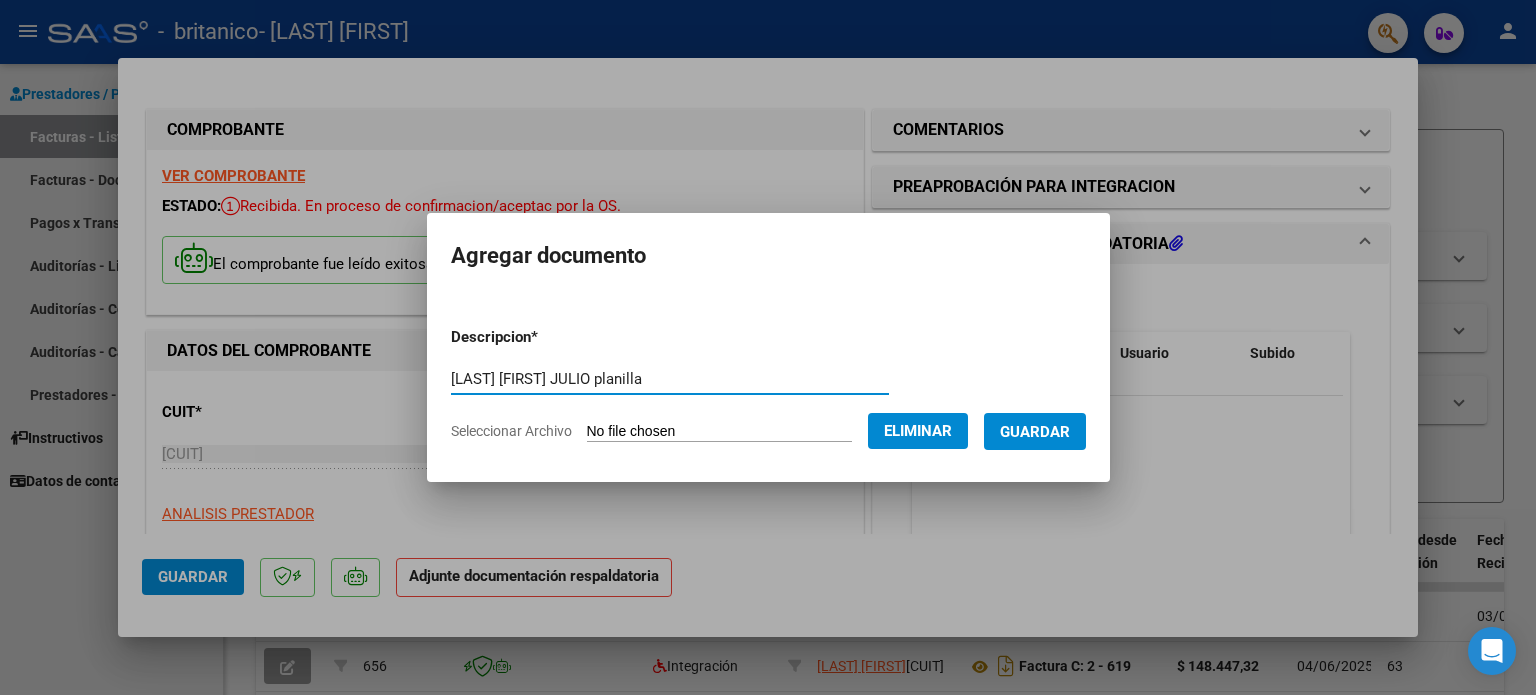 type on "ESPOSITO FELIPE JULIO planilla" 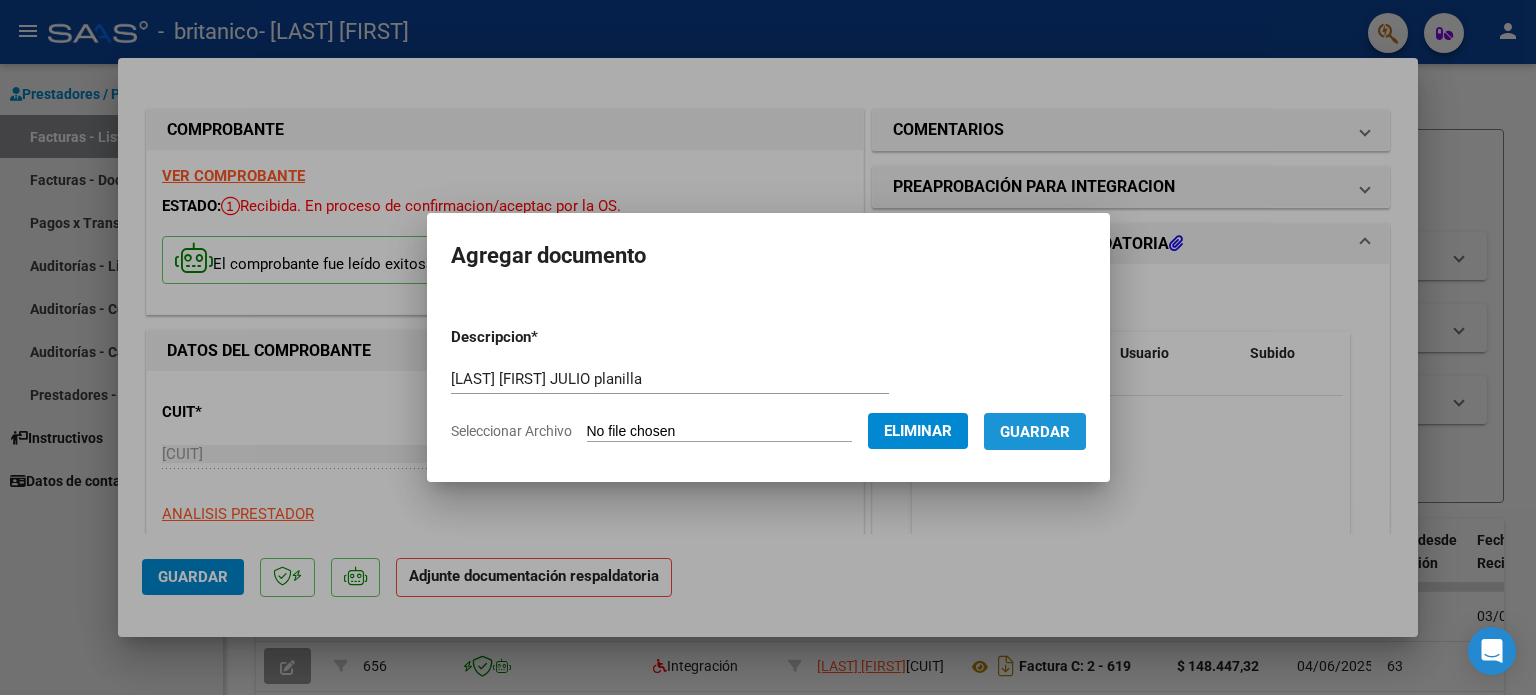 click on "Guardar" at bounding box center (1035, 432) 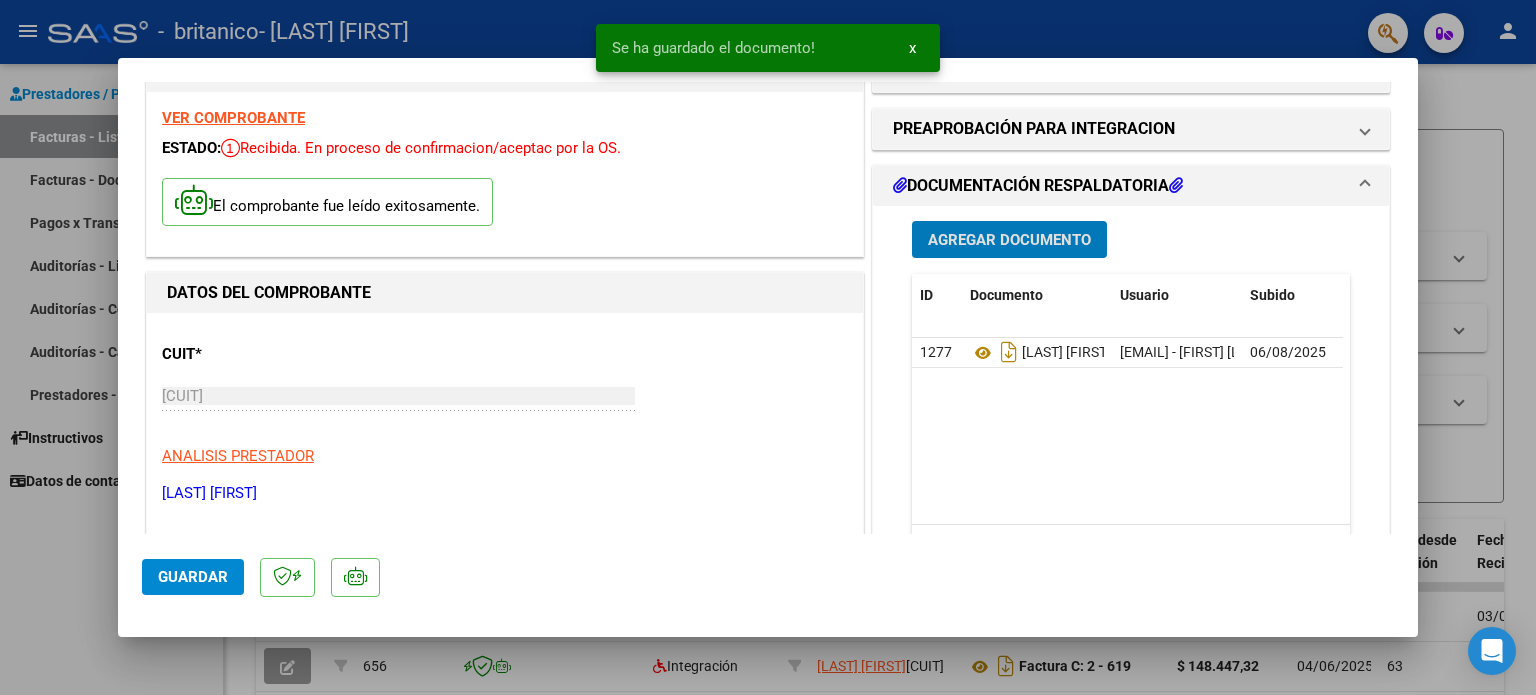 scroll, scrollTop: 56, scrollLeft: 0, axis: vertical 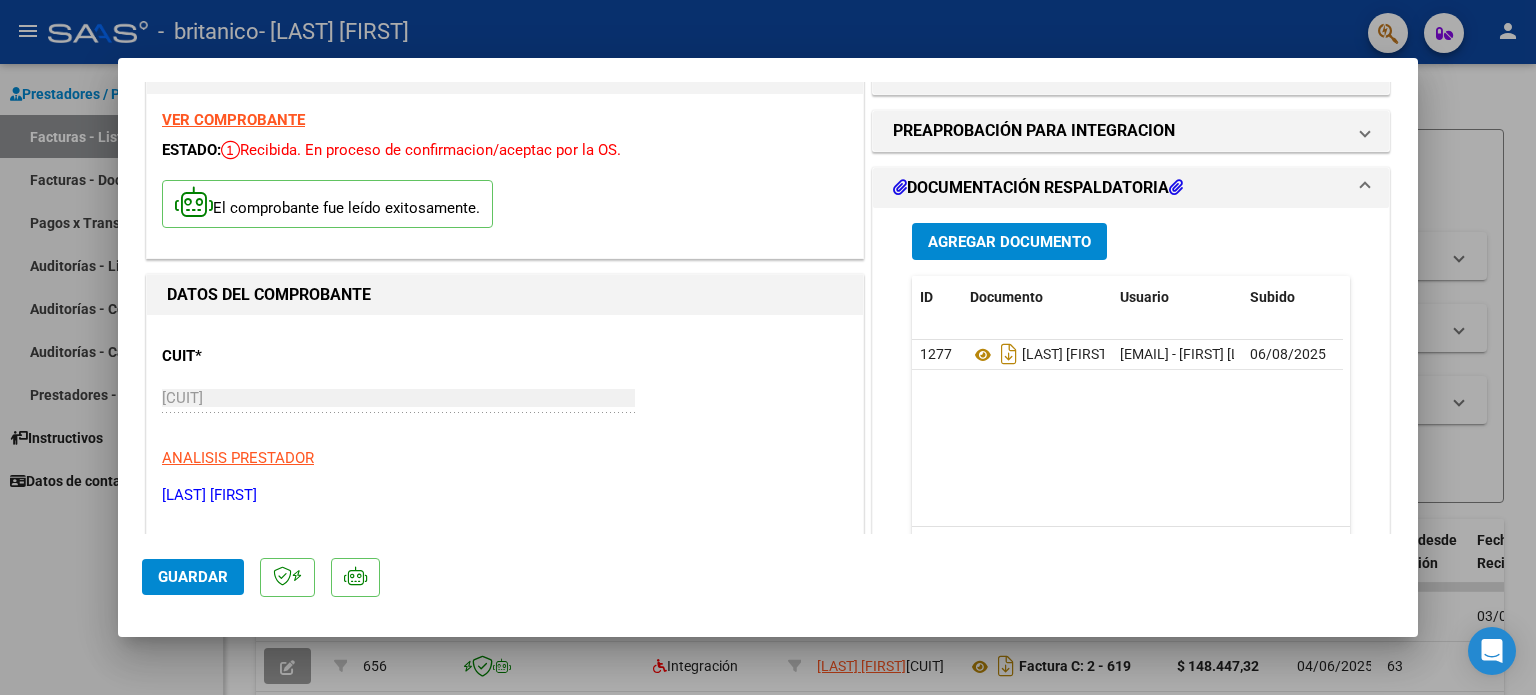 click on "DOCUMENTACIÓN RESPALDATORIA" at bounding box center [1119, 188] 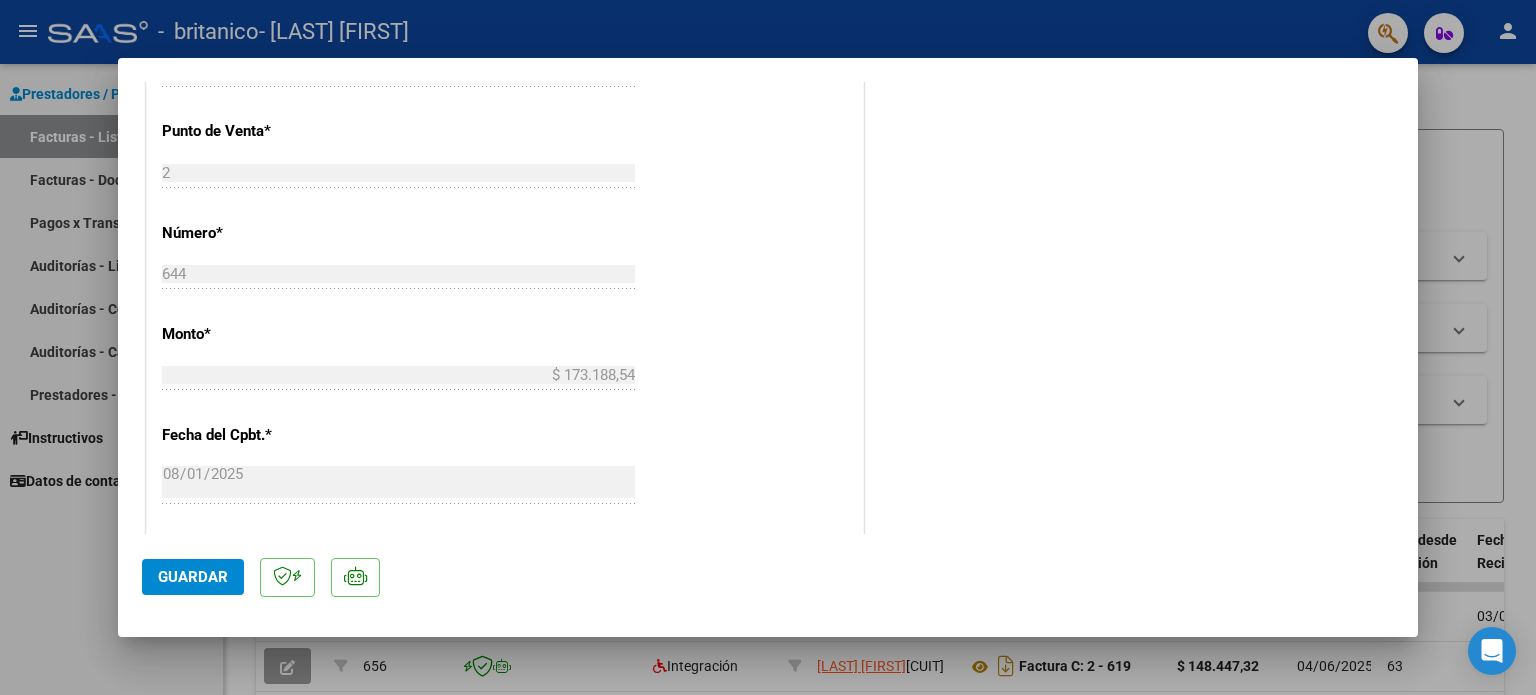 scroll, scrollTop: 955, scrollLeft: 0, axis: vertical 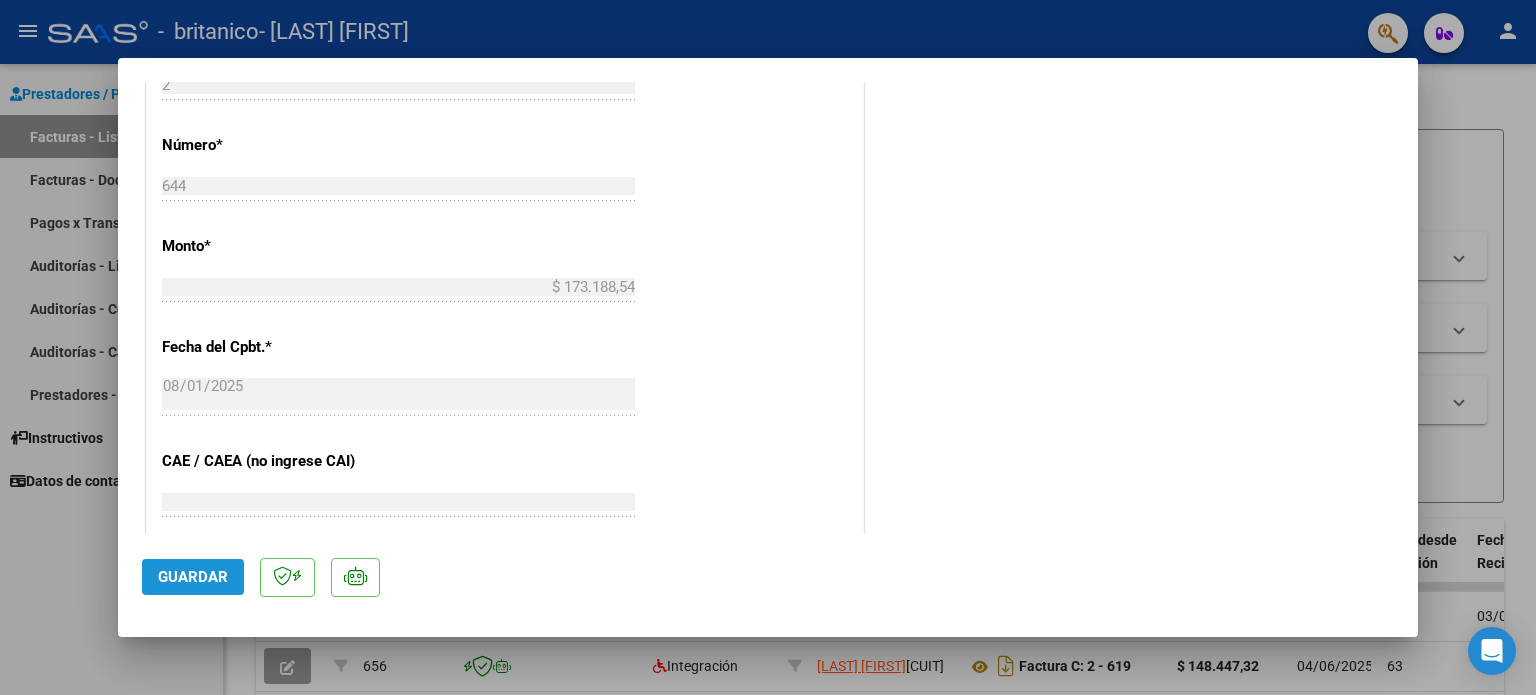 click on "Guardar" 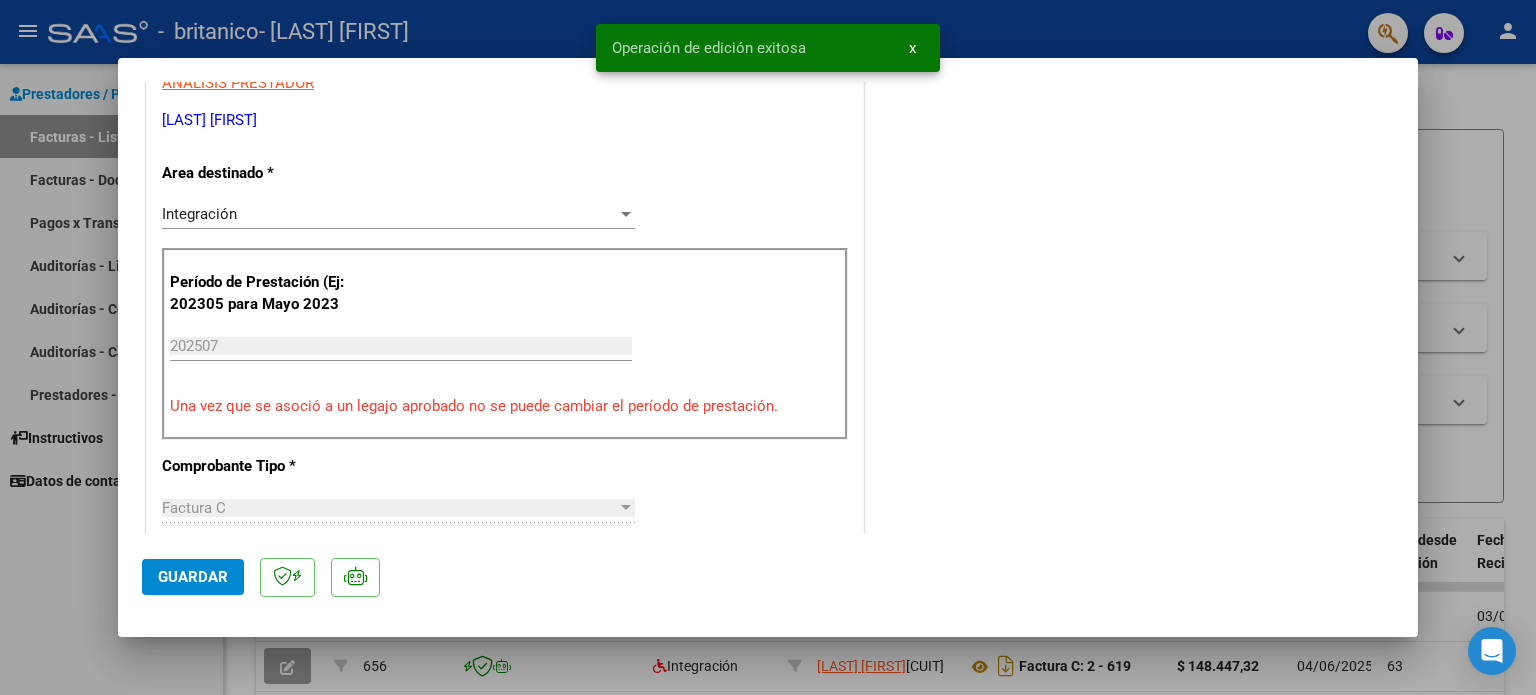 scroll, scrollTop: 0, scrollLeft: 0, axis: both 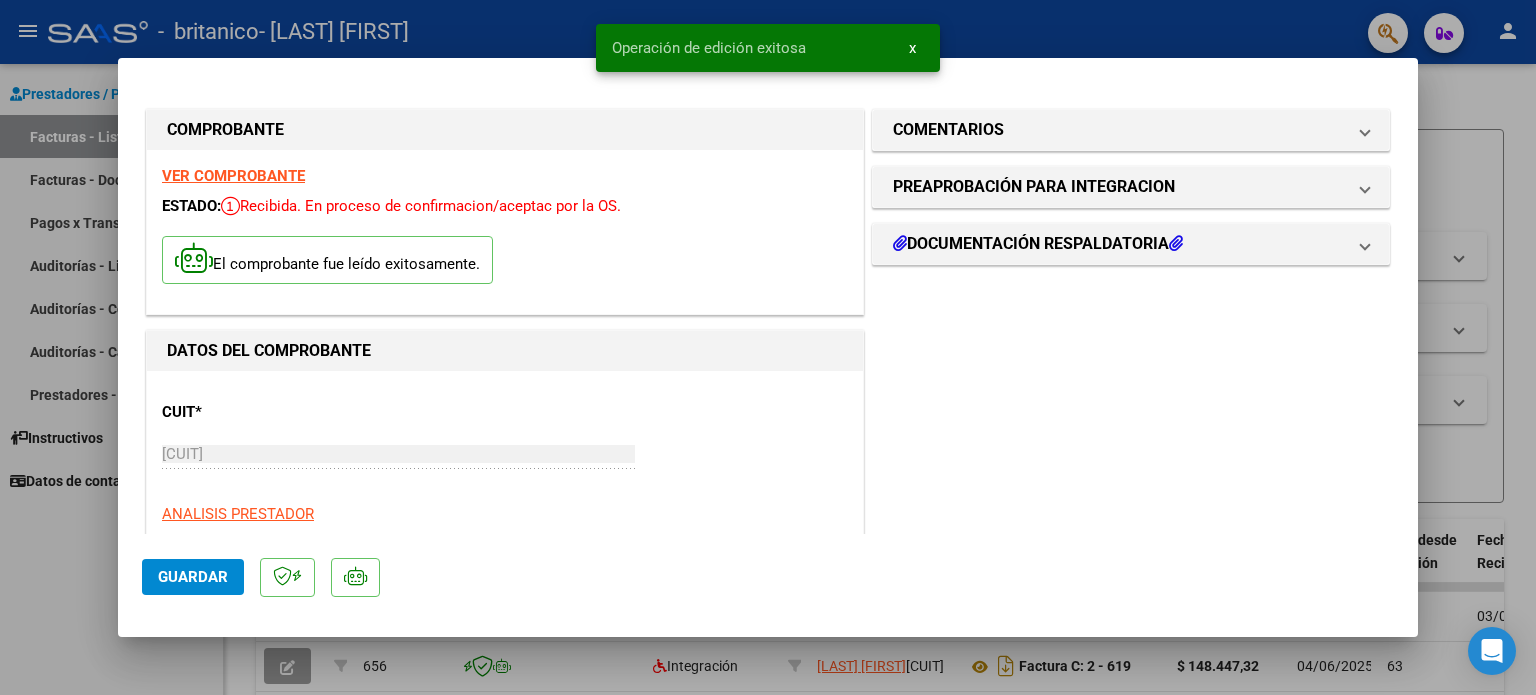 click at bounding box center (768, 347) 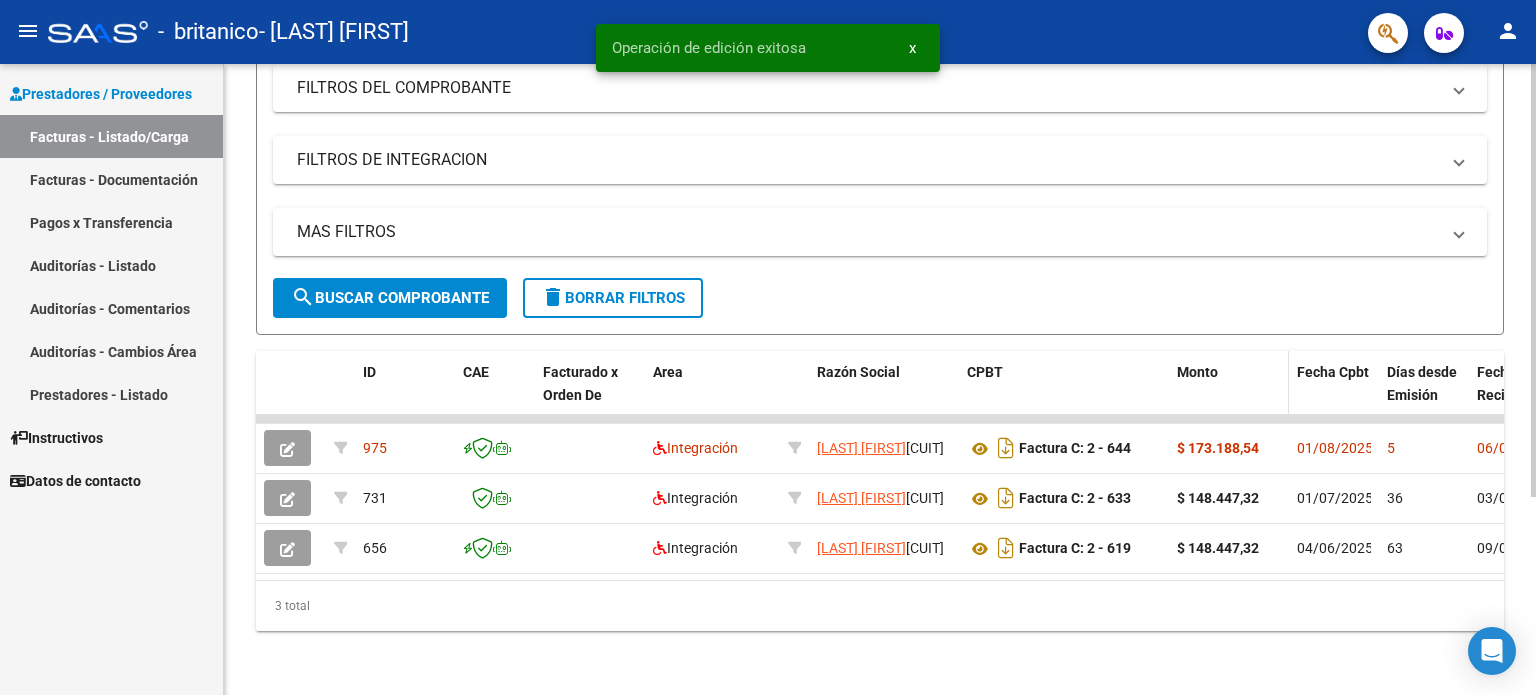 scroll, scrollTop: 288, scrollLeft: 0, axis: vertical 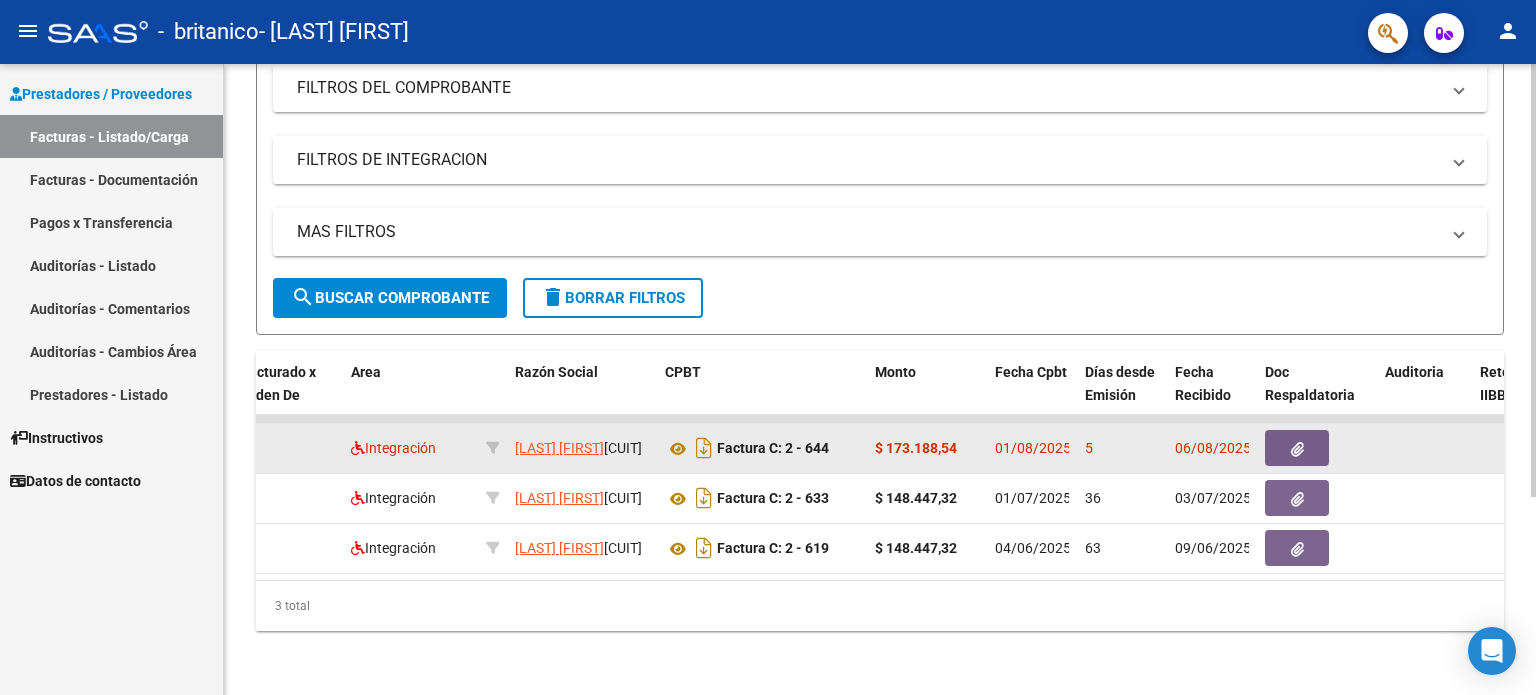 click on "01/08/2025" 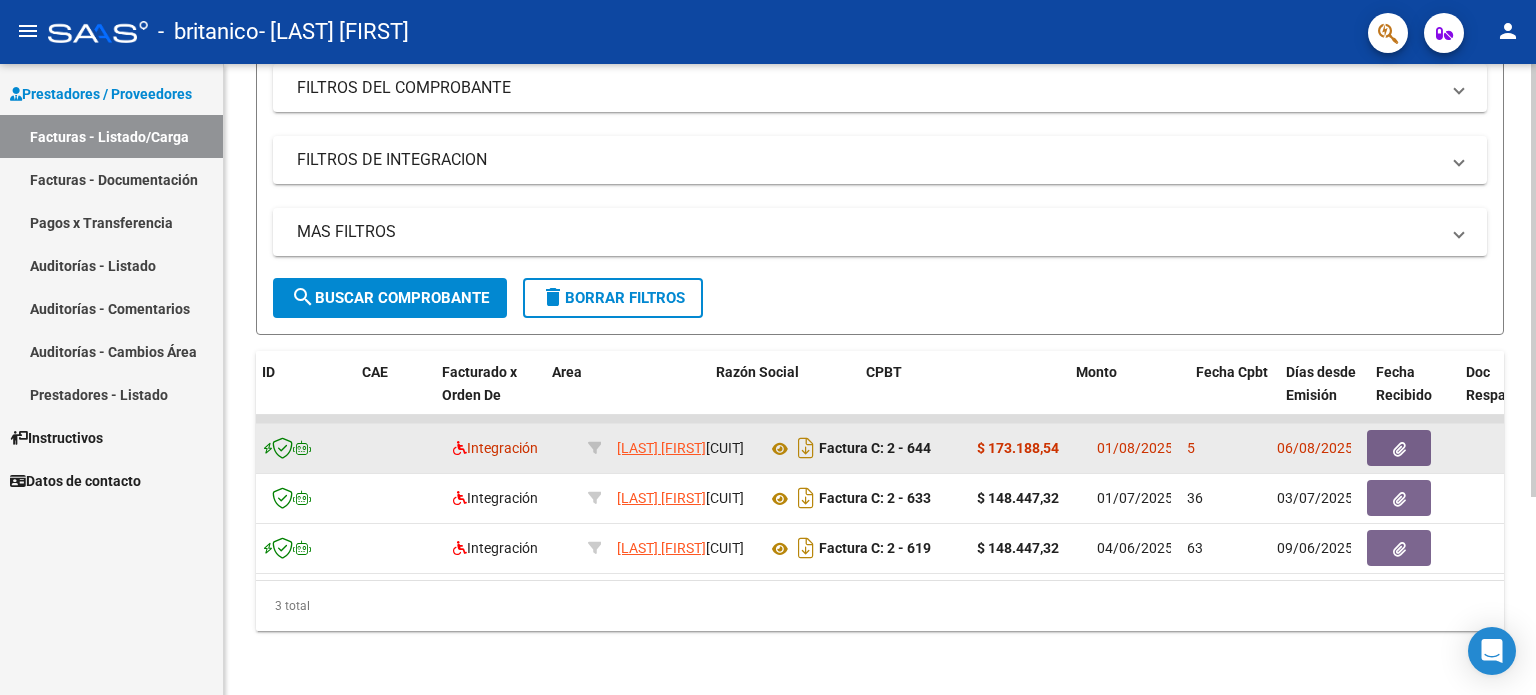 scroll, scrollTop: 0, scrollLeft: 0, axis: both 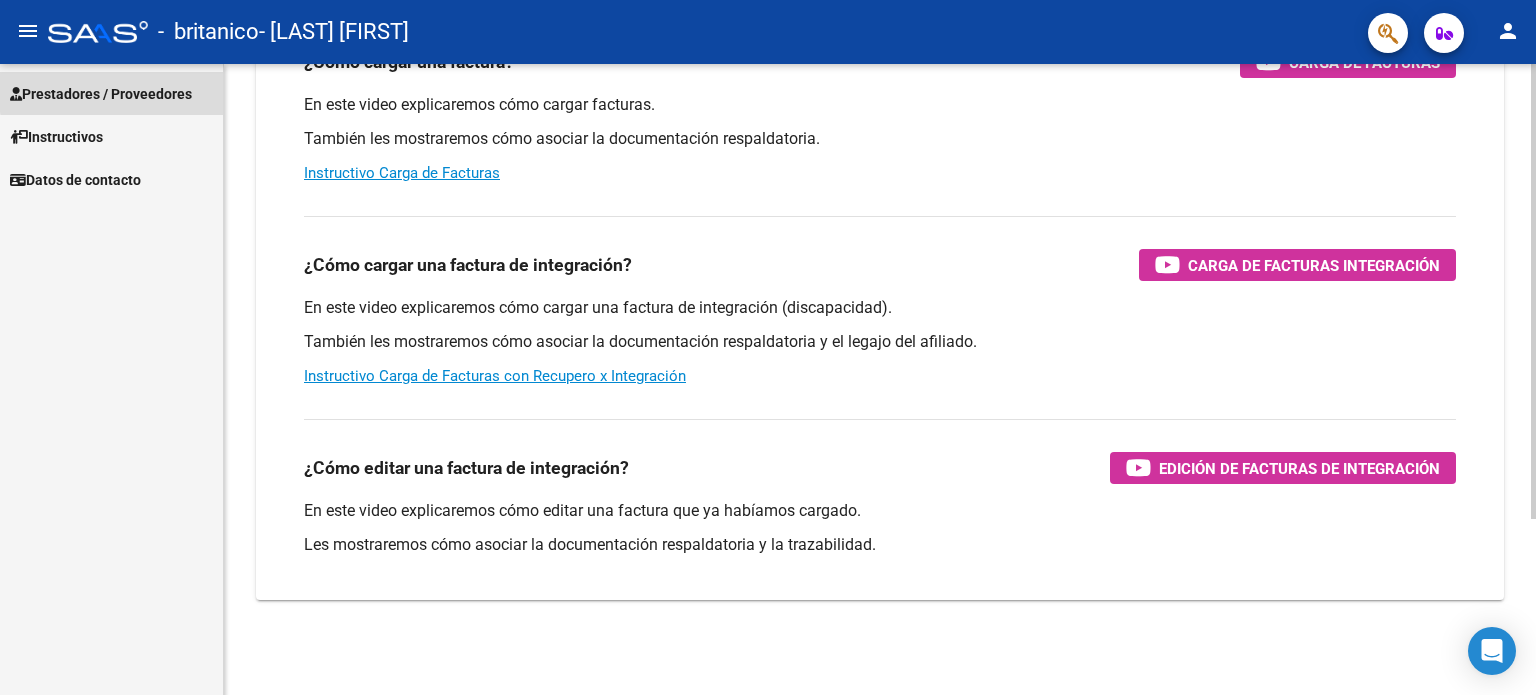 click on "Prestadores / Proveedores" at bounding box center (101, 94) 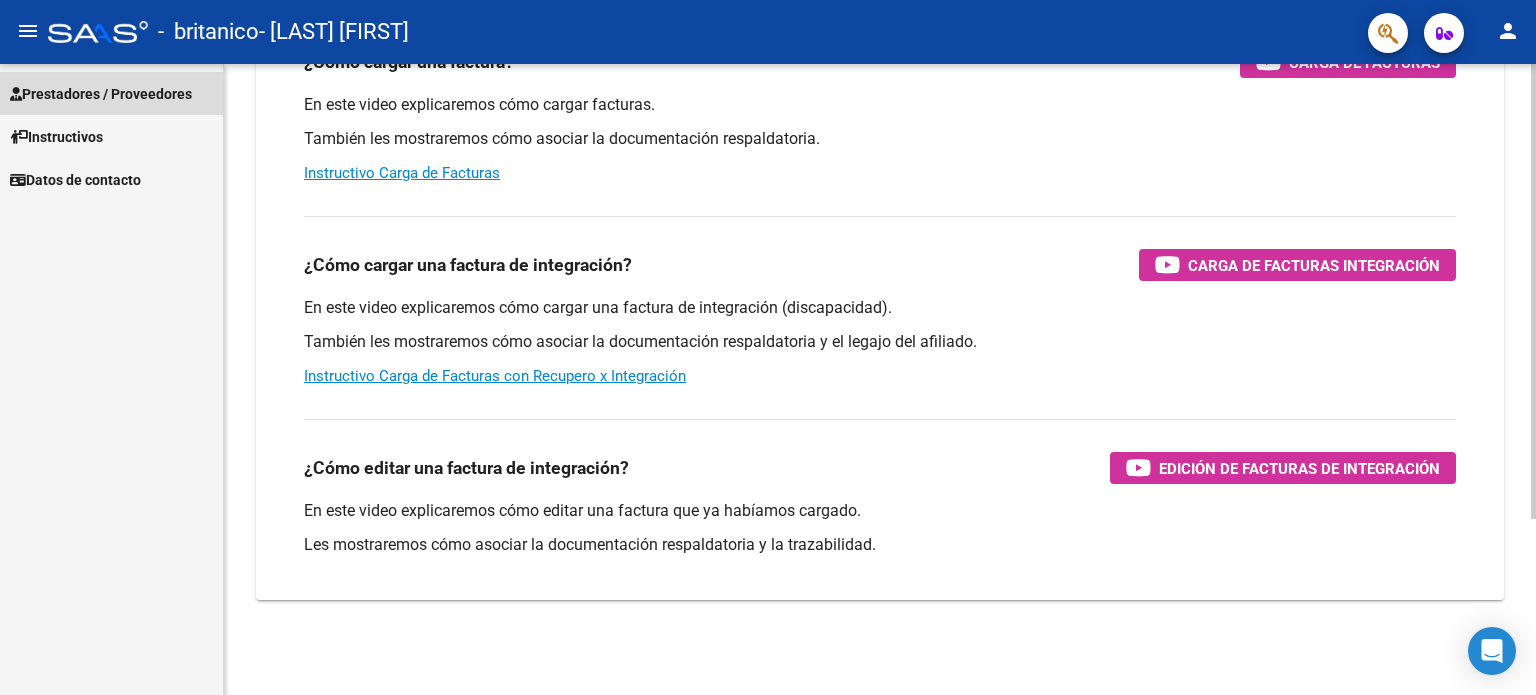 click on "Prestadores / Proveedores" at bounding box center (101, 94) 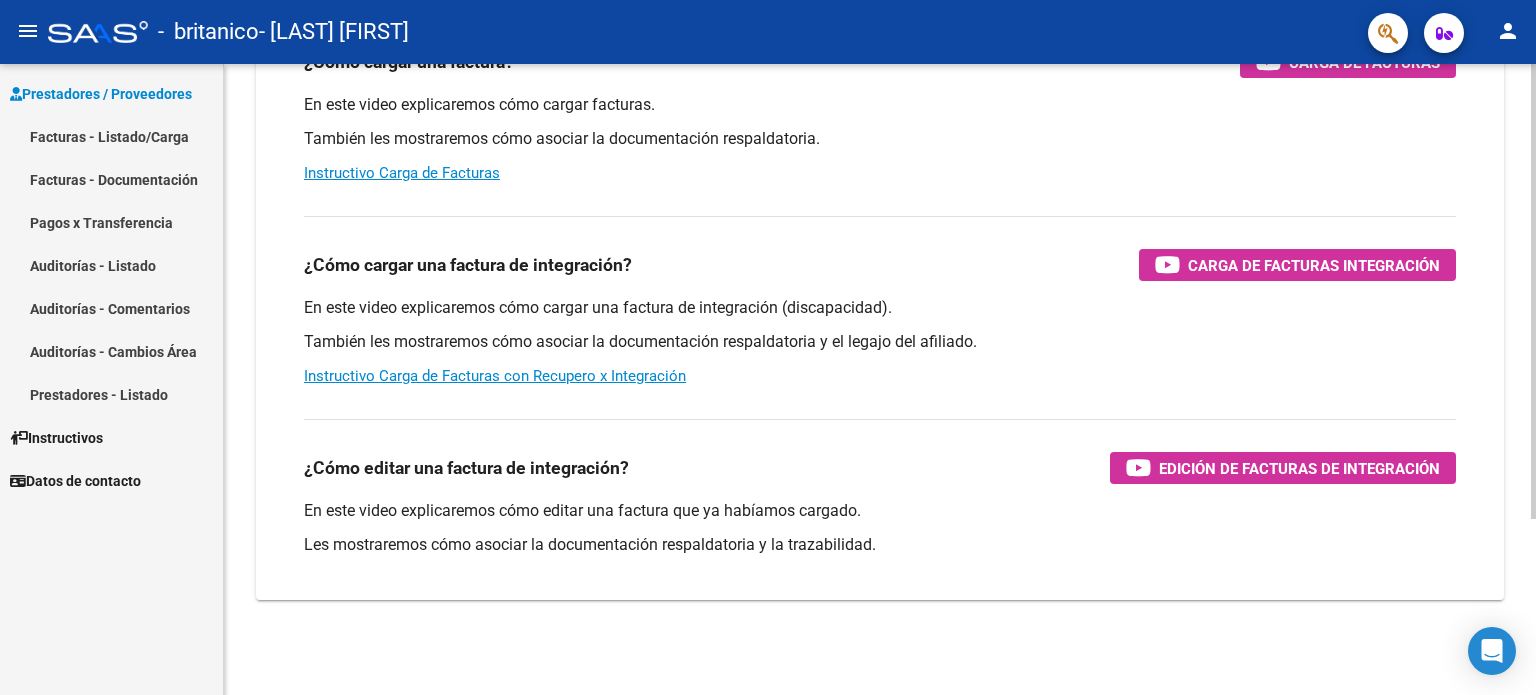 click on "Facturas - Listado/Carga" at bounding box center (111, 136) 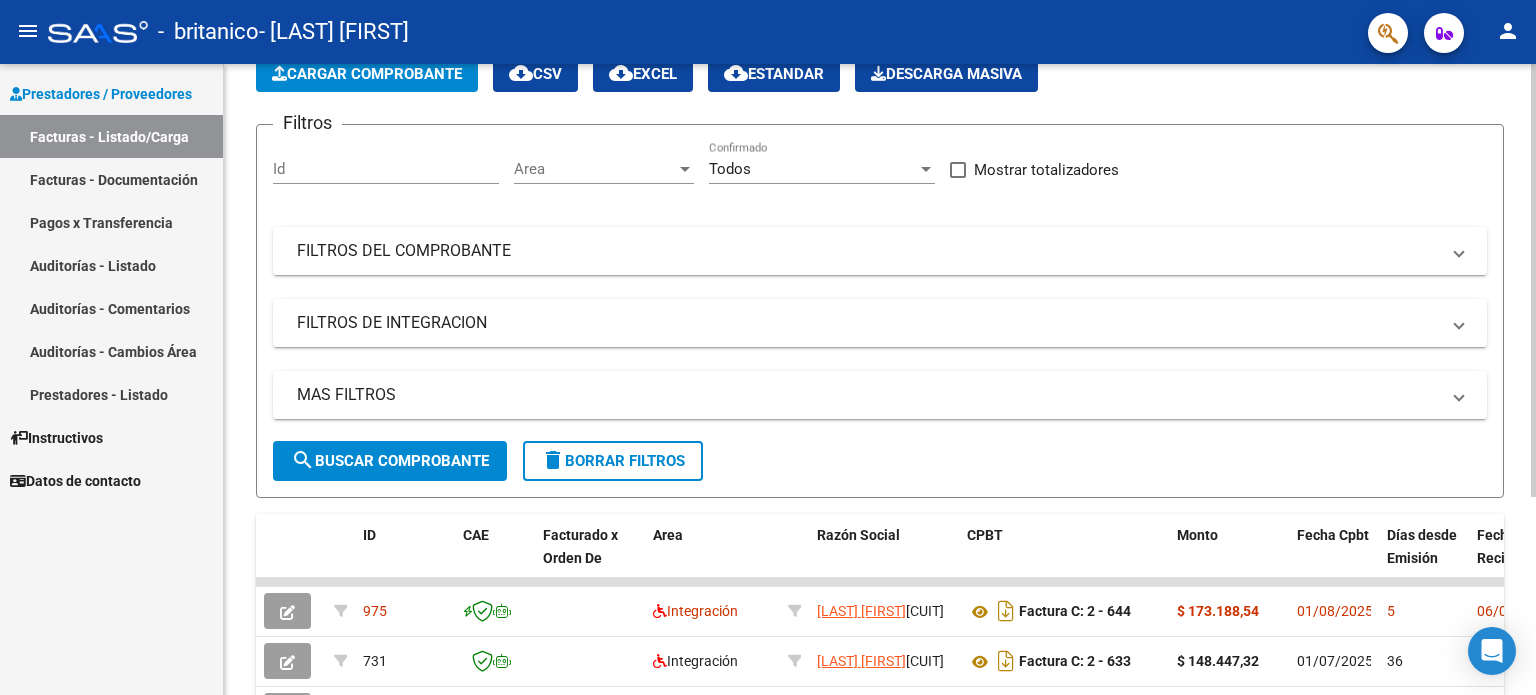 scroll, scrollTop: 288, scrollLeft: 0, axis: vertical 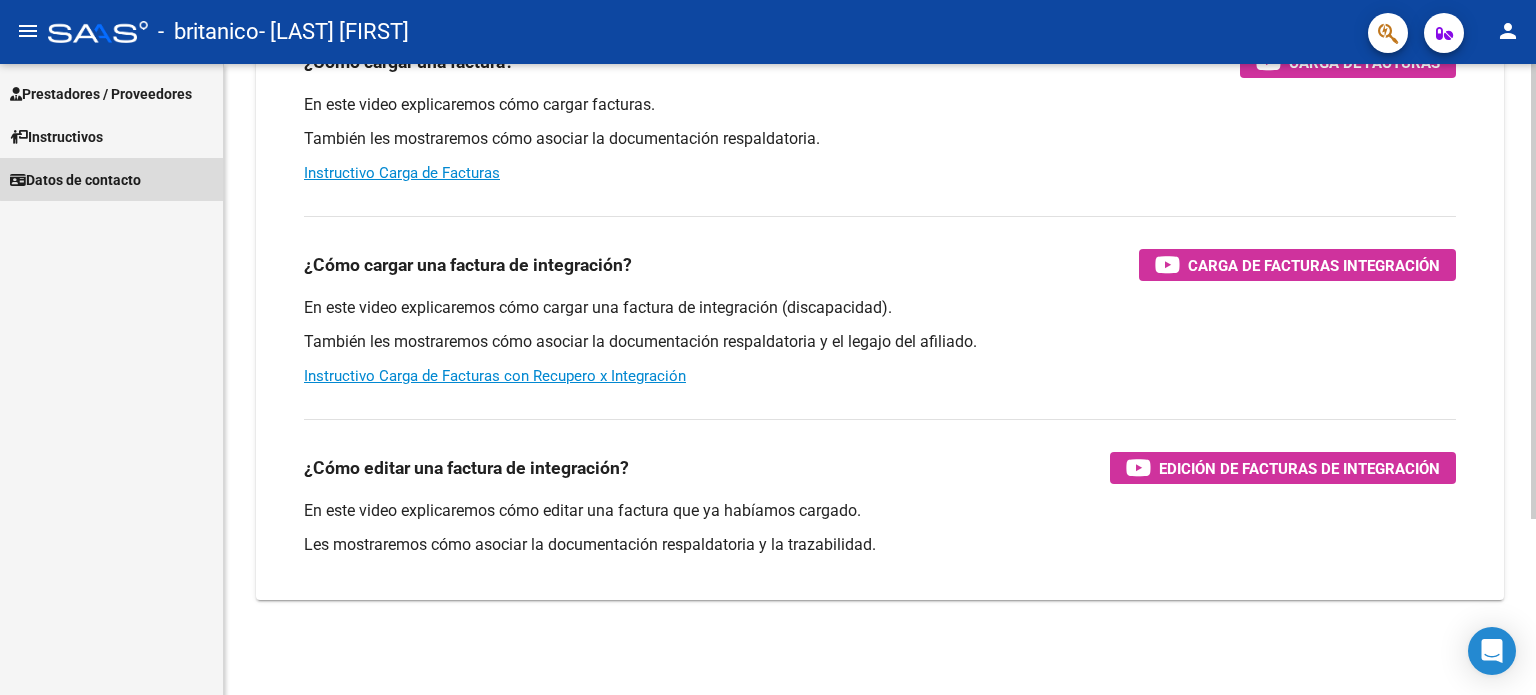 click on "Datos de contacto" at bounding box center [75, 180] 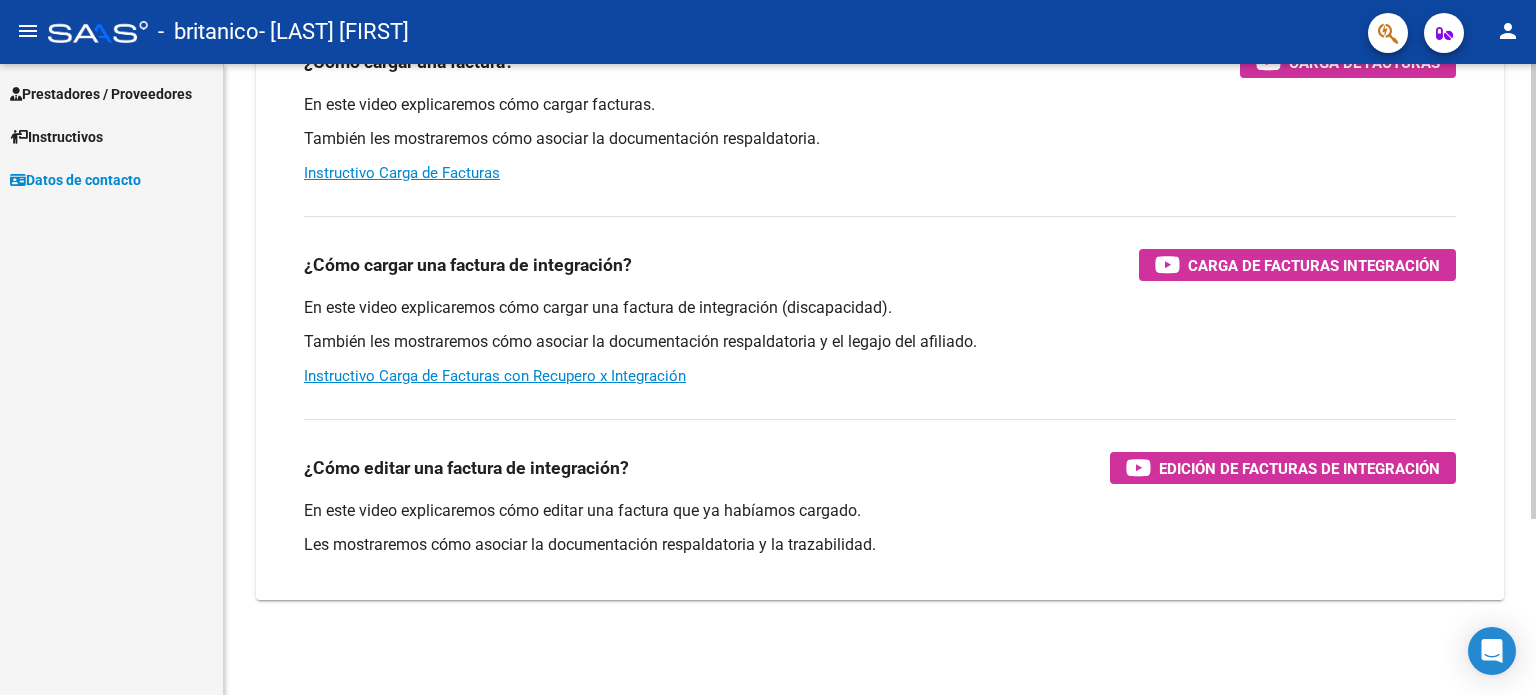 scroll, scrollTop: 0, scrollLeft: 0, axis: both 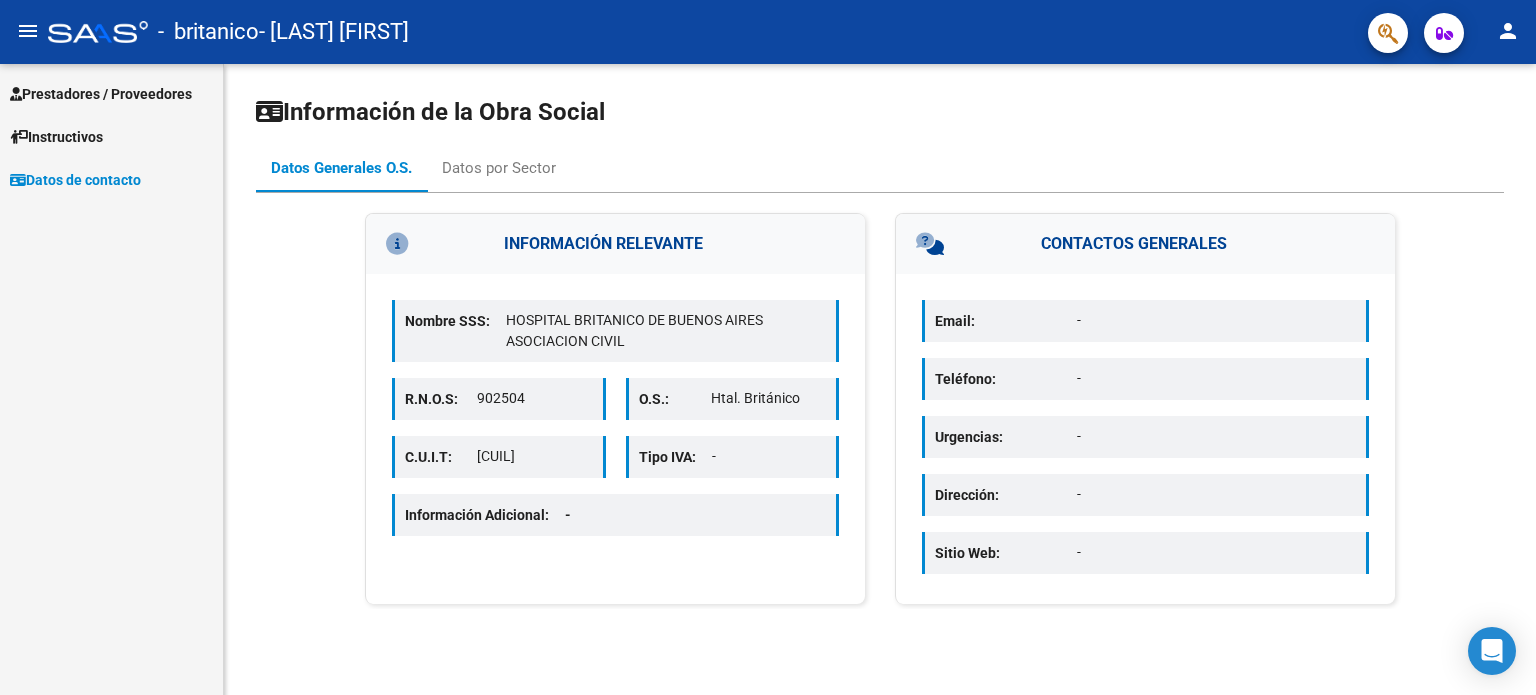 click on "Instructivos" at bounding box center (111, 136) 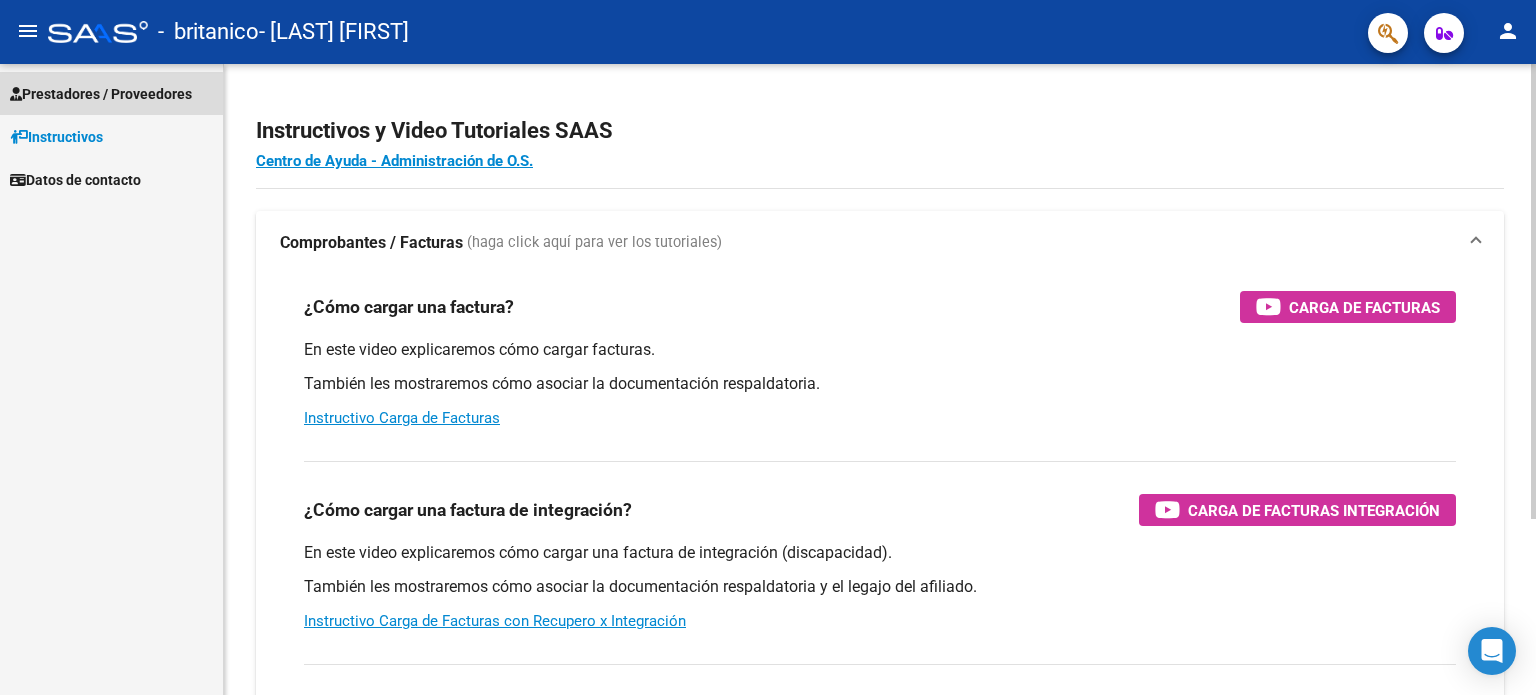 click on "Prestadores / Proveedores" at bounding box center (101, 94) 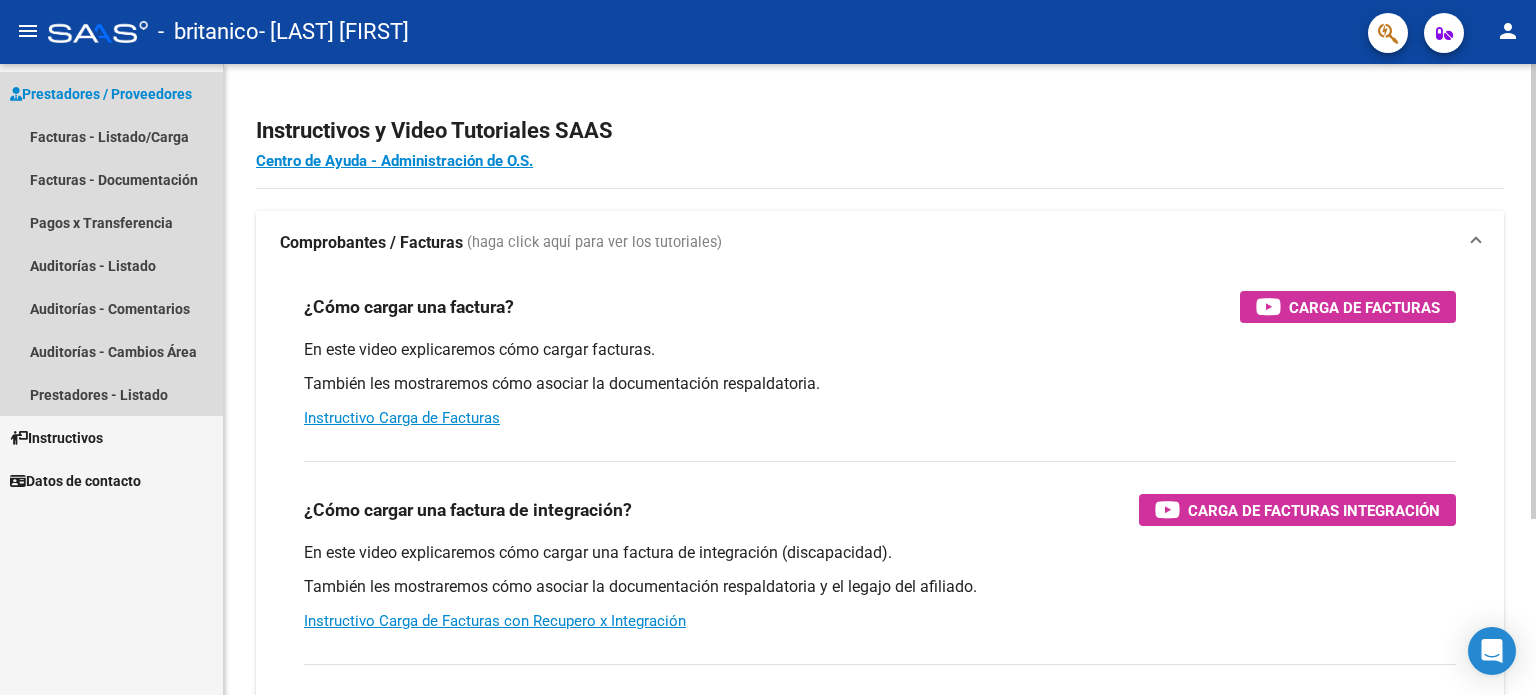 click on "Prestadores / Proveedores" at bounding box center (101, 94) 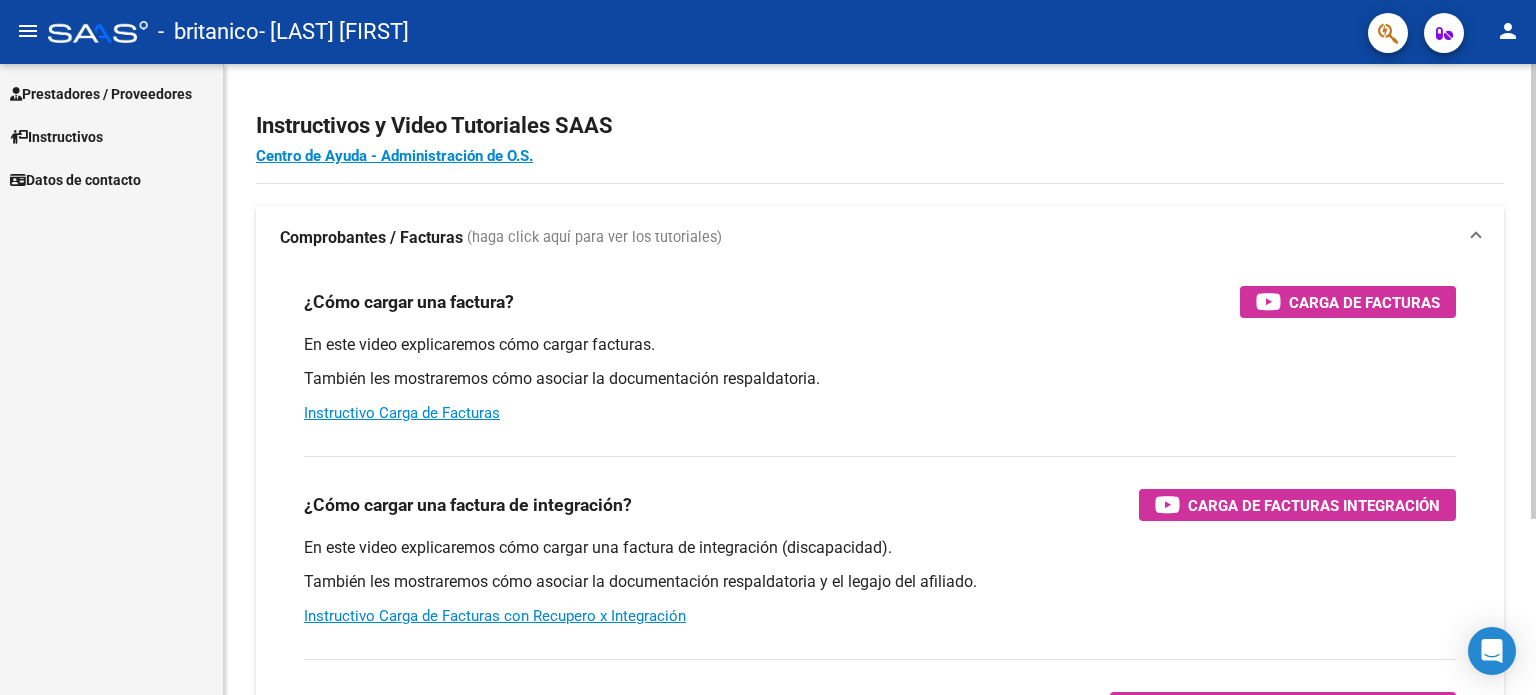 scroll, scrollTop: 0, scrollLeft: 0, axis: both 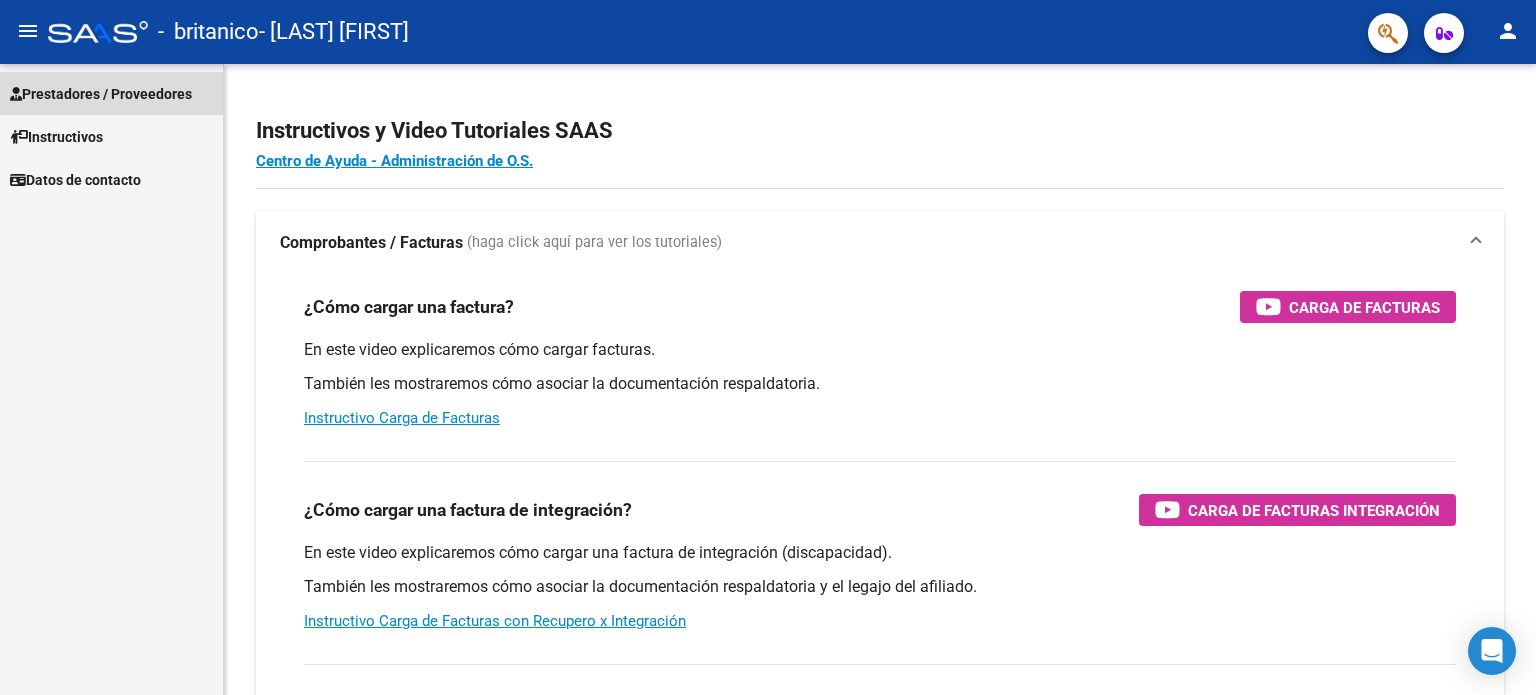 click on "Prestadores / Proveedores" at bounding box center [101, 94] 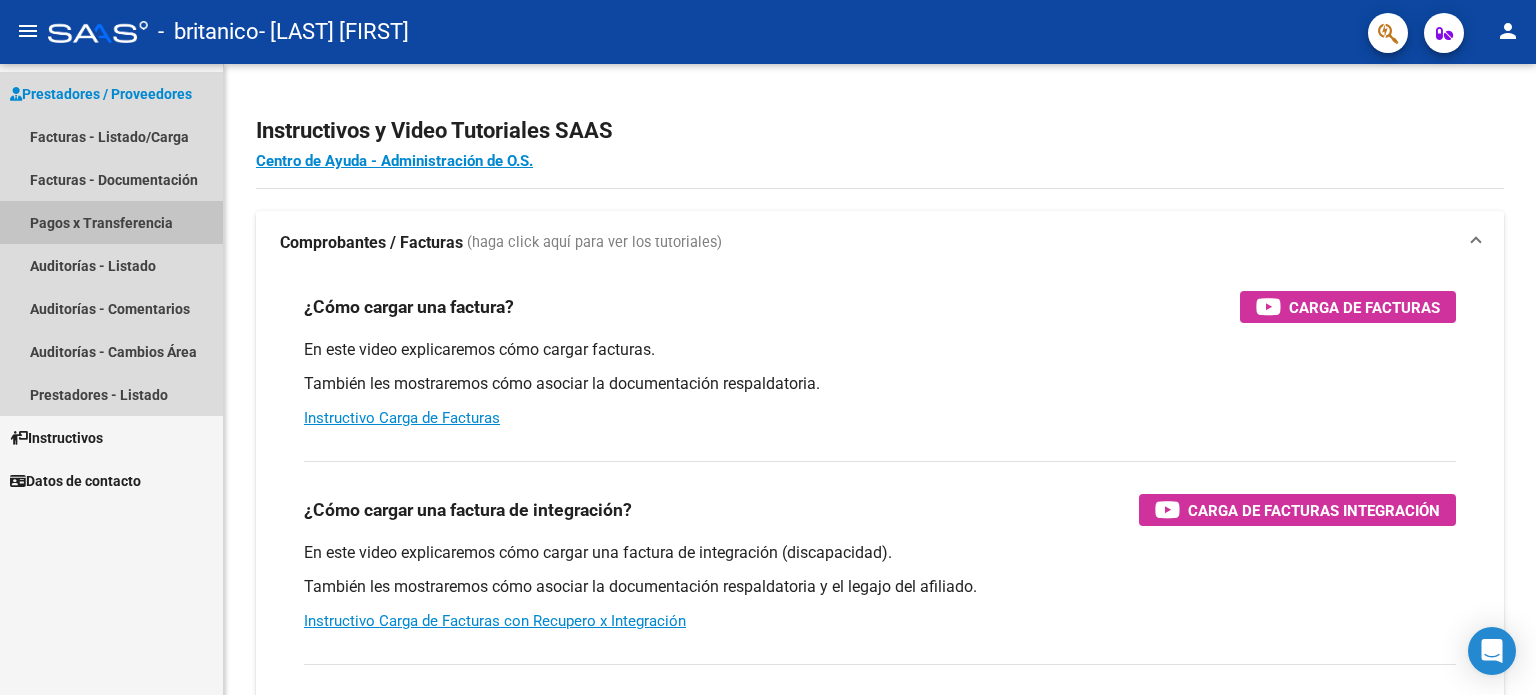 click on "Pagos x Transferencia" at bounding box center (111, 222) 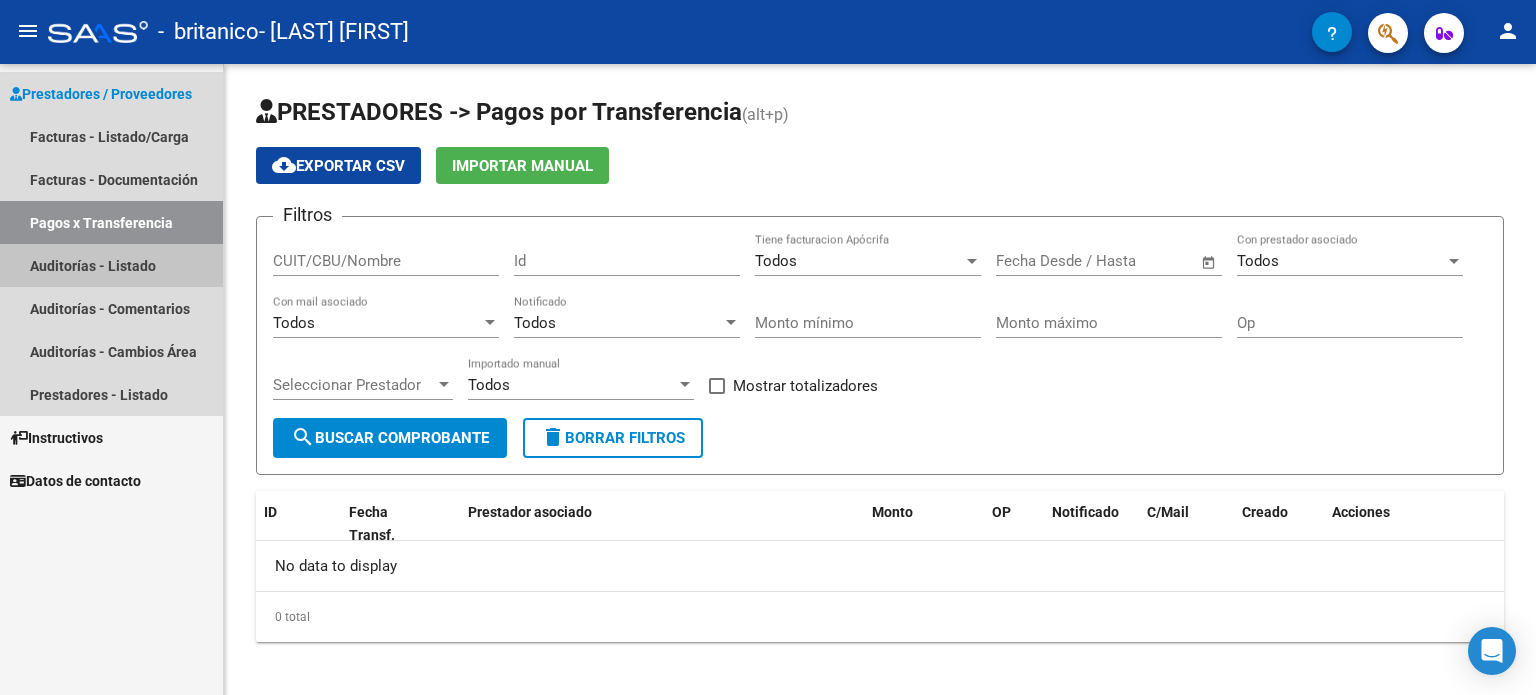 click on "Auditorías - Listado" at bounding box center [111, 265] 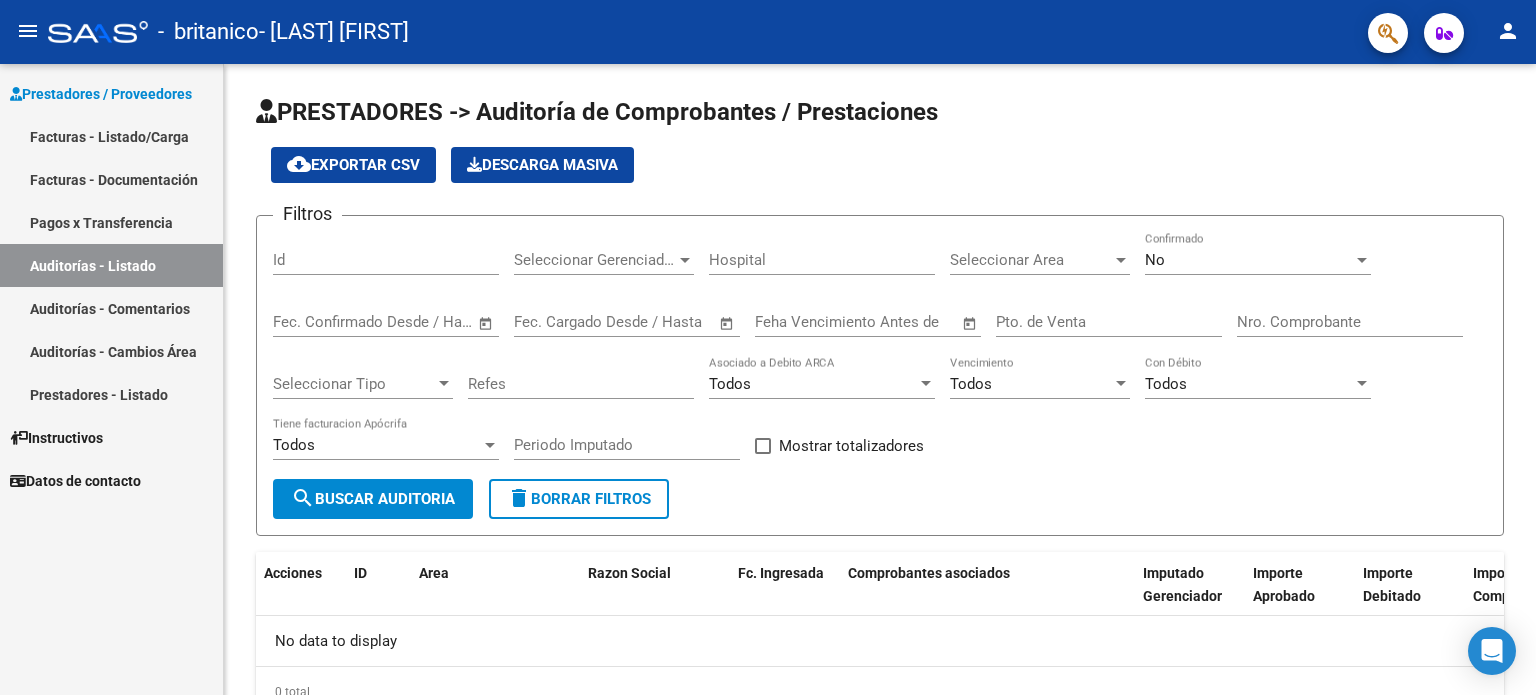 click on "Auditorías - Comentarios" at bounding box center (111, 308) 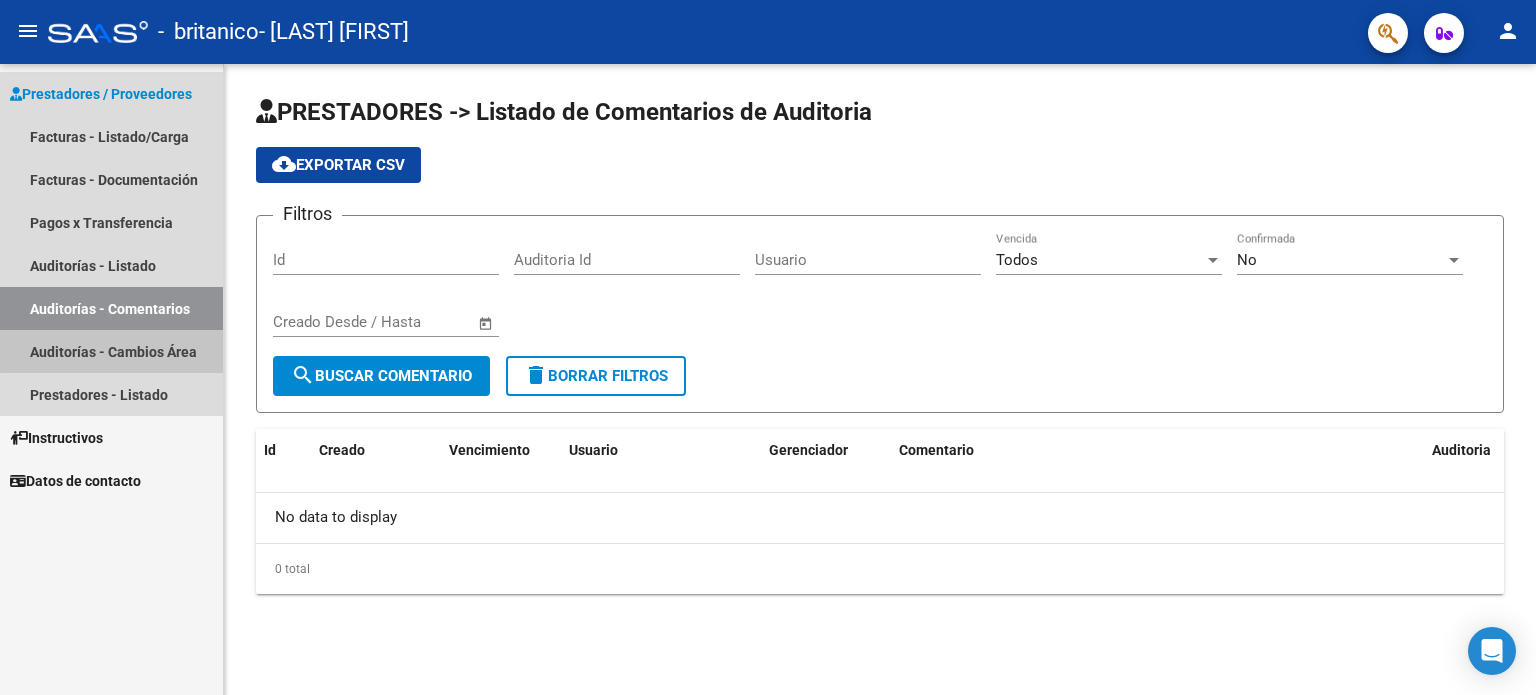 click on "Auditorías - Cambios Área" at bounding box center (111, 351) 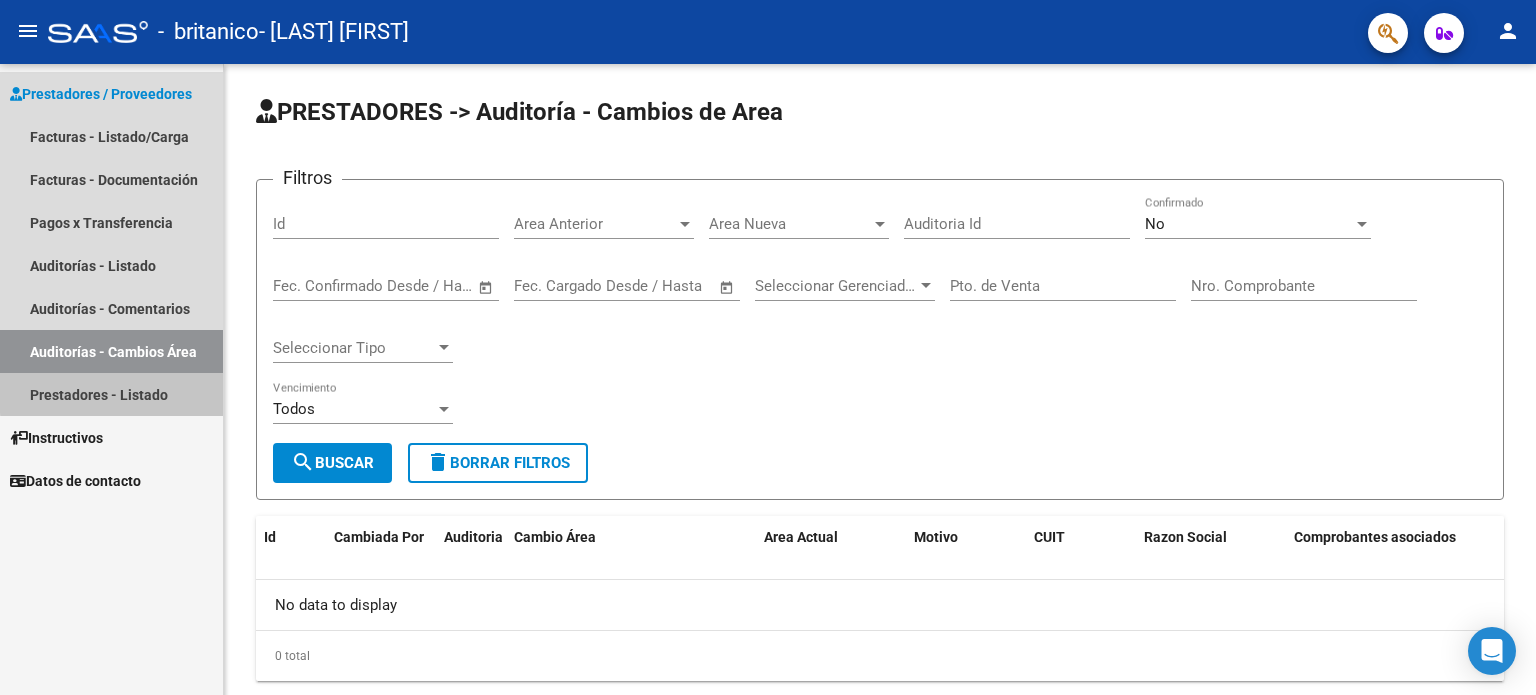 click on "Prestadores - Listado" at bounding box center [111, 394] 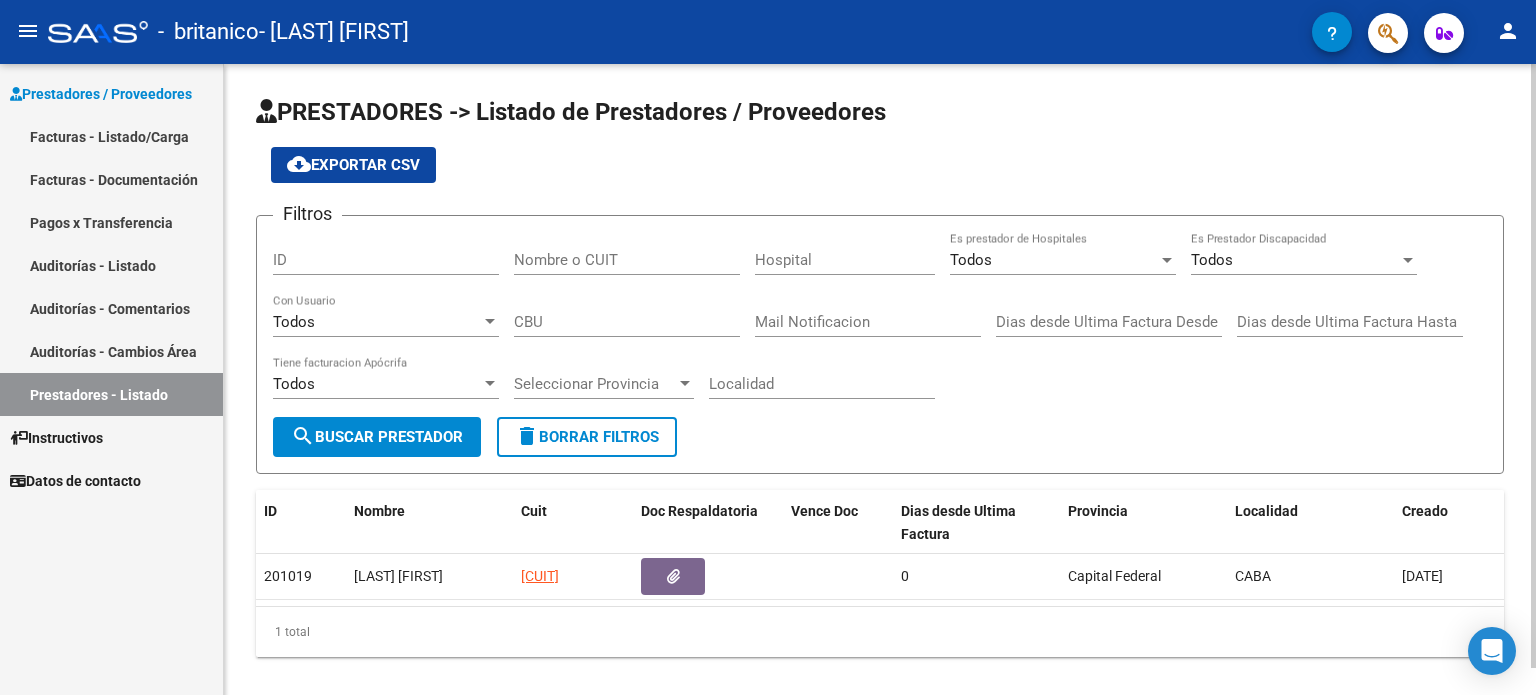 scroll, scrollTop: 27, scrollLeft: 0, axis: vertical 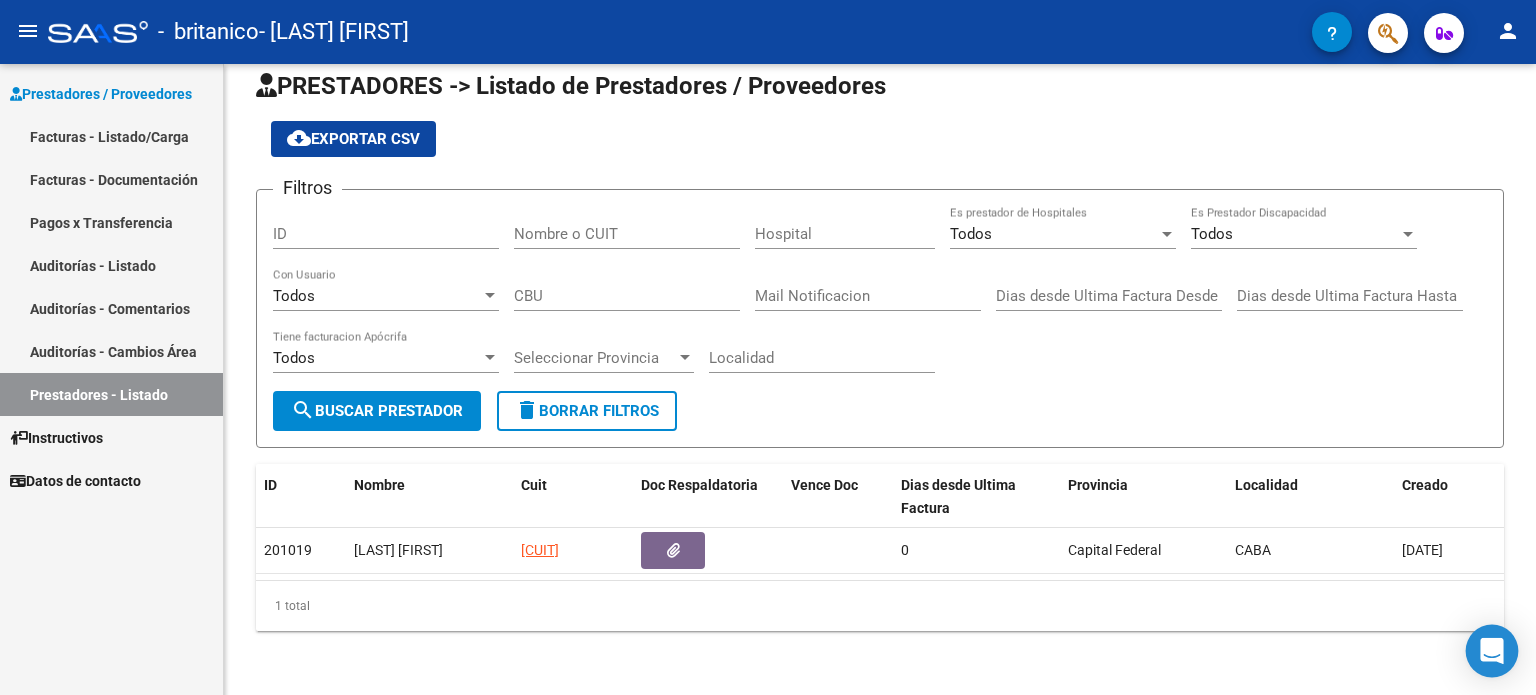 click at bounding box center (1492, 651) 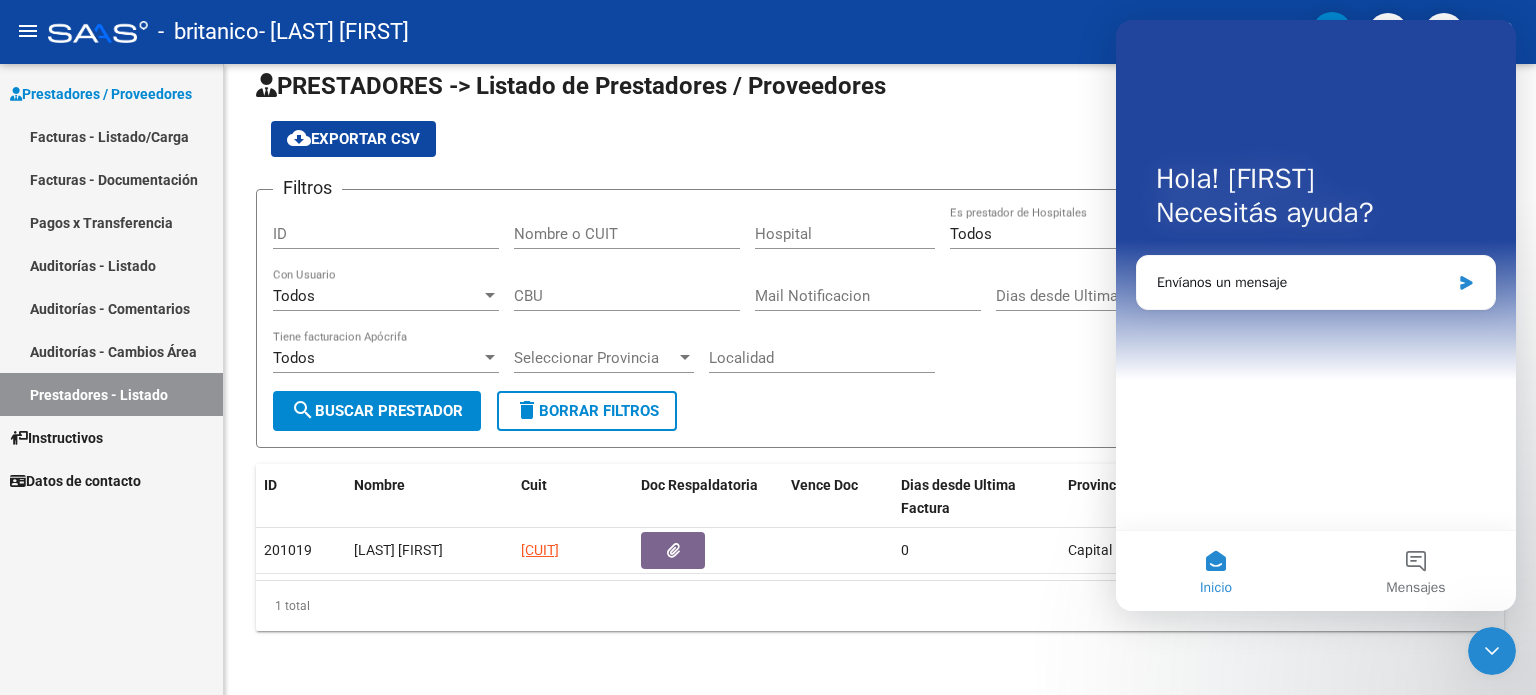 scroll, scrollTop: 0, scrollLeft: 0, axis: both 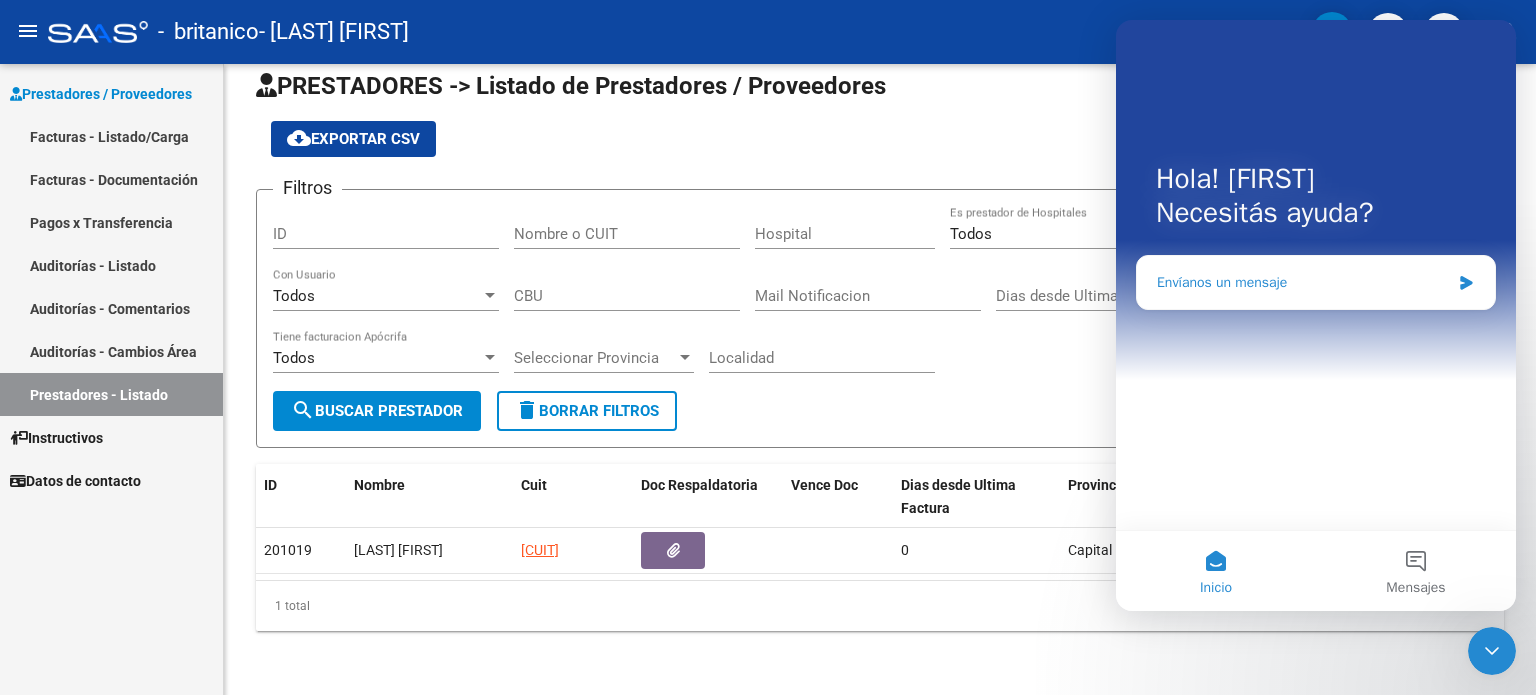 click on "Envíanos un mensaje" at bounding box center [1316, 282] 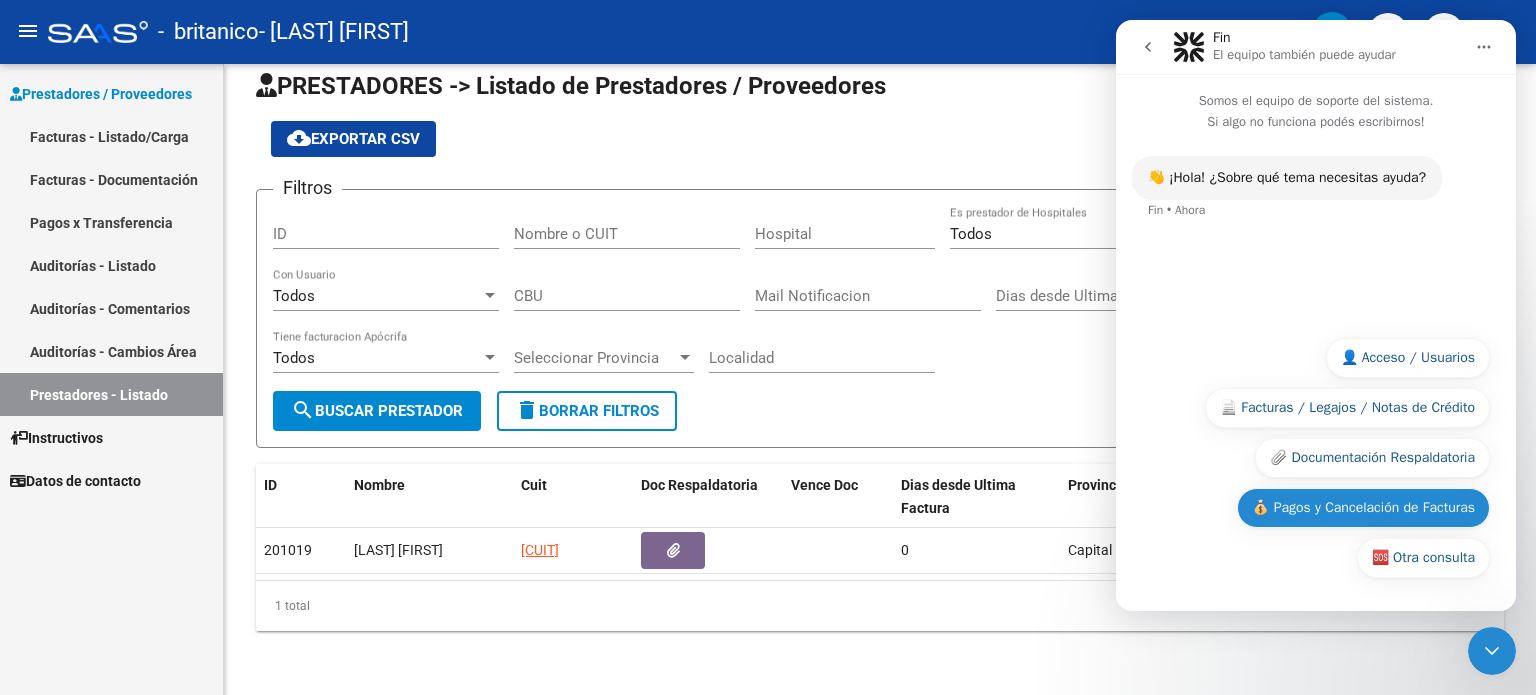 click on "💰 Pagos y Cancelación de Facturas" at bounding box center (1363, 508) 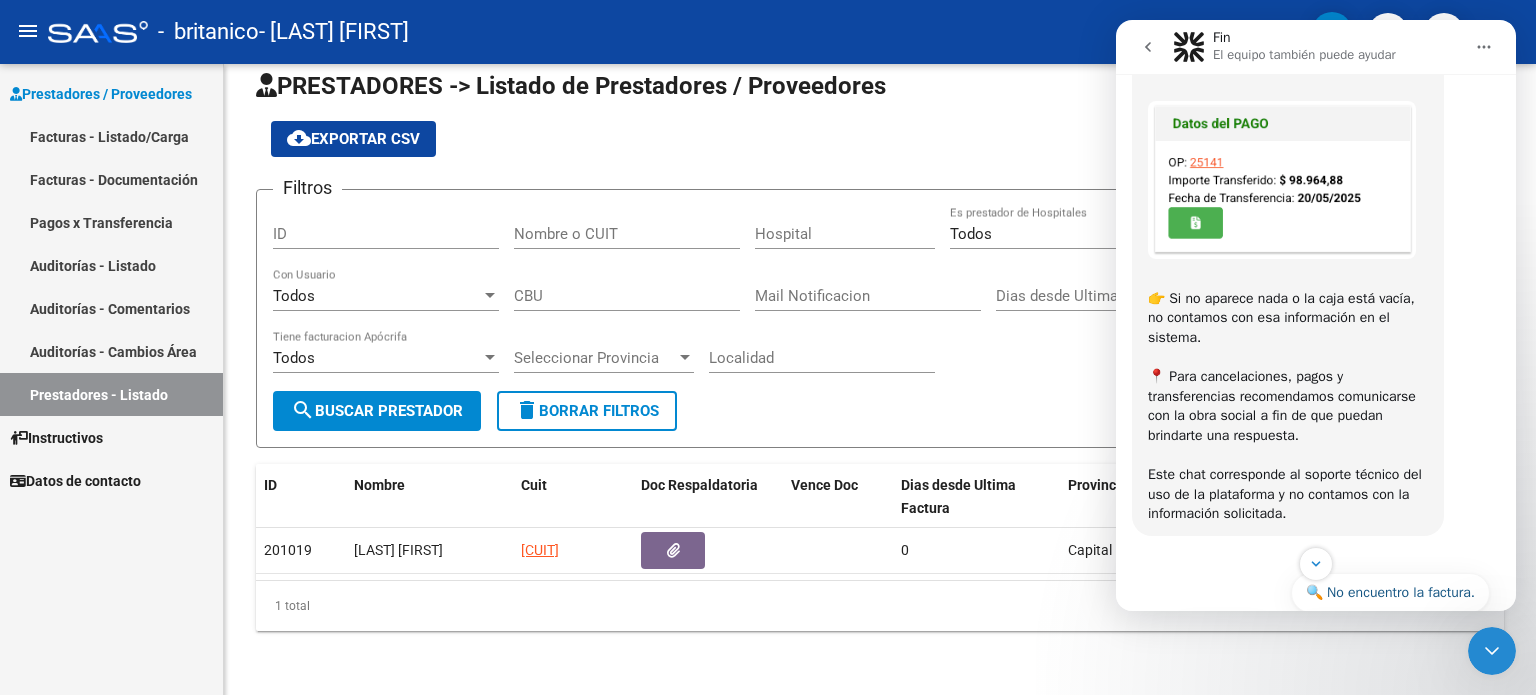 scroll, scrollTop: 711, scrollLeft: 0, axis: vertical 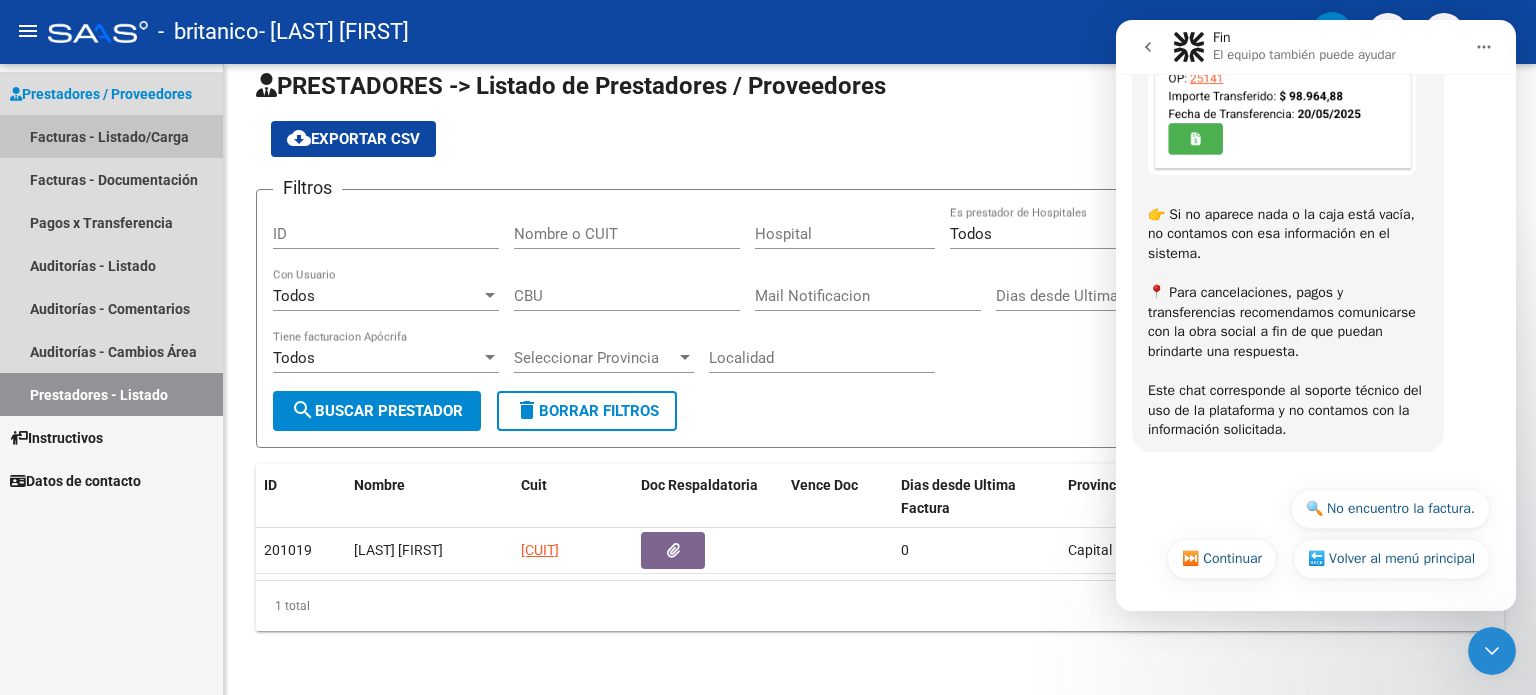 click on "Facturas - Listado/Carga" at bounding box center [111, 136] 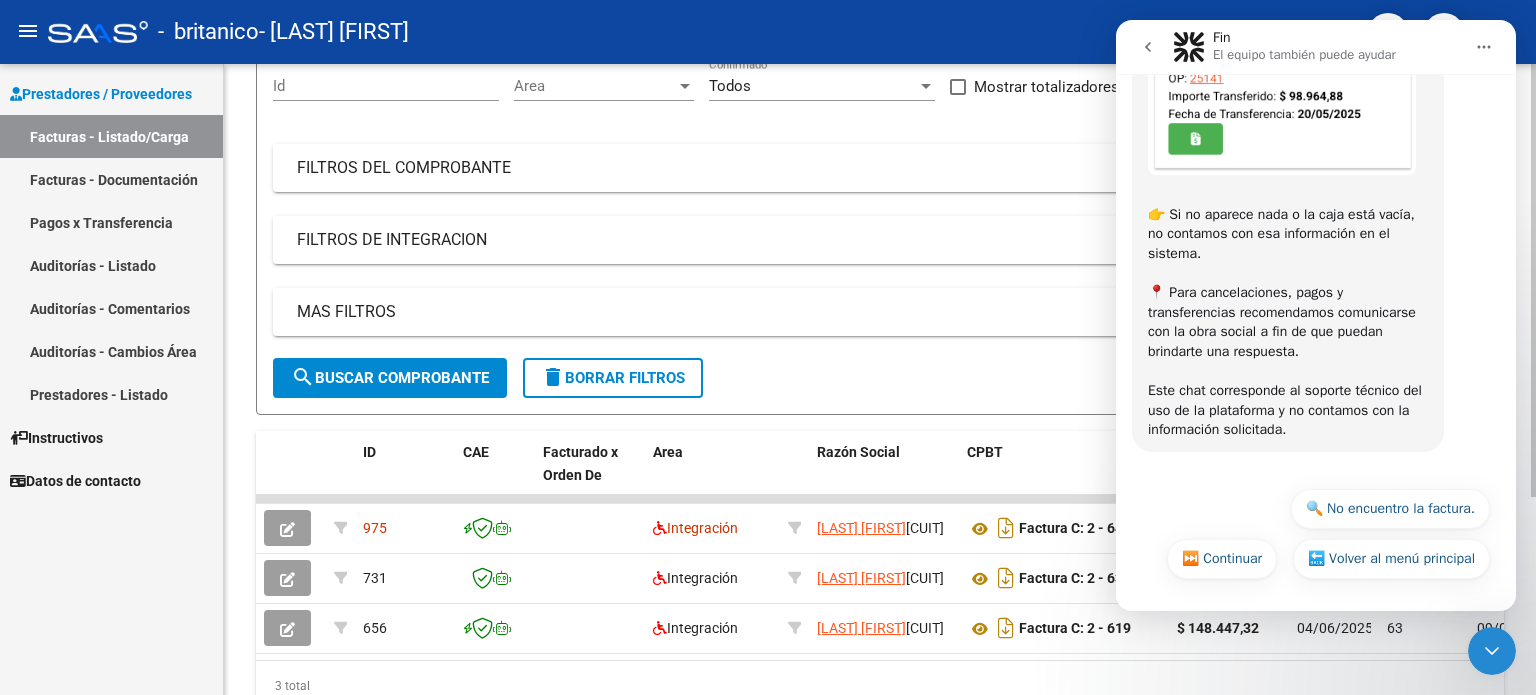 scroll, scrollTop: 288, scrollLeft: 0, axis: vertical 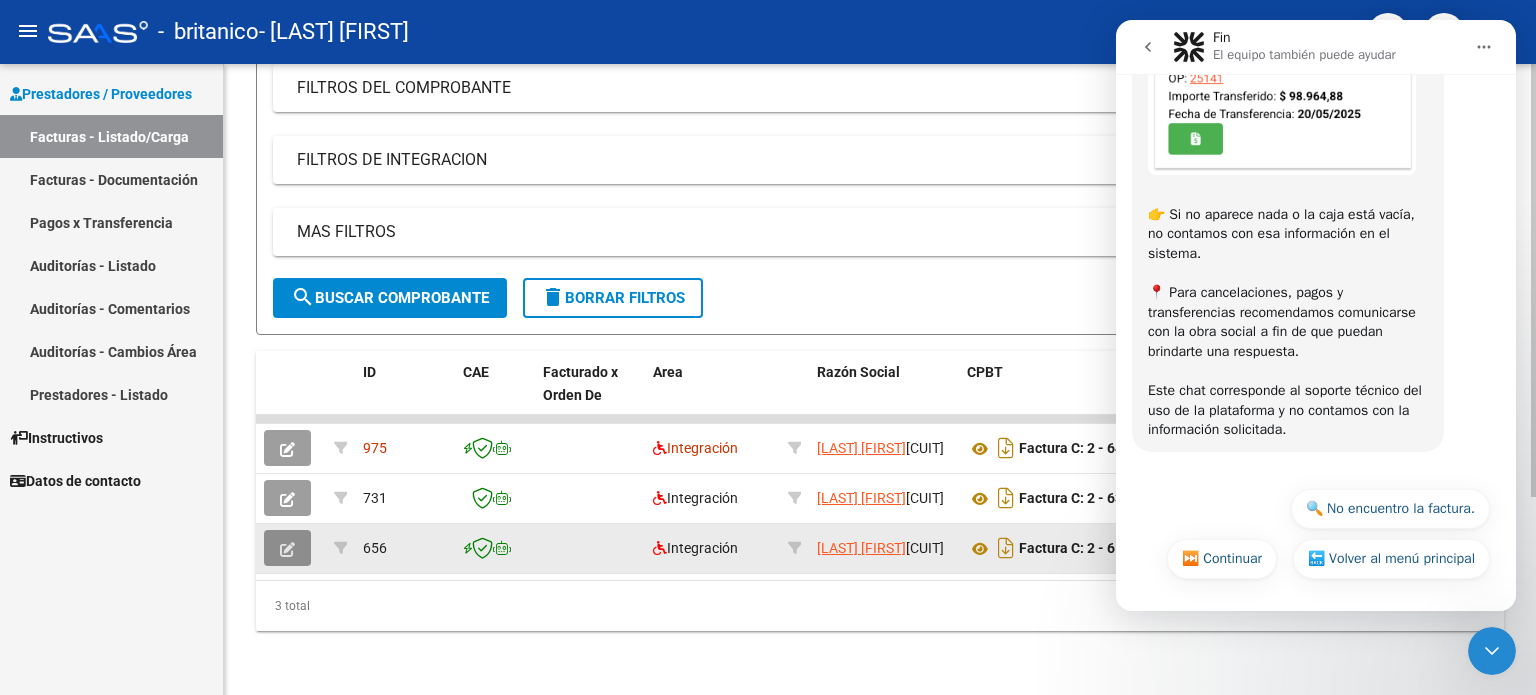 click 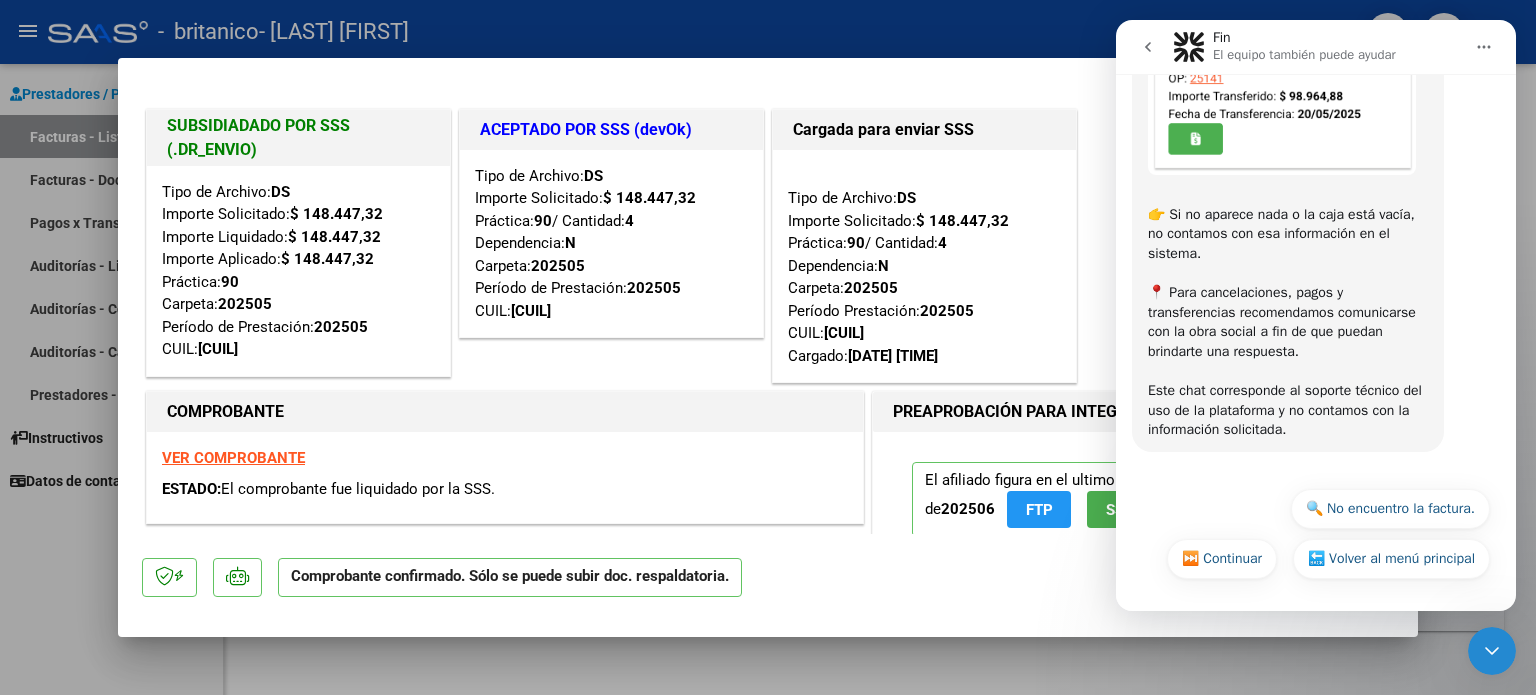 scroll, scrollTop: 104, scrollLeft: 0, axis: vertical 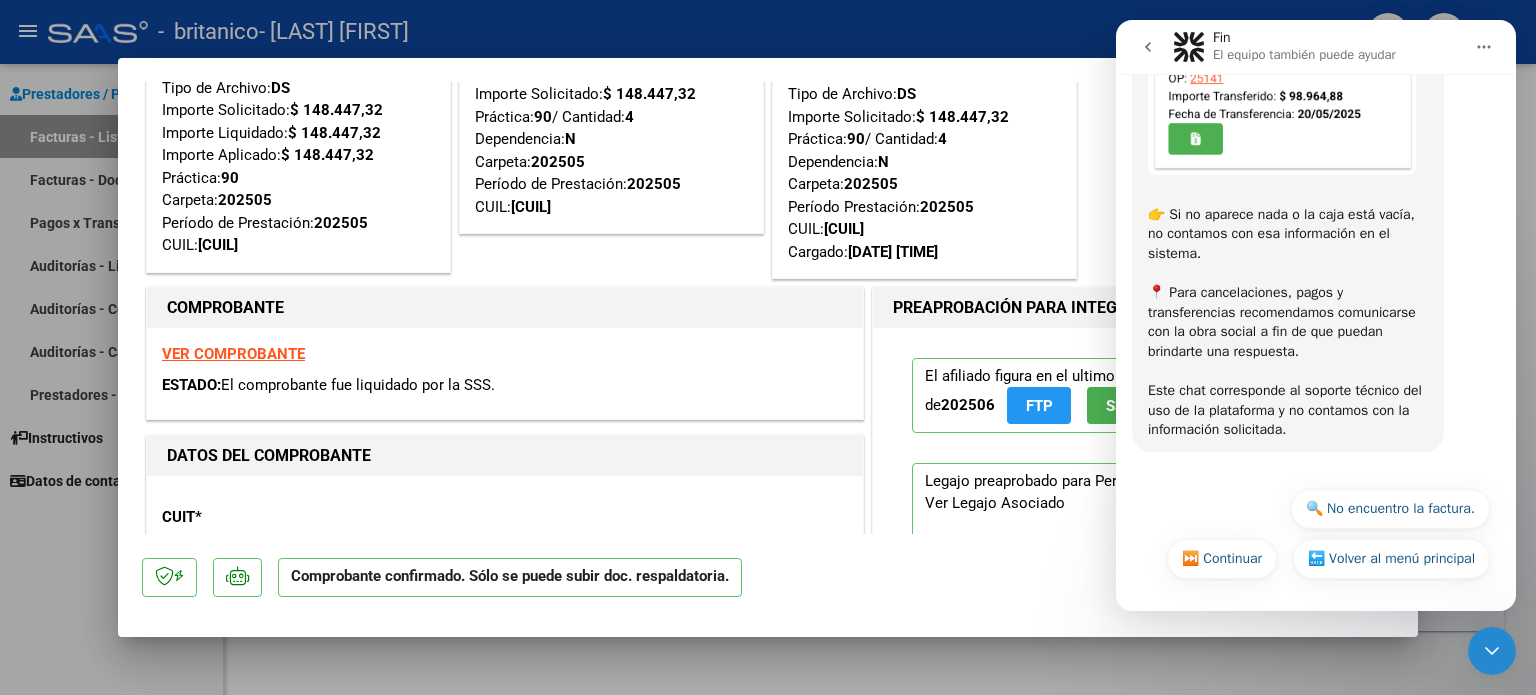 click on "DATOS DEL COMPROBANTE CUIT  *   27-31533714-9 Ingresar CUIT  ANALISIS PRESTADOR  ZARAGOZA ROCIO ALEJANDRA  ARCA Padrón  Area destinado * Integración Seleccionar Area Período de Prestación (sólo integración):  202505  Comprobante Tipo * Factura C Seleccionar Tipo Punto de Venta  *   2 Ingresar el Nro.  Número  *   619 Ingresar el Nro.  Monto  *   $ 148.447,32 Ingresar el monto  Fecha del Cpbt.  *   2025-06-04 Ingresar la fecha  CAE / CAEA (no ingrese CAI)    75239507767195 Ingresar el CAE o CAEA (no ingrese CAI)  Fecha de Vencimiento    Ingresar la fecha  Ref. Externa    Ingresar la ref.  N° Liquidación    Ingresar el N° Liquidación" at bounding box center [505, 1142] 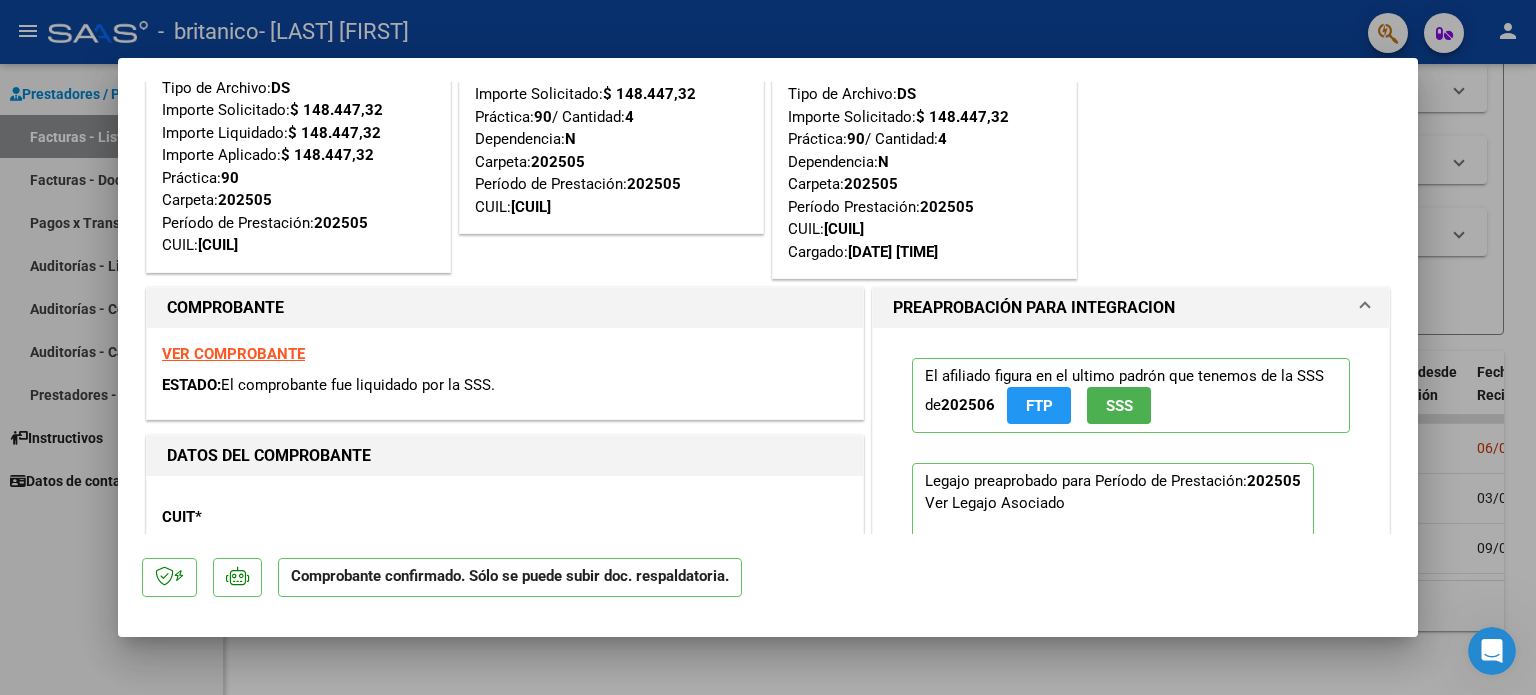 scroll, scrollTop: 0, scrollLeft: 0, axis: both 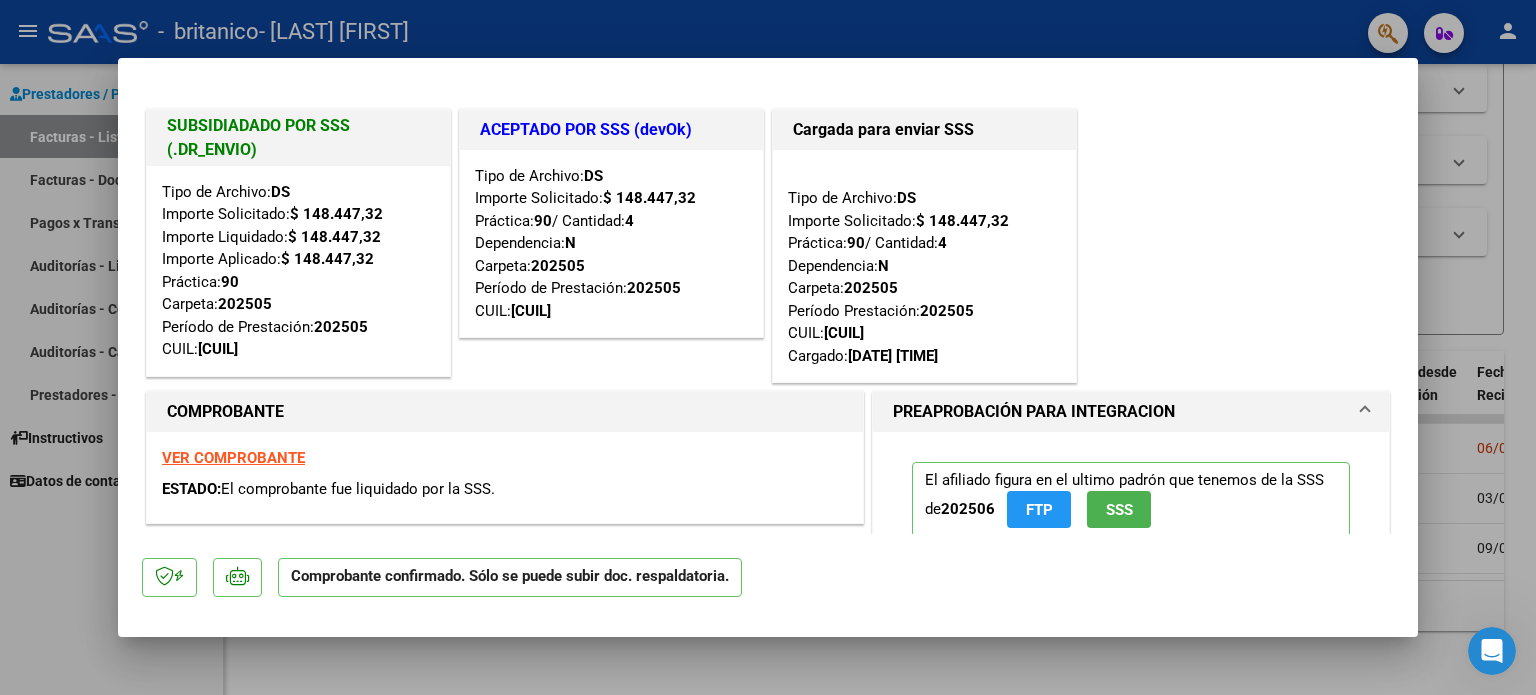 click 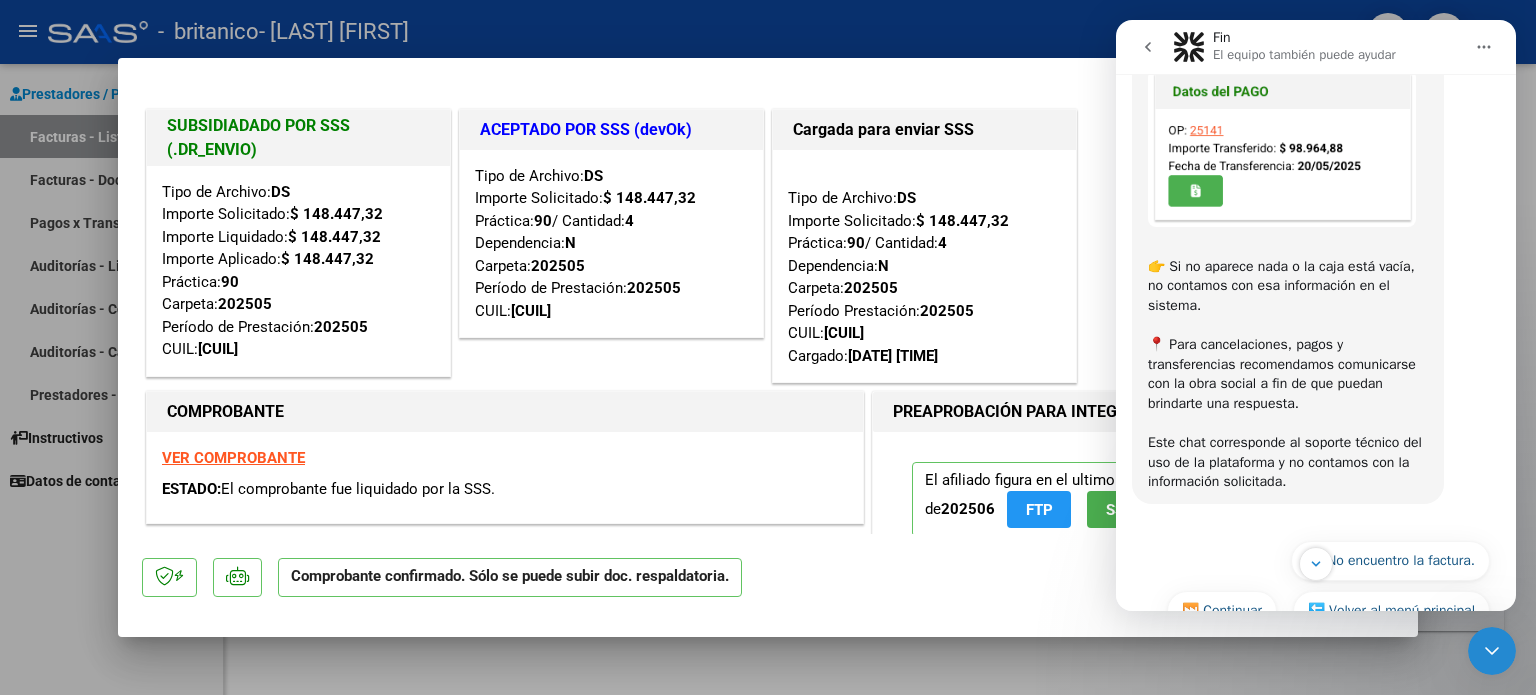 scroll, scrollTop: 660, scrollLeft: 0, axis: vertical 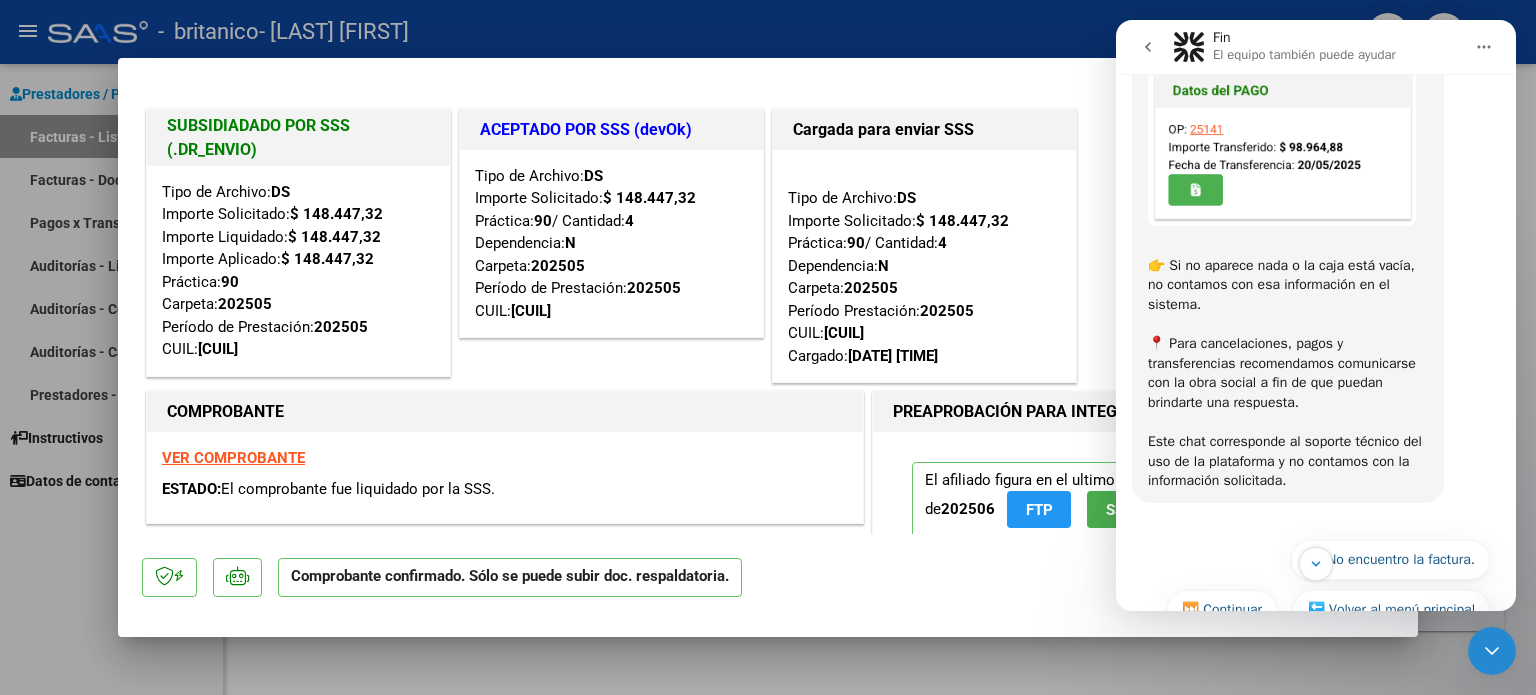 click on "SUBSIDIADADO POR SSS (.DR_ENVIO)  Tipo de Archivo:  DS  Importe Solicitado:  $ 148.447,32  Importe Liquidado:  $ 148.447,32  Importe Aplicado:  $ 148.447,32  Práctica:  90  Carpeta:  202505  Período de Prestación:  202505  CUIL:  20534166517 ACEPTADO POR SSS (devOk)  Tipo de Archivo:  DS  Importe Solicitado:  $ 148.447,32  Práctica:  90  / Cantidad:  4  Dependencia:  N  Carpeta:  202505  Período de Prestación:  202505  CUIL:  20534166517 Cargada para enviar SSS  Tipo de Archivo:  DS  Importe Solicitado:  $ 148.447,32  Práctica:  90  / Cantidad:  4  Dependencia:  N  Carpeta:  202505  Período Prestación:  202505  CUIL:  20534166517  Cargado:  12/06/2025 13:55" at bounding box center [768, 246] 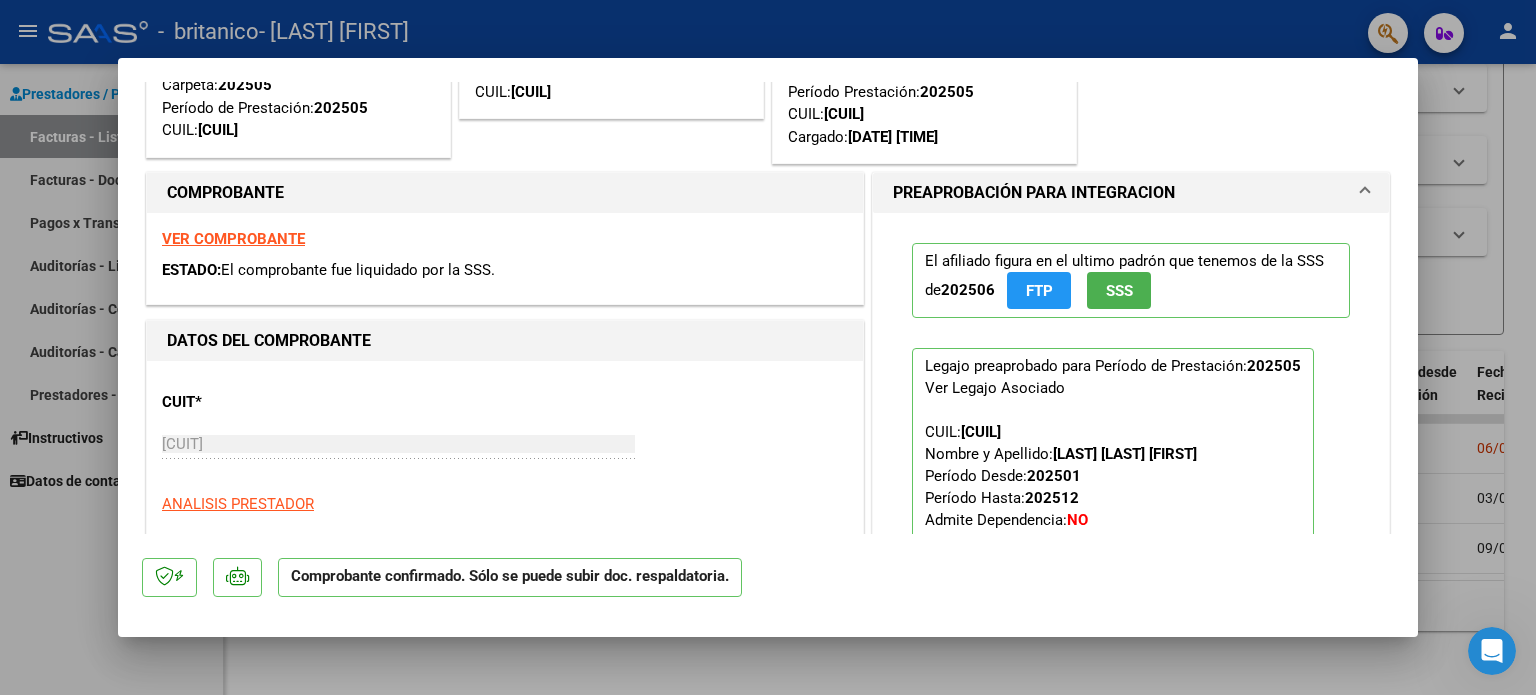 scroll, scrollTop: 0, scrollLeft: 0, axis: both 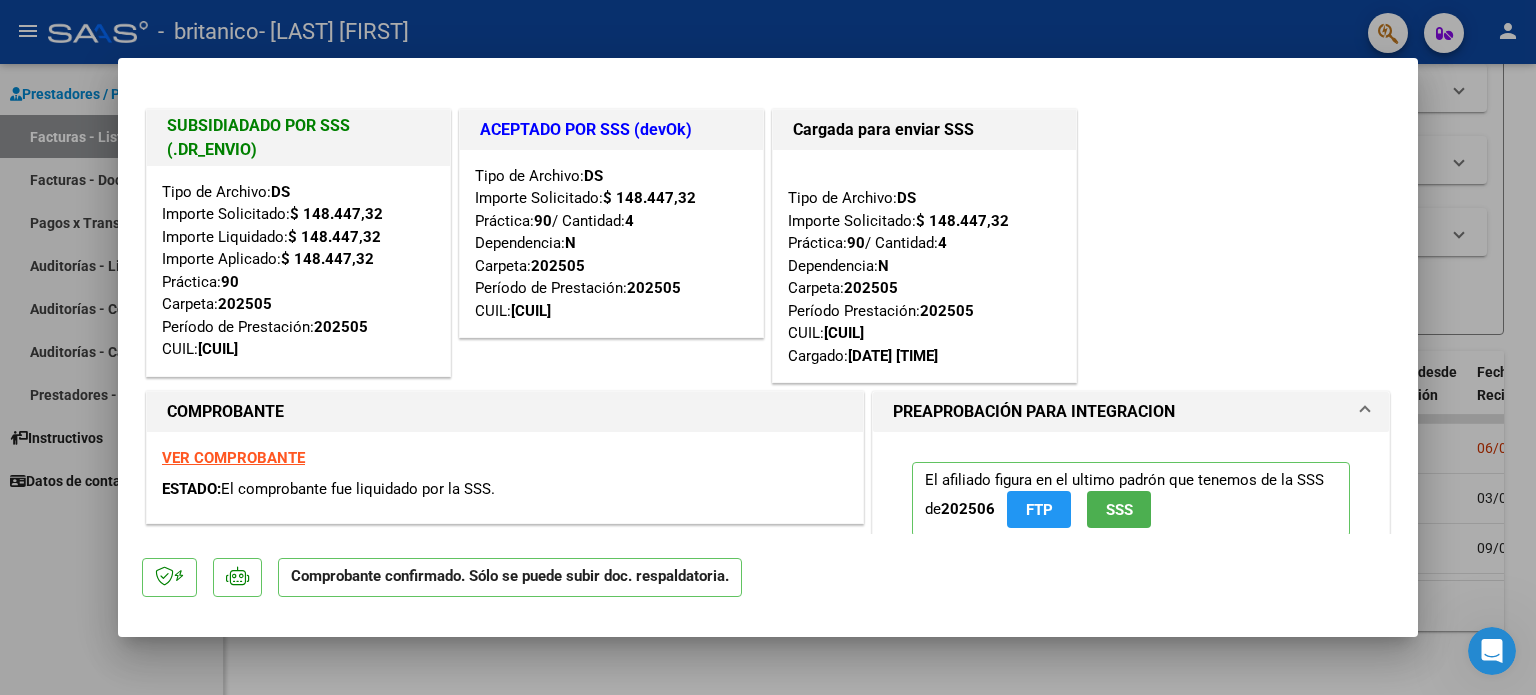 click at bounding box center (768, 347) 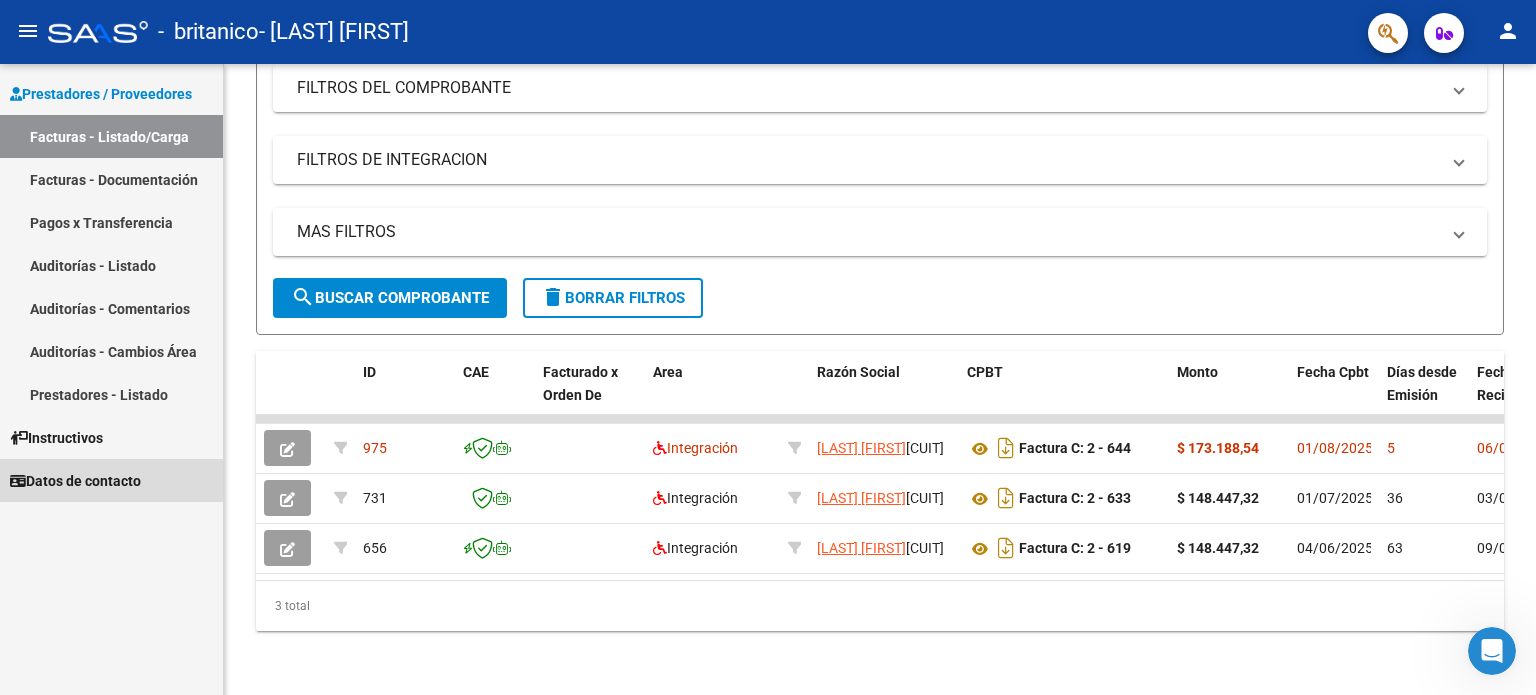 click on "Datos de contacto" at bounding box center (75, 481) 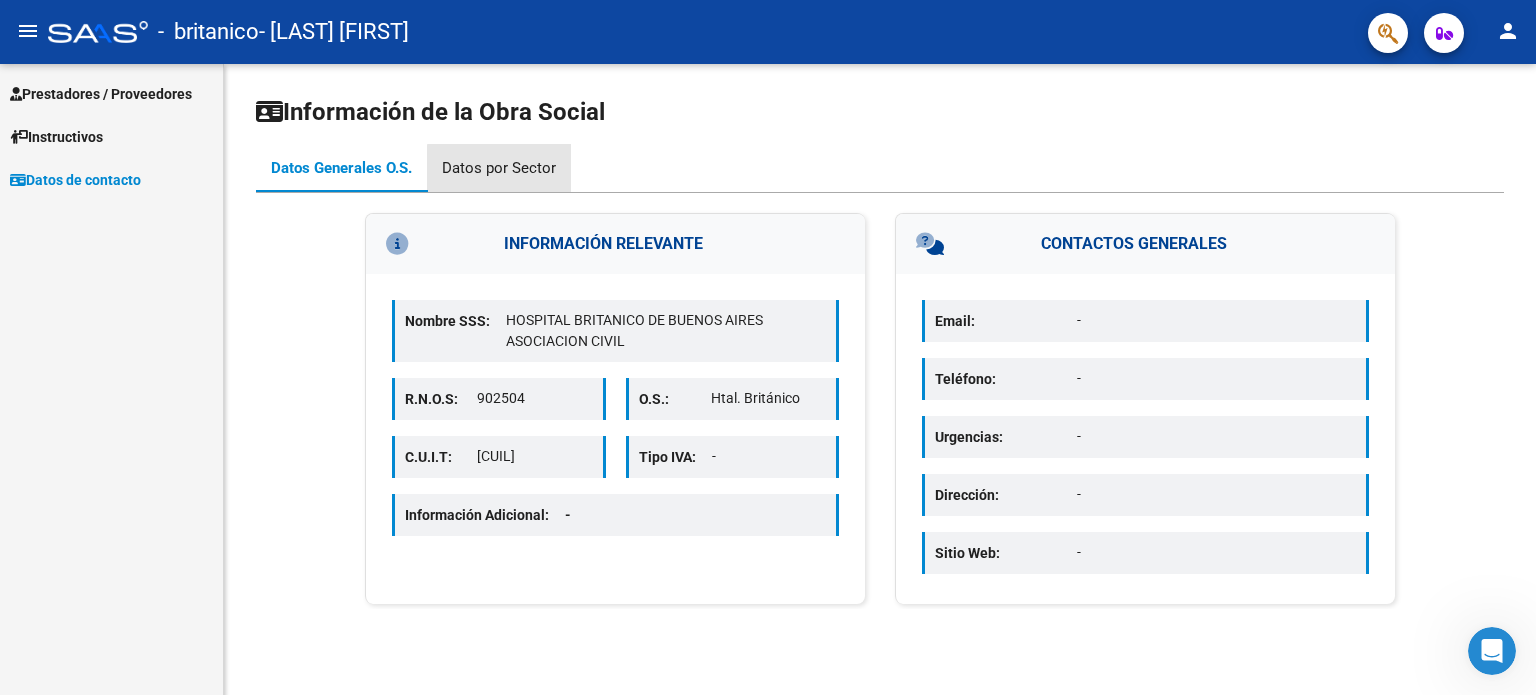 click on "Datos por Sector" at bounding box center [499, 168] 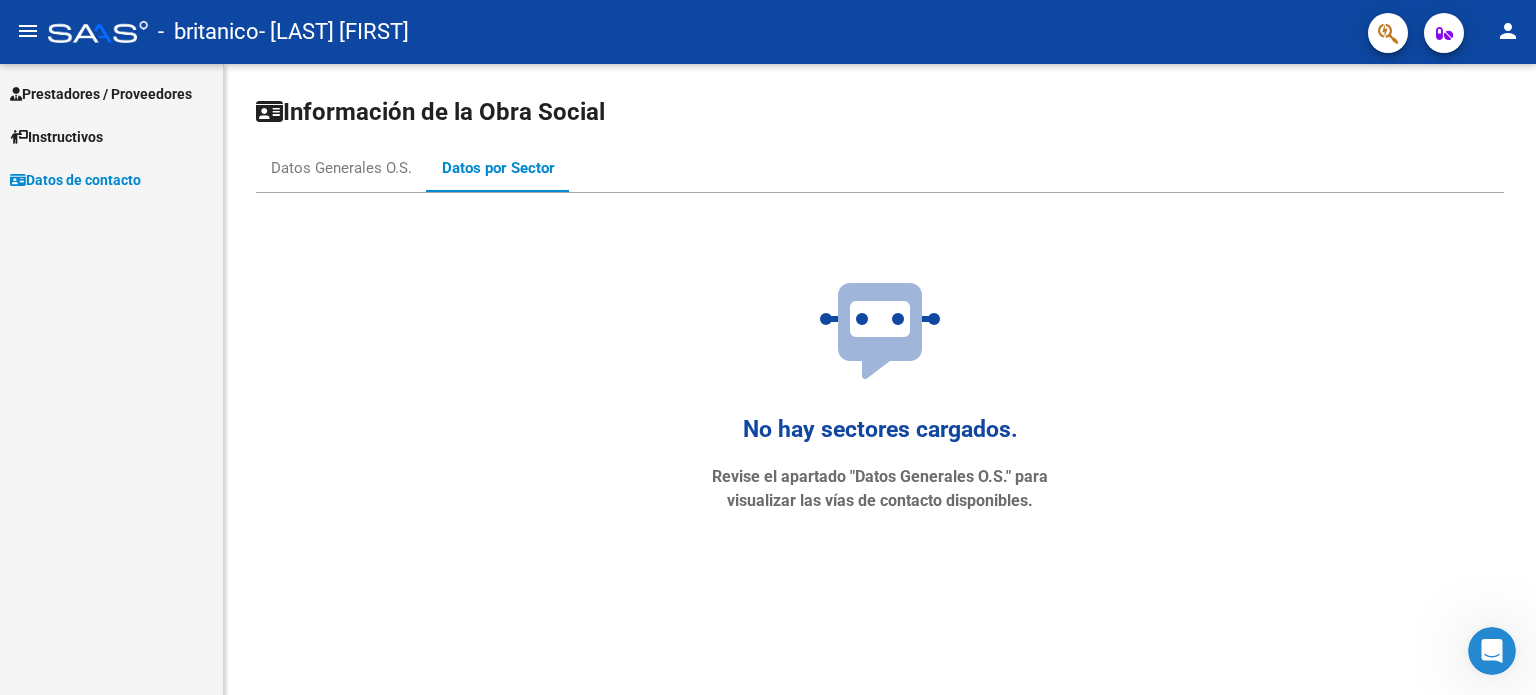 click 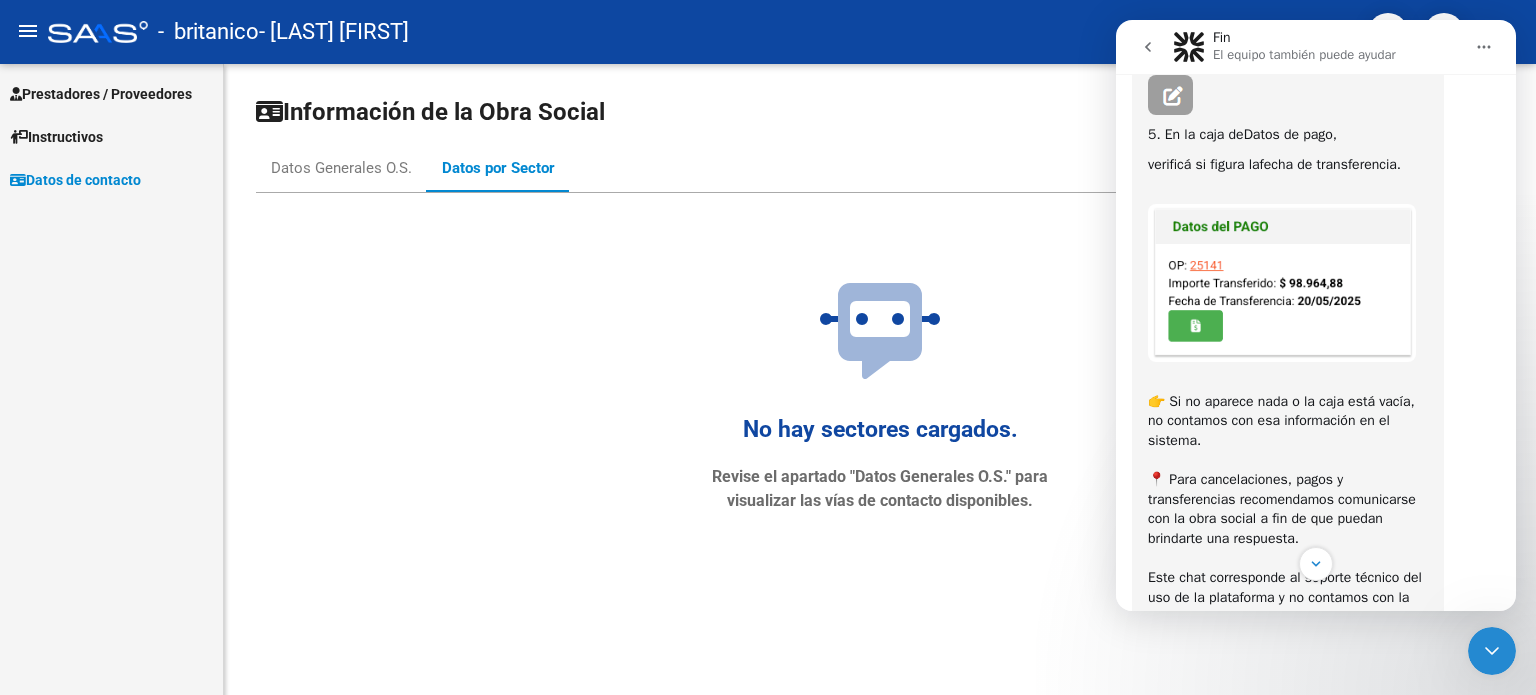 scroll, scrollTop: 711, scrollLeft: 0, axis: vertical 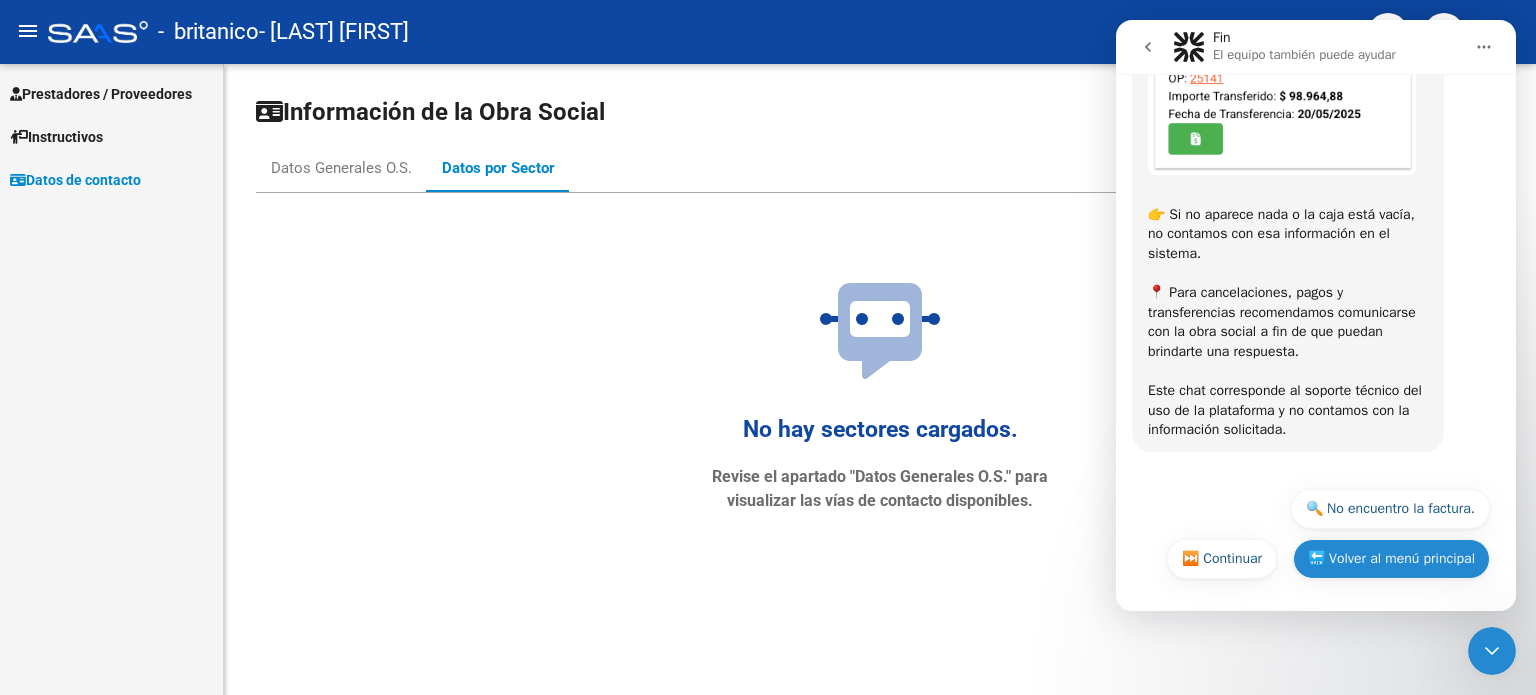 click on "🔙 Volver al menú principal" at bounding box center [1391, 559] 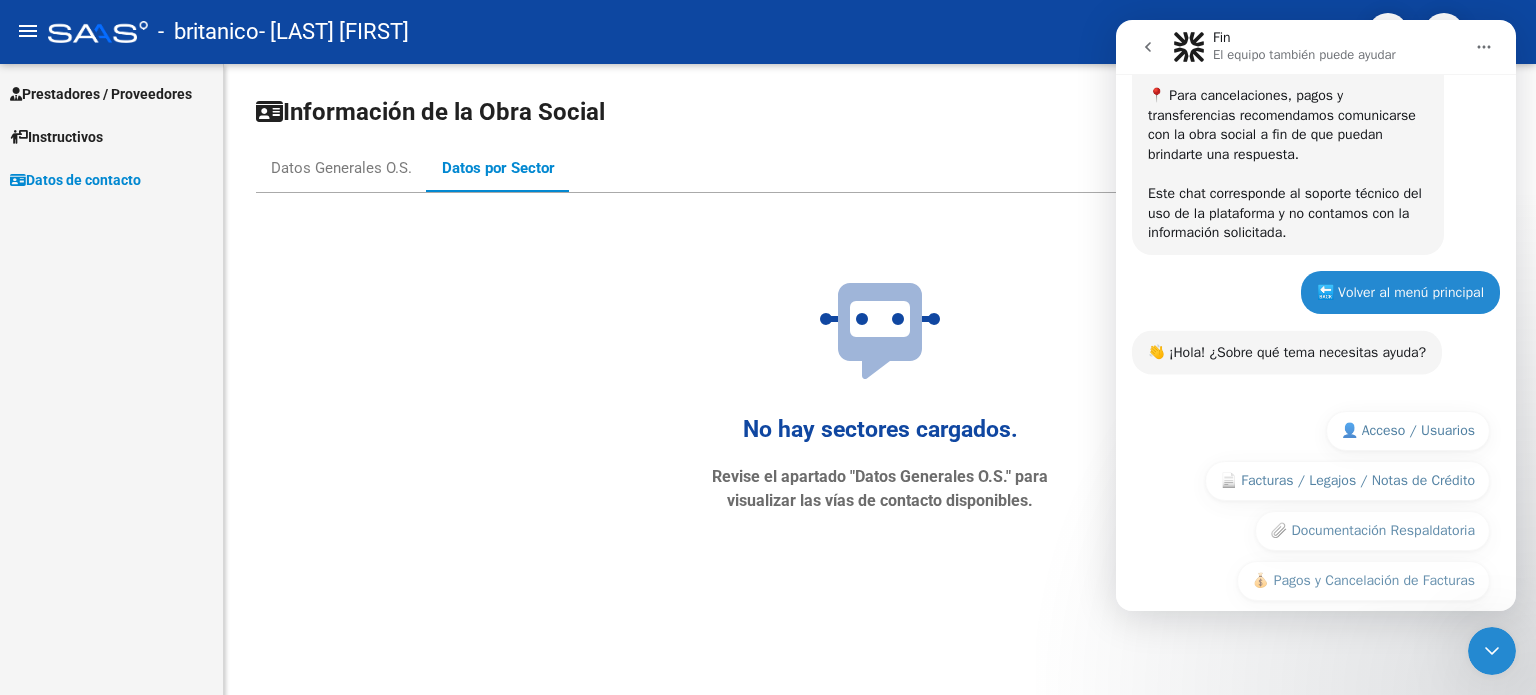 scroll, scrollTop: 980, scrollLeft: 0, axis: vertical 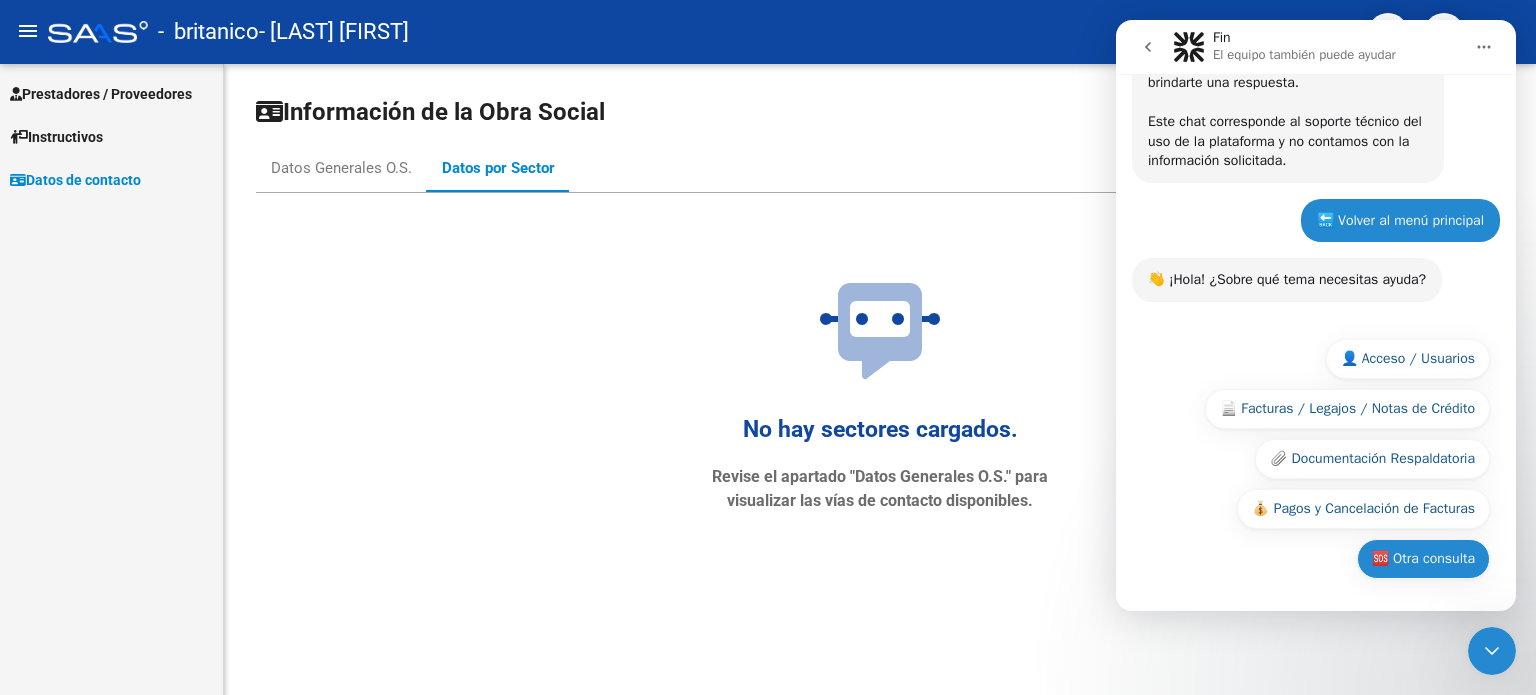 click on "🆘 Otra consulta" at bounding box center (1423, 559) 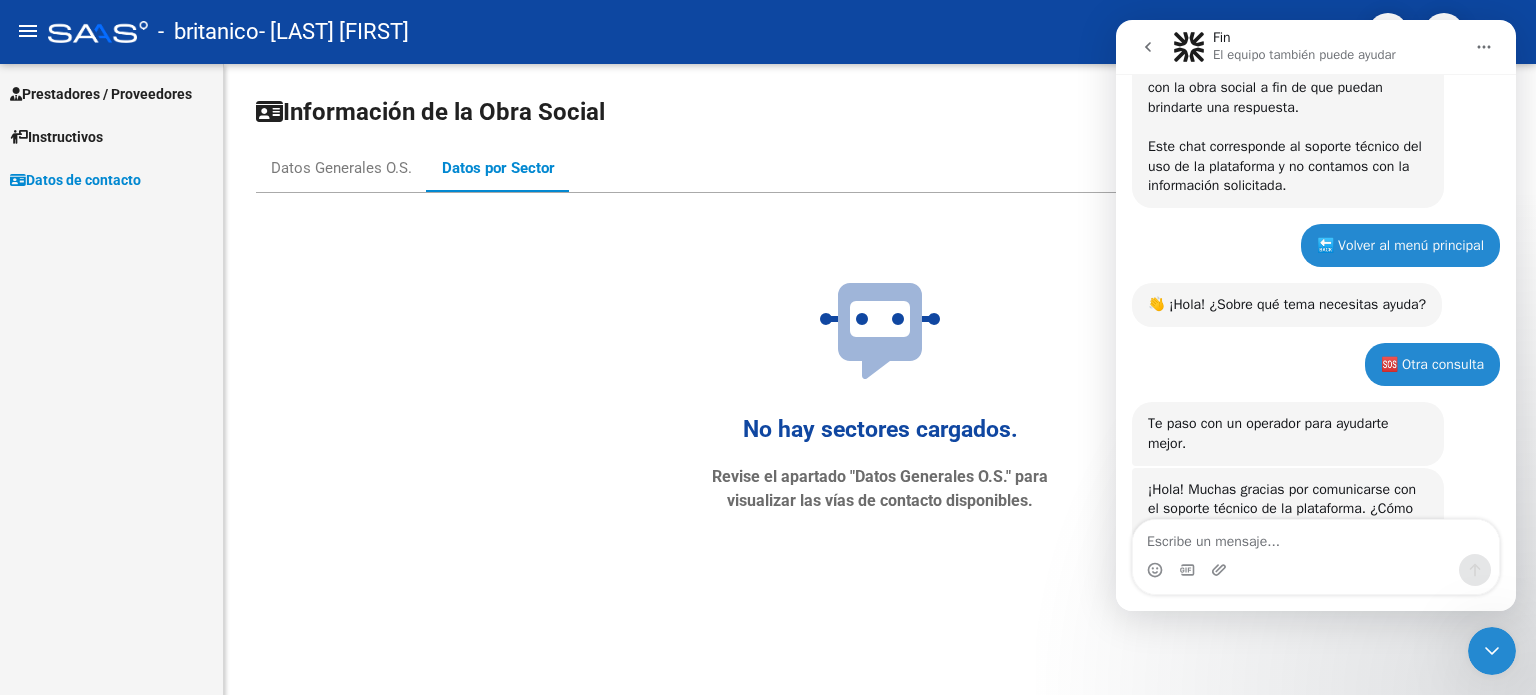 scroll, scrollTop: 1027, scrollLeft: 0, axis: vertical 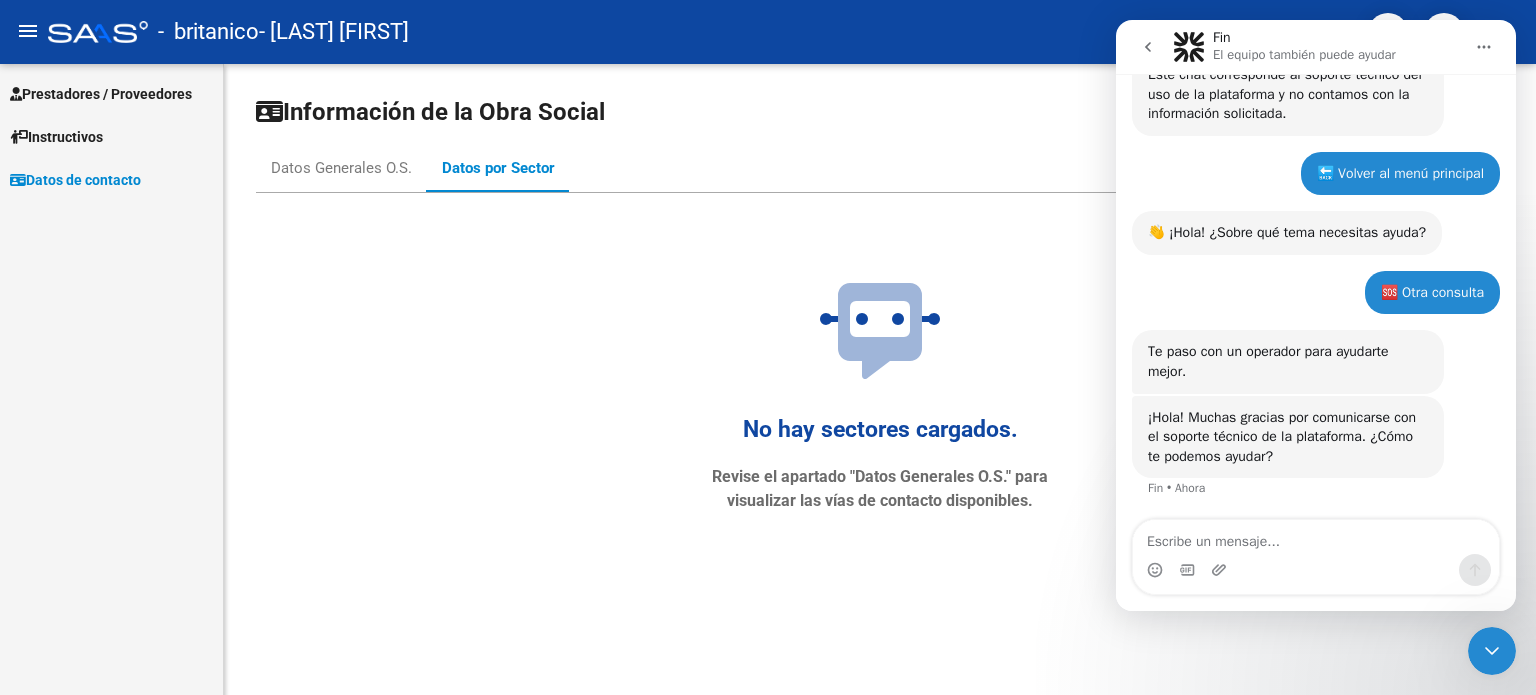 click at bounding box center [1316, 570] 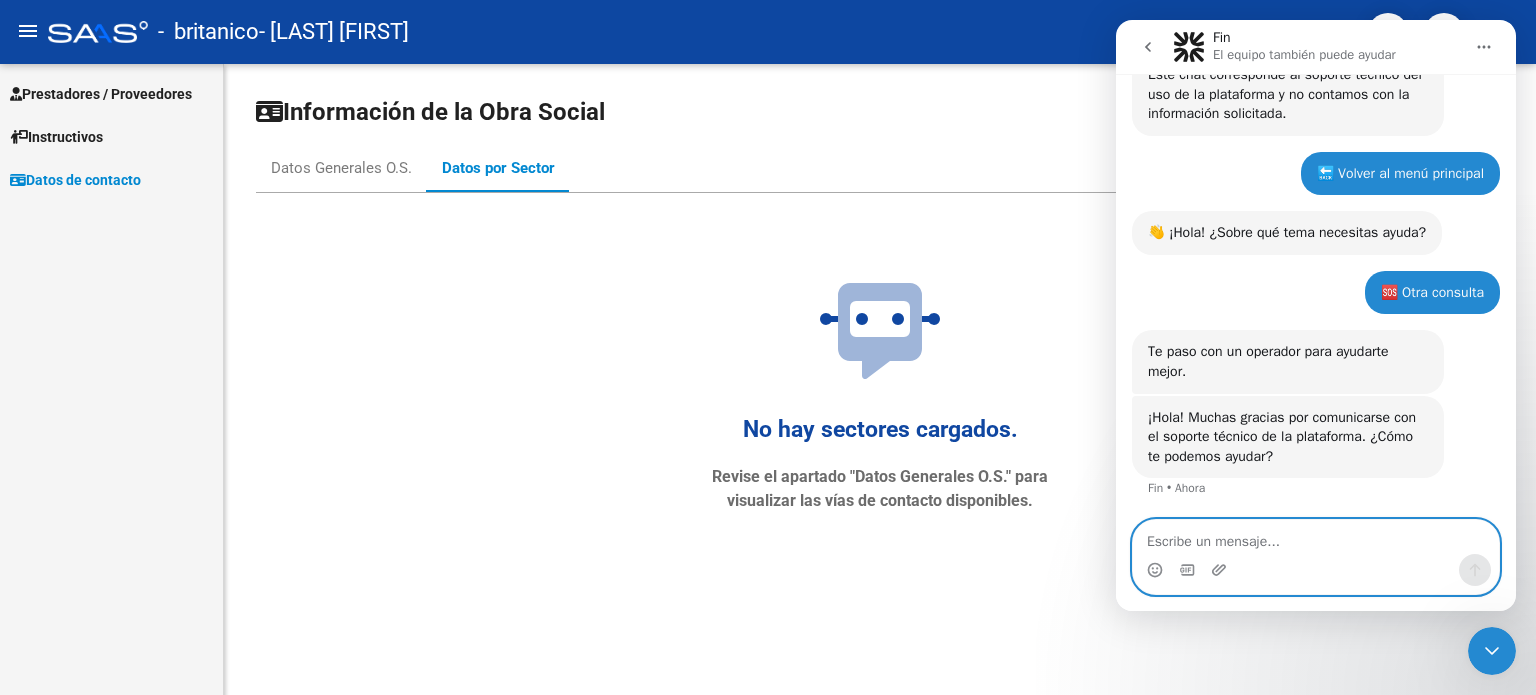 click at bounding box center [1316, 537] 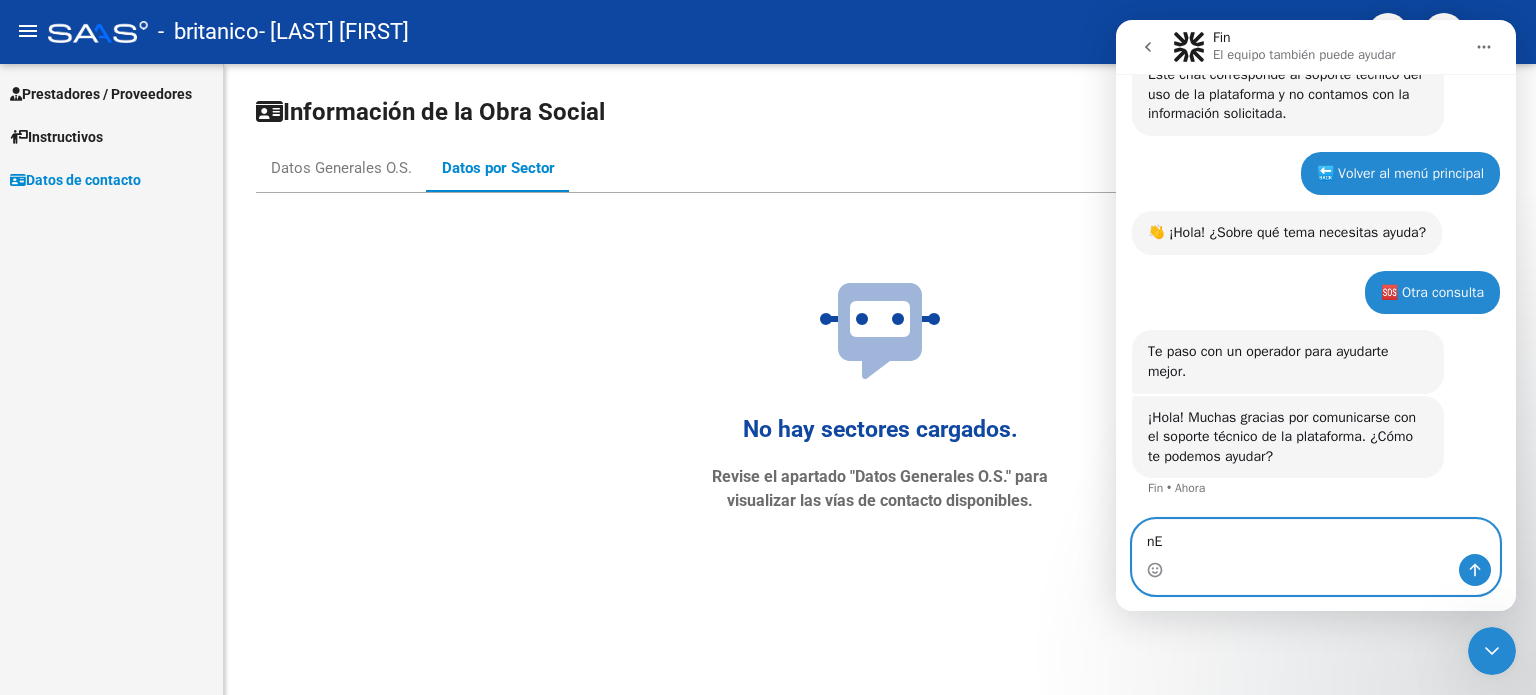 type on "n" 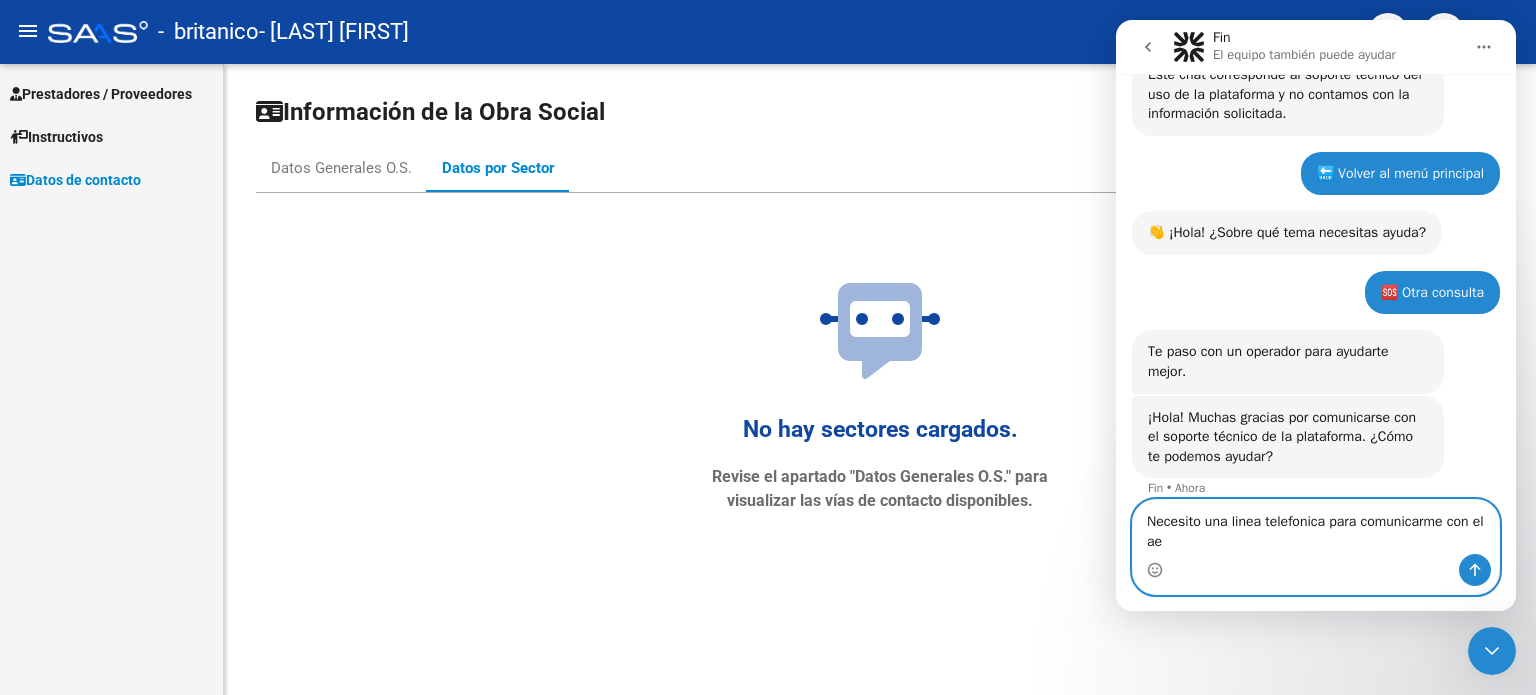 scroll, scrollTop: 1047, scrollLeft: 0, axis: vertical 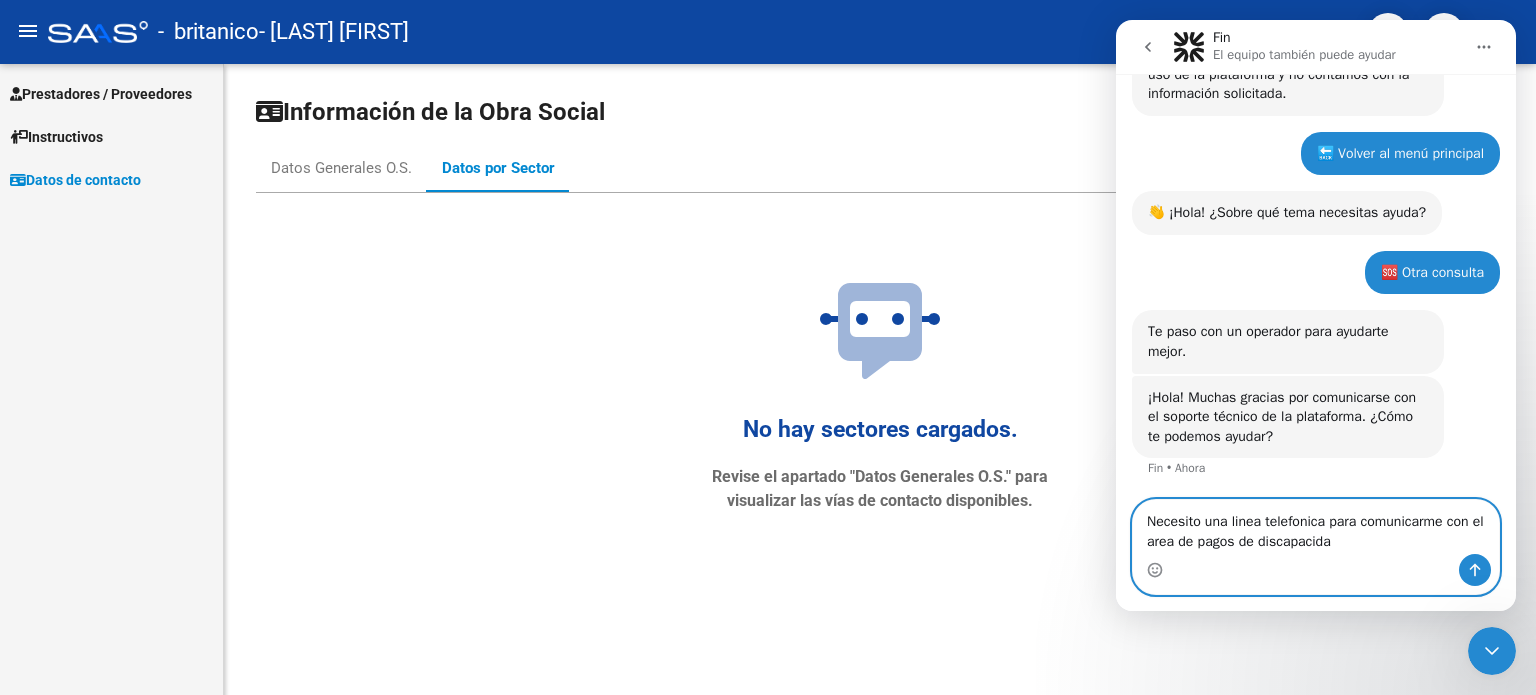 type on "Necesito una linea telefonica para comunicarme con el area de pagos de discapacidad" 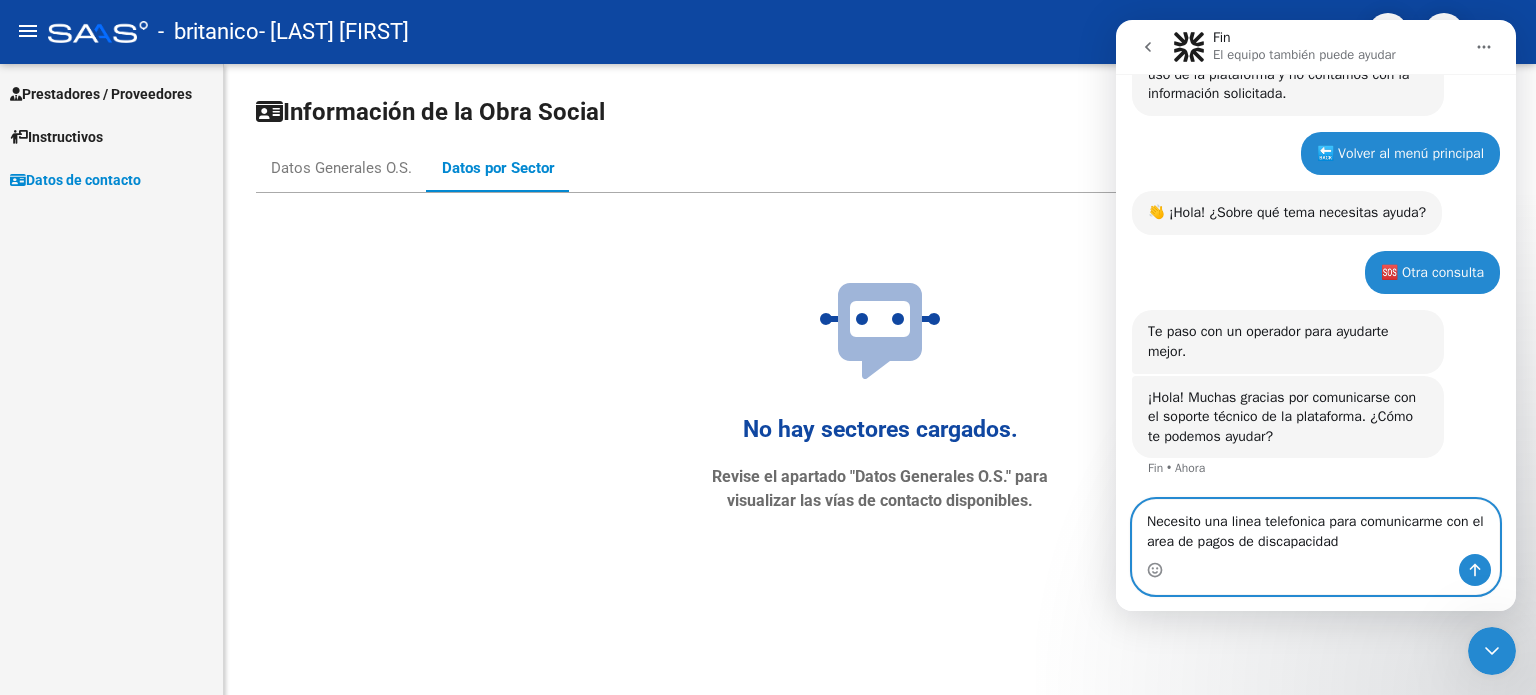 type 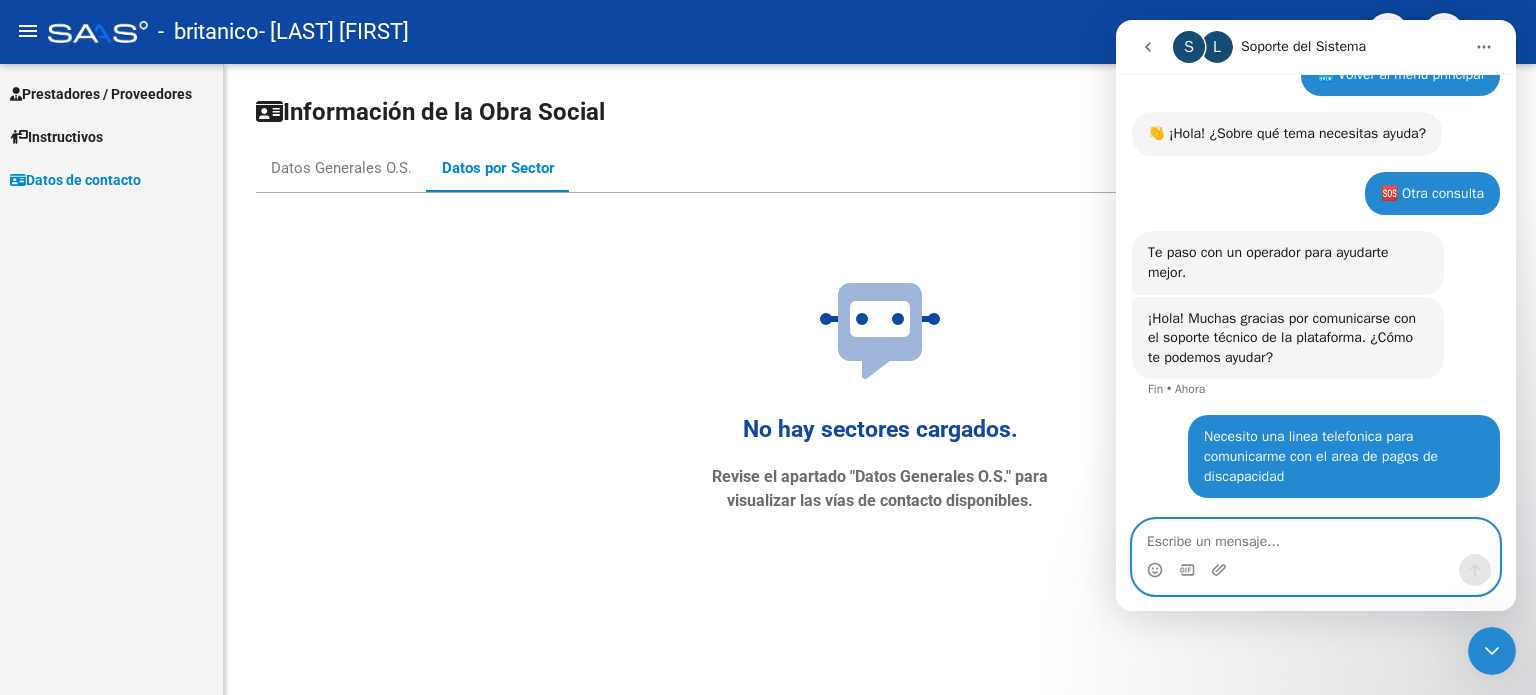 scroll, scrollTop: 1125, scrollLeft: 0, axis: vertical 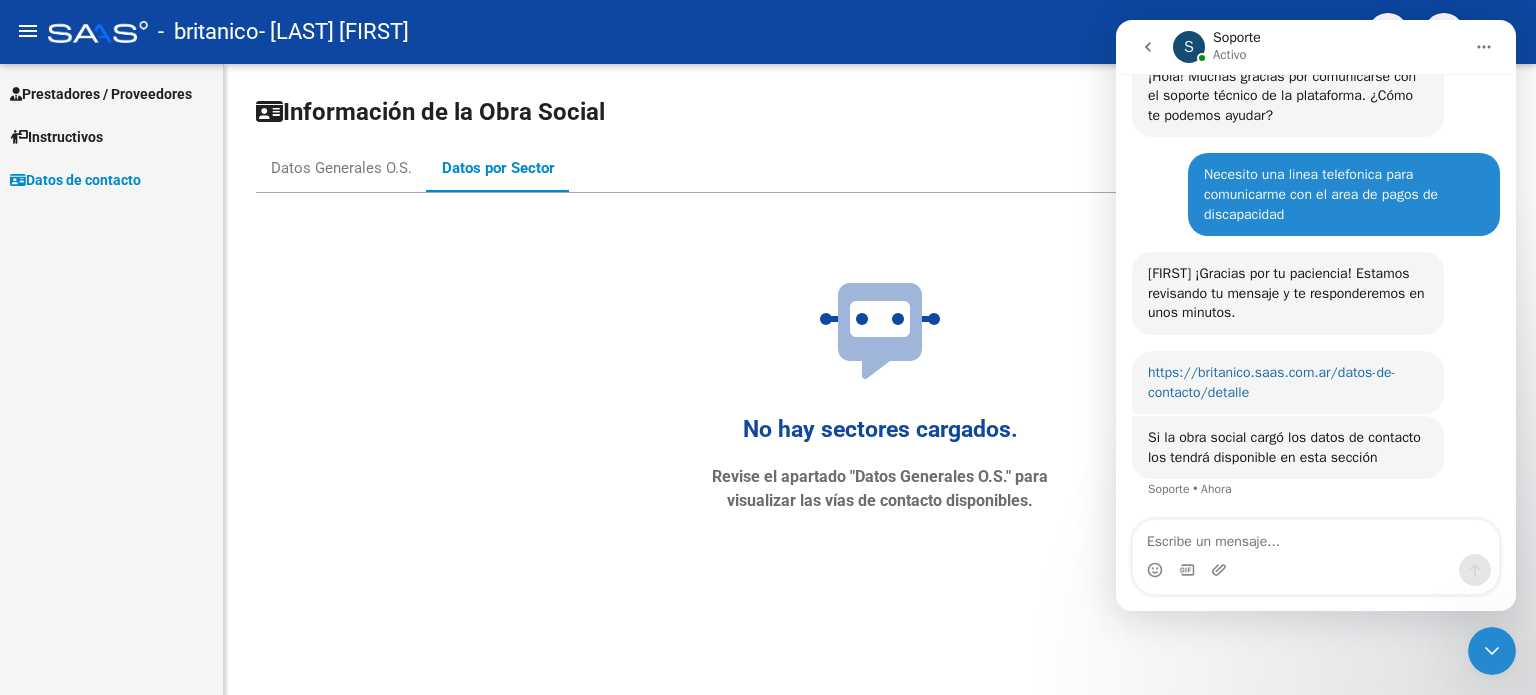 click on "https://britanico.saas.com.ar/datos-de-contacto/detalle" at bounding box center [1272, 382] 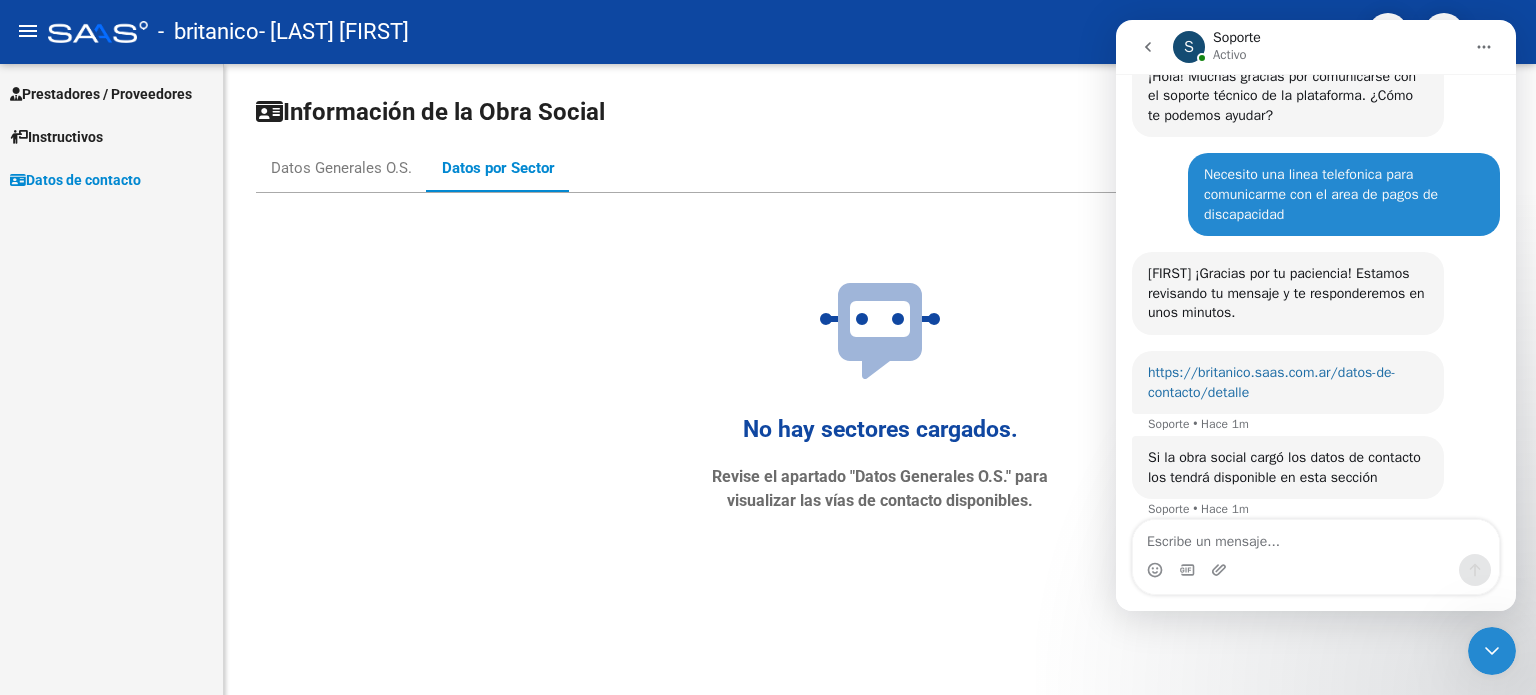 scroll, scrollTop: 1388, scrollLeft: 0, axis: vertical 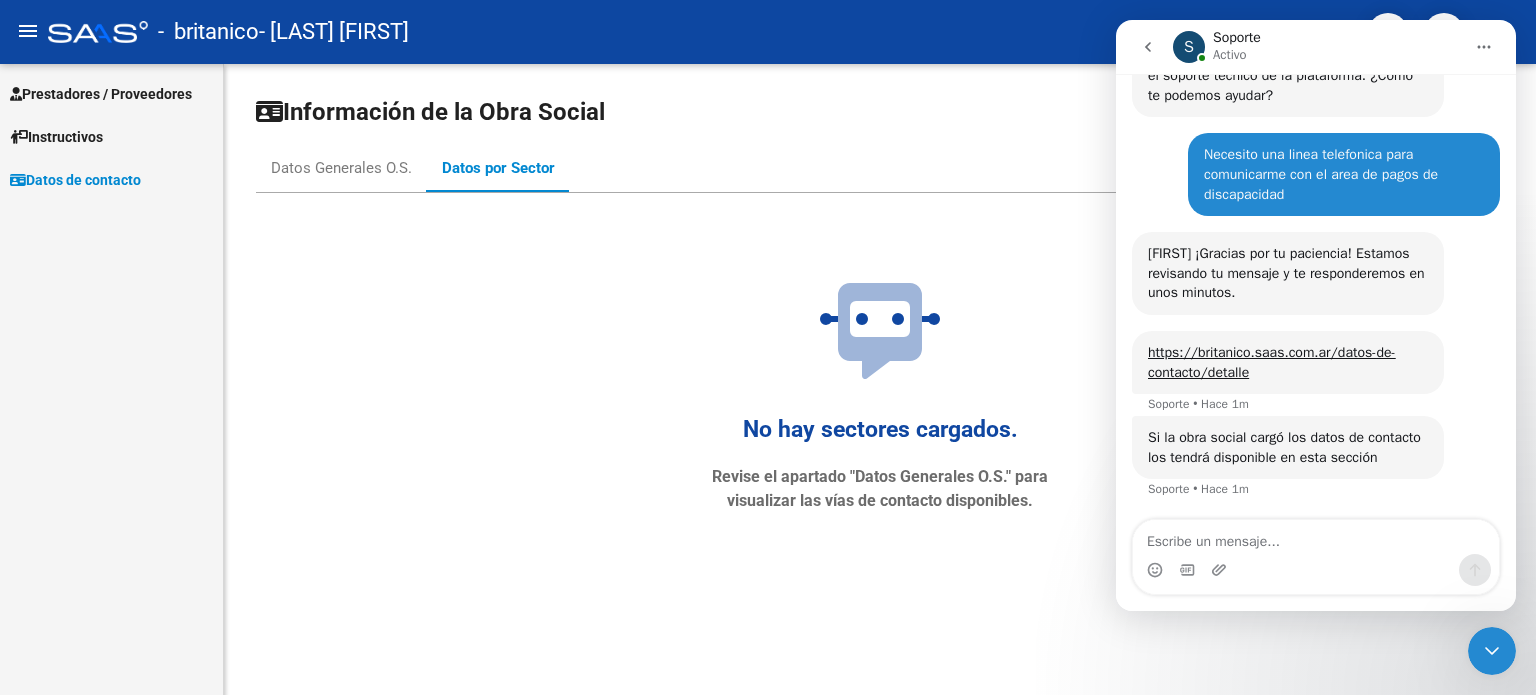 click on "Datos Generales O.S. Datos por Sector" 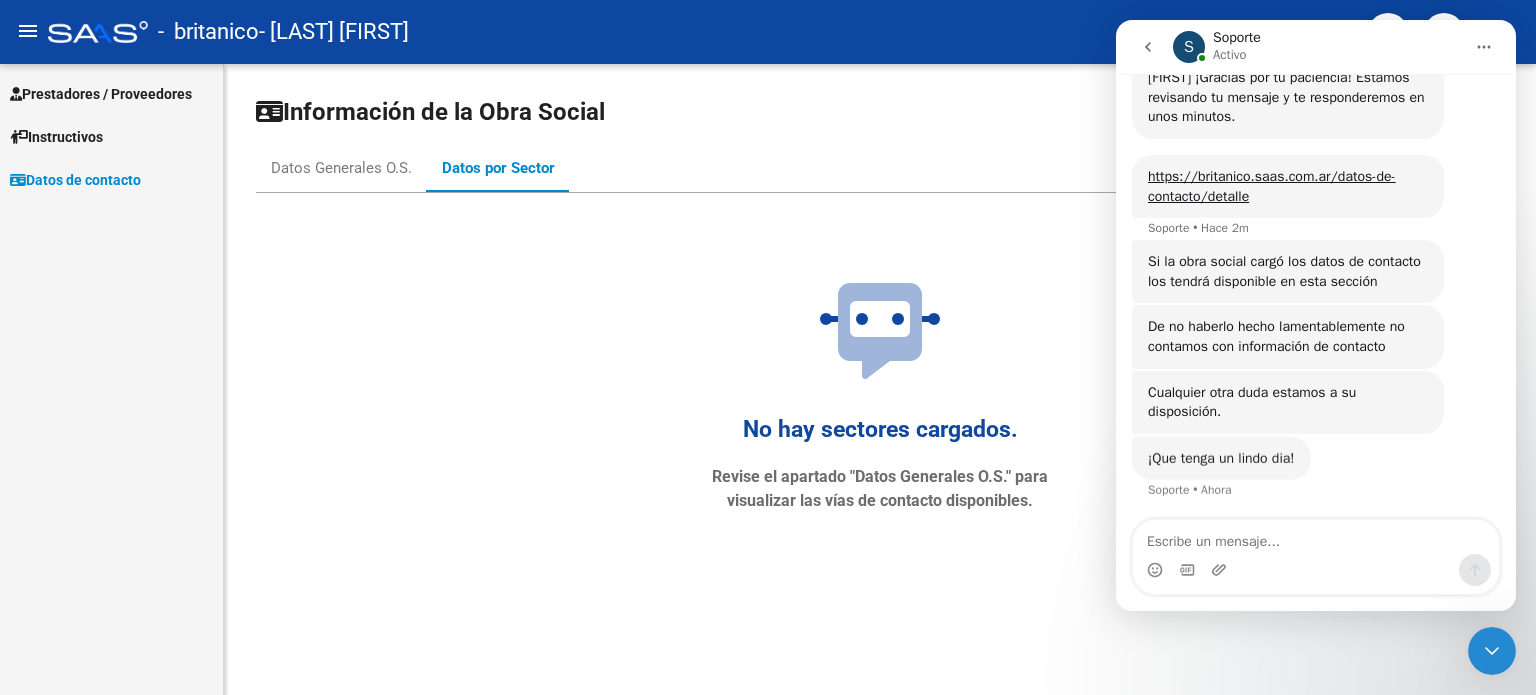 scroll, scrollTop: 1564, scrollLeft: 0, axis: vertical 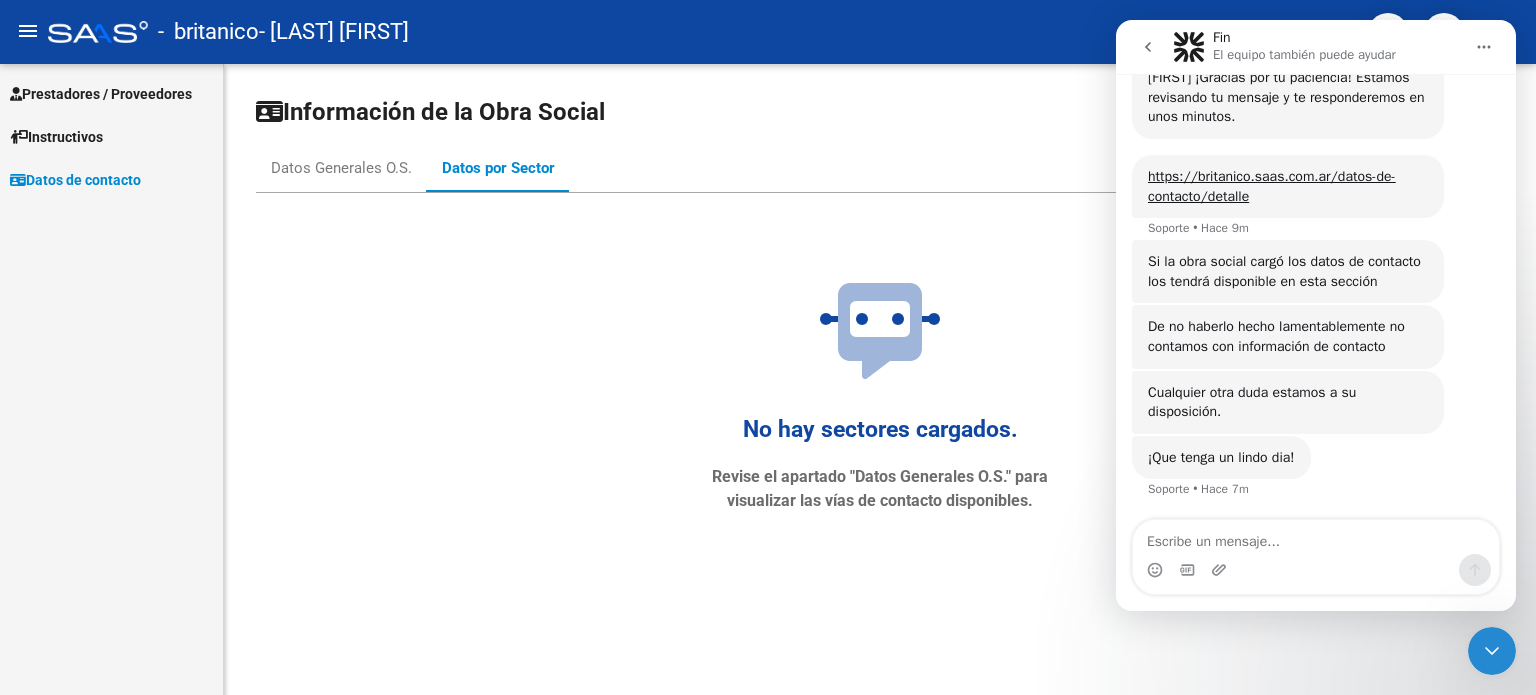 click 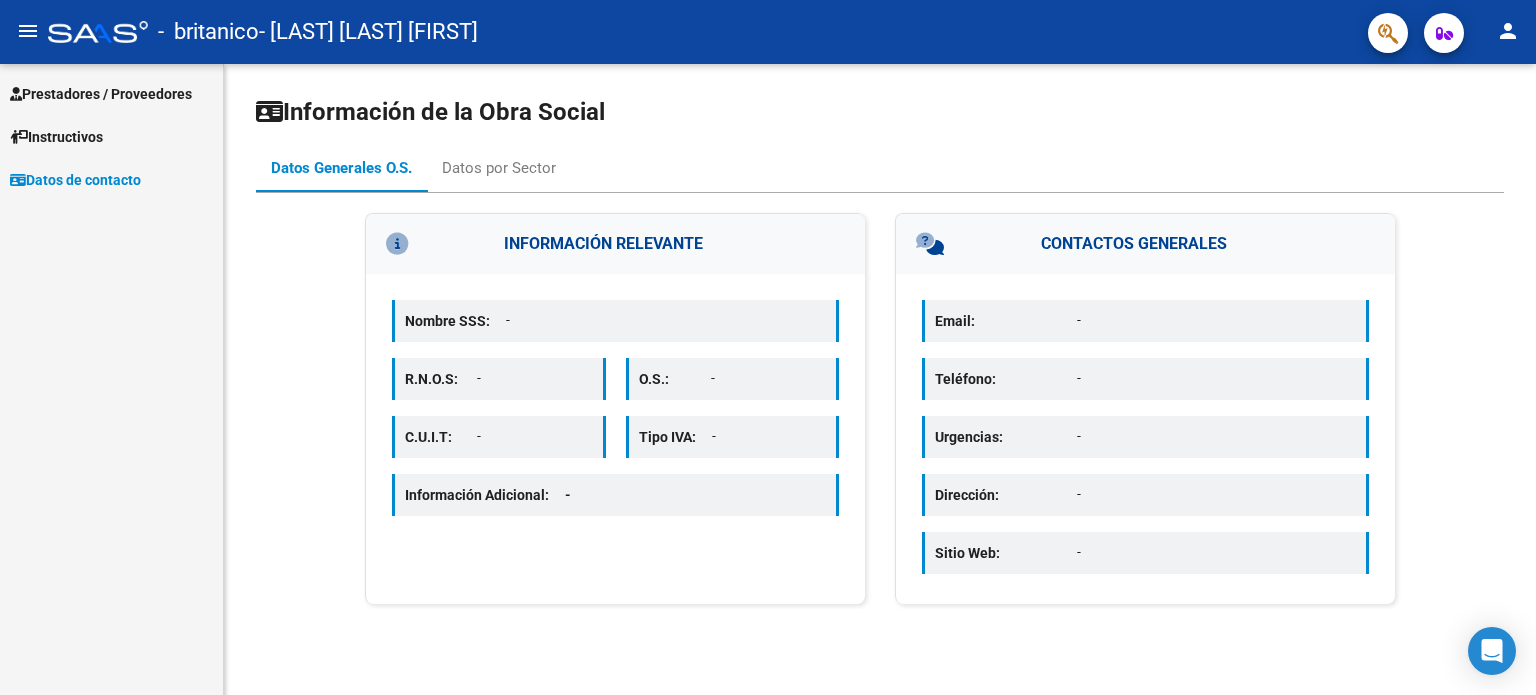 scroll, scrollTop: 0, scrollLeft: 0, axis: both 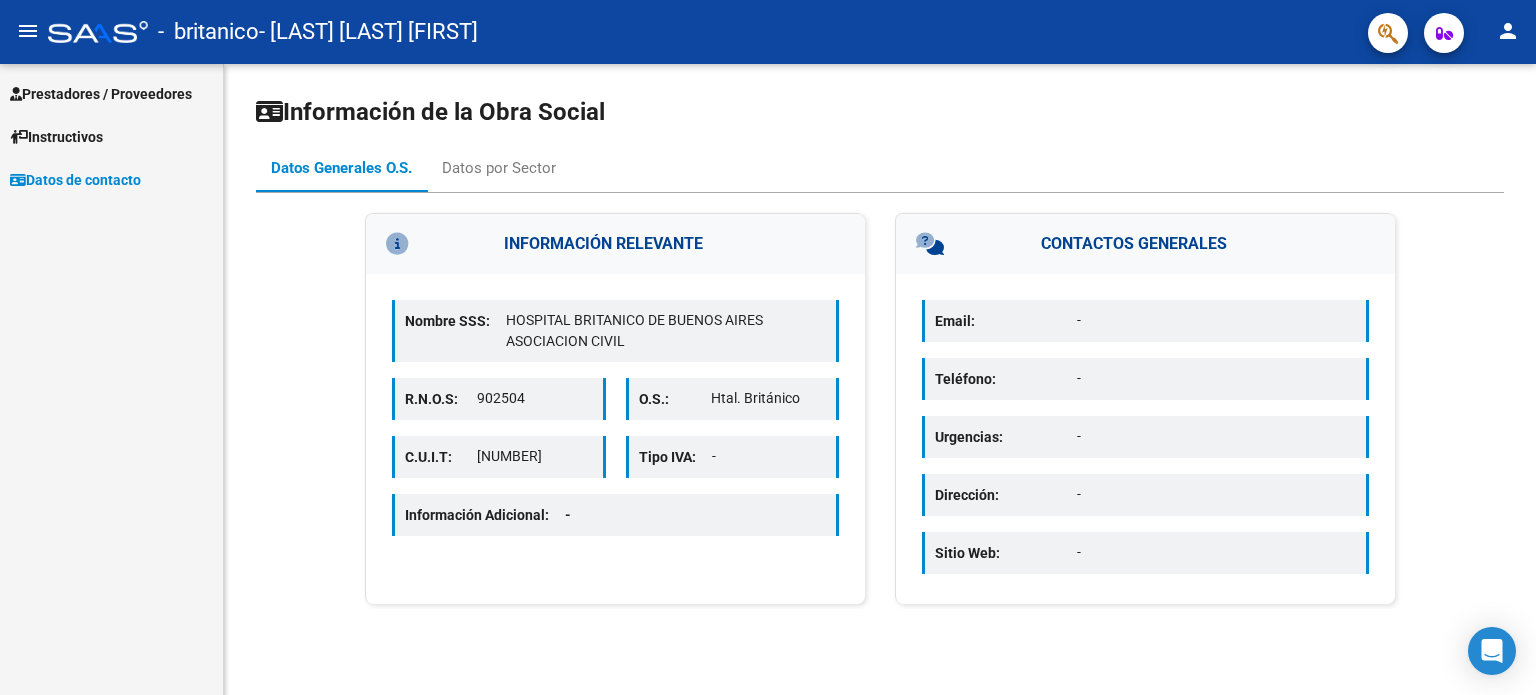 click on "-" at bounding box center (1216, 378) 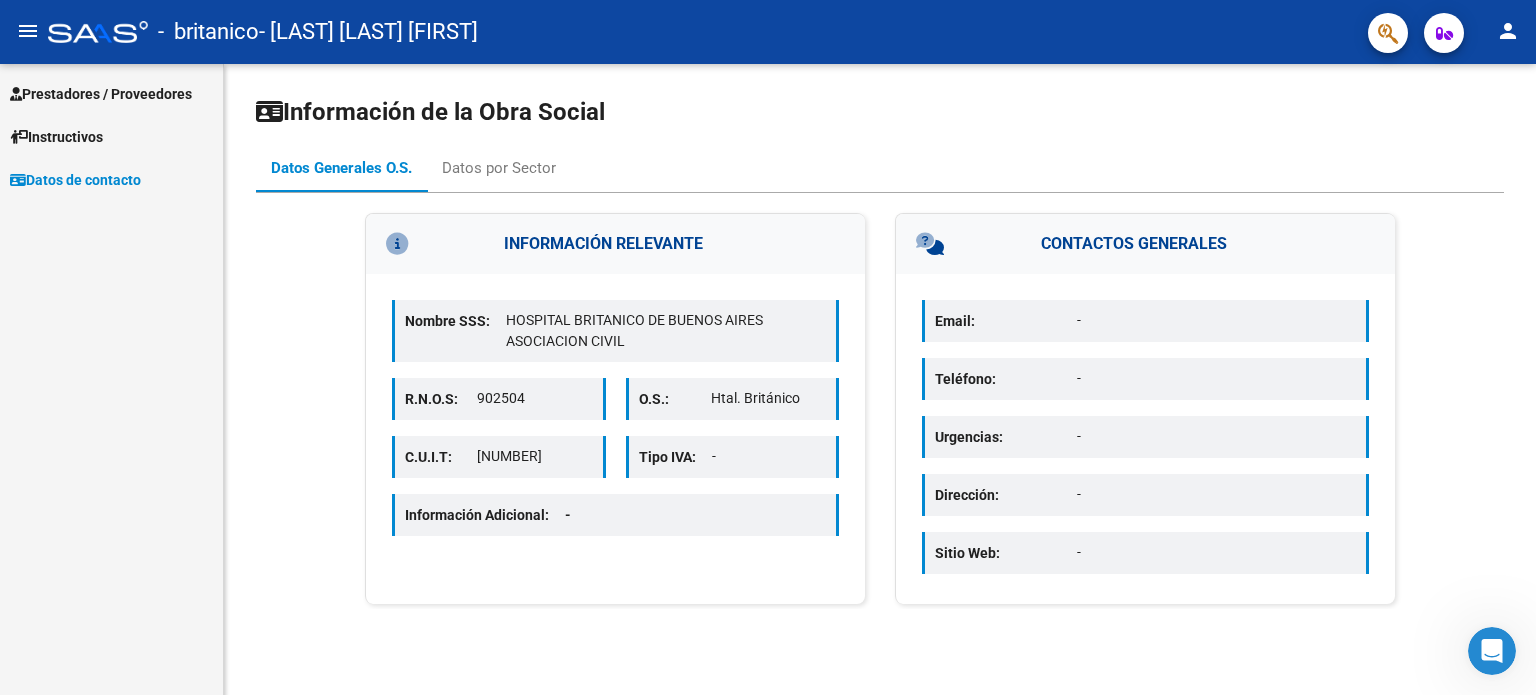 scroll, scrollTop: 0, scrollLeft: 0, axis: both 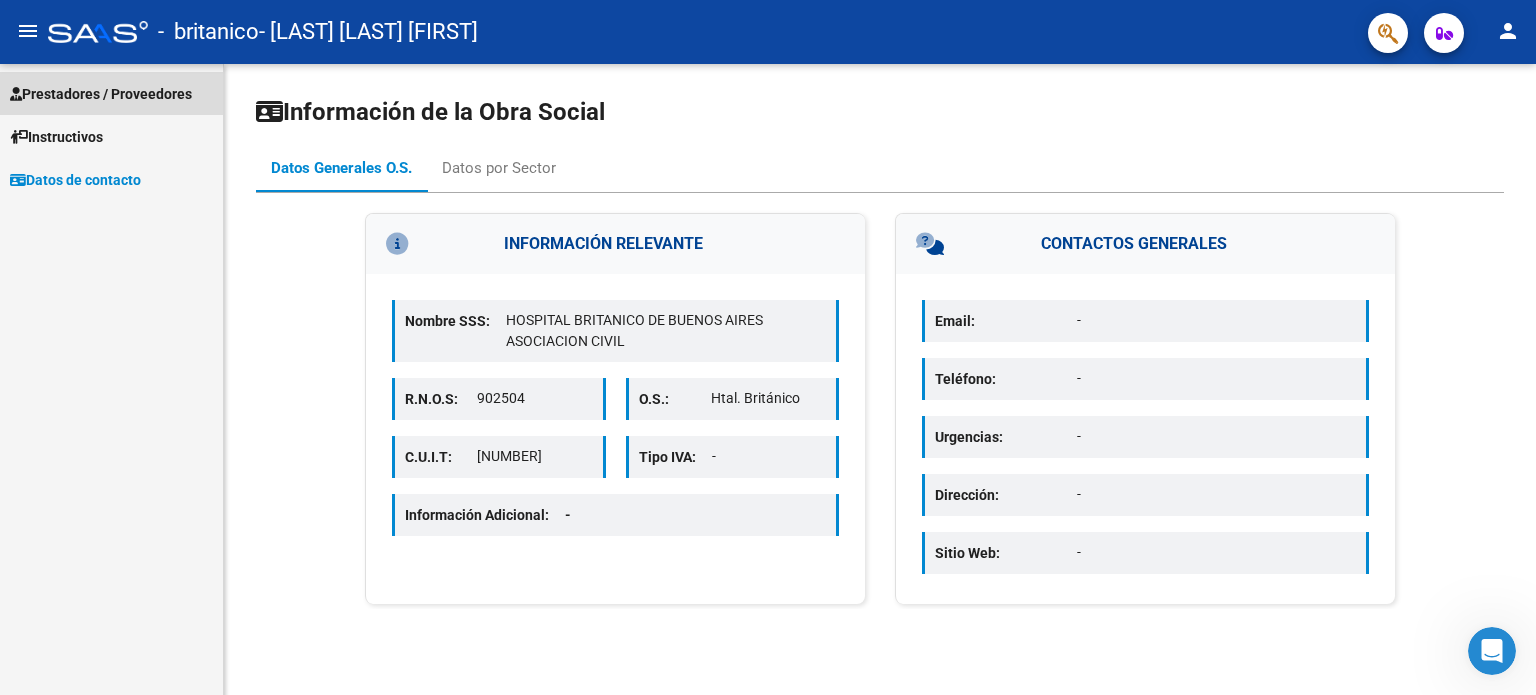 click on "Prestadores / Proveedores" at bounding box center [111, 93] 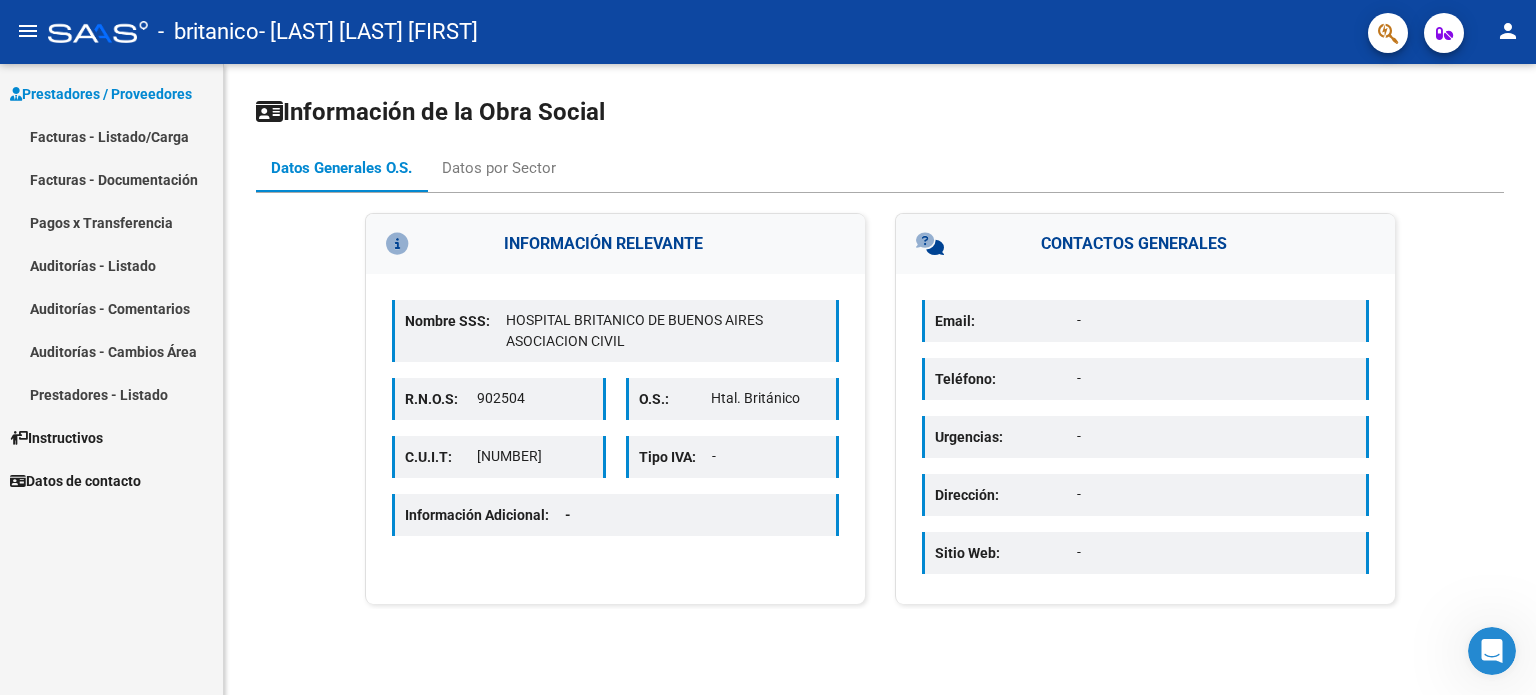 click on "Facturas - Listado/Carga" at bounding box center [111, 136] 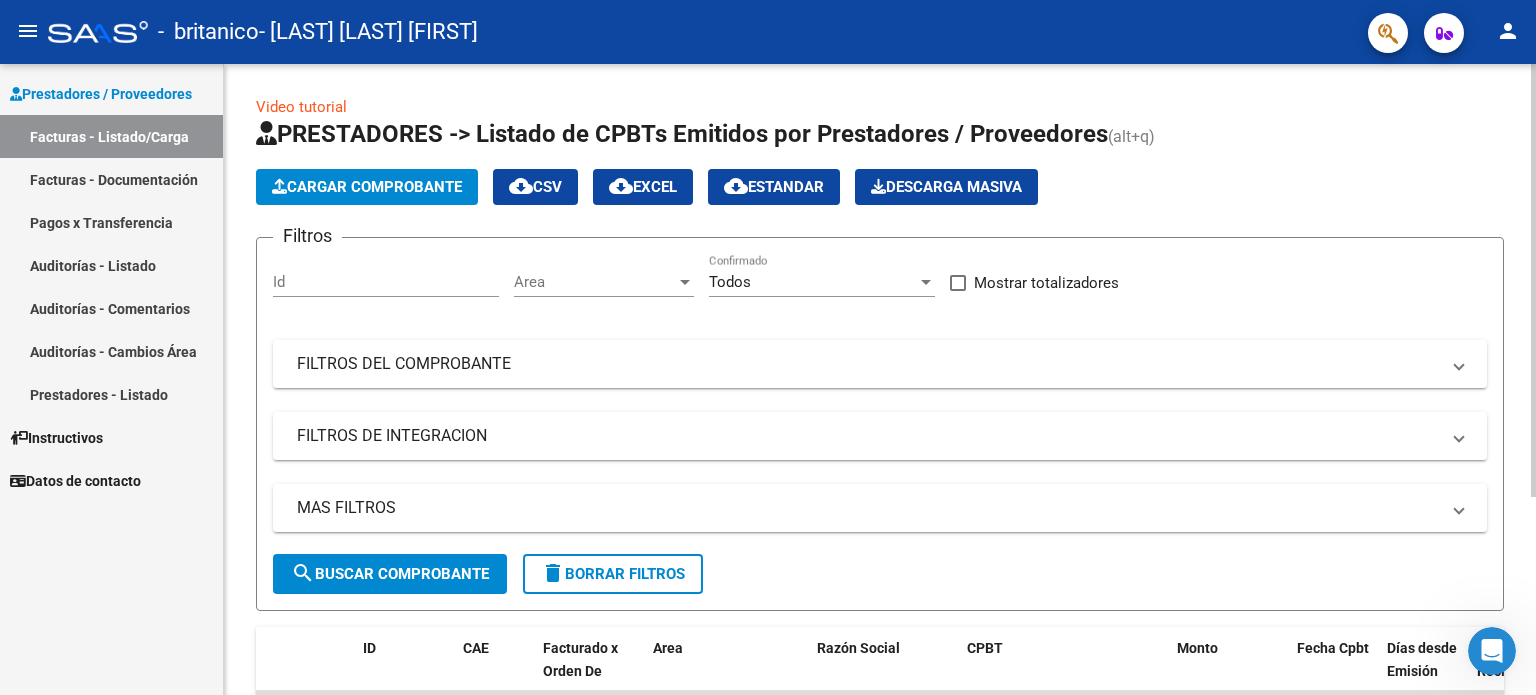 scroll, scrollTop: 288, scrollLeft: 0, axis: vertical 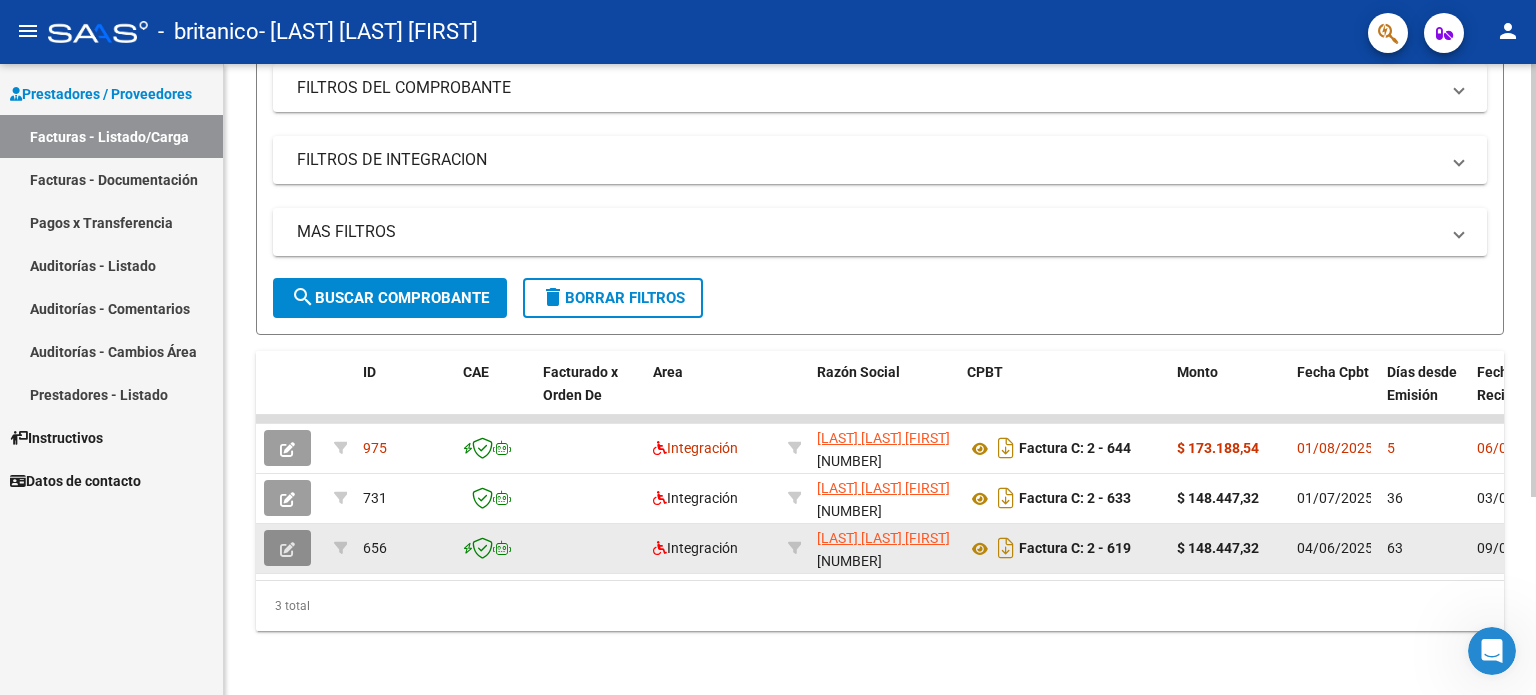 click 